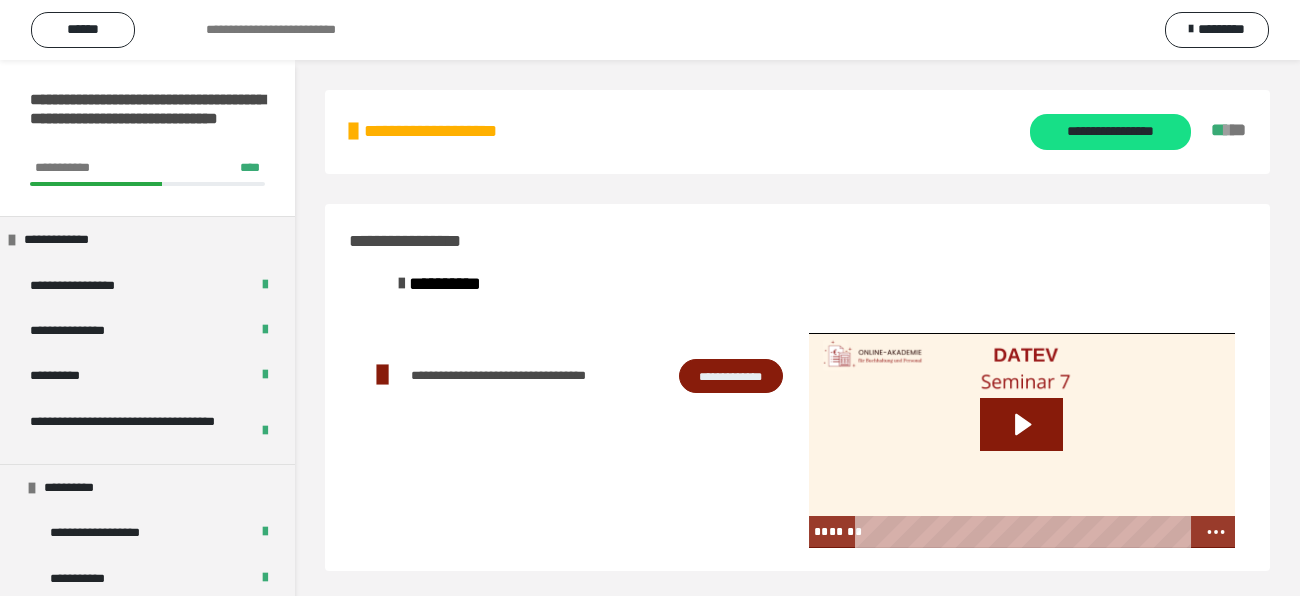scroll, scrollTop: 59, scrollLeft: 0, axis: vertical 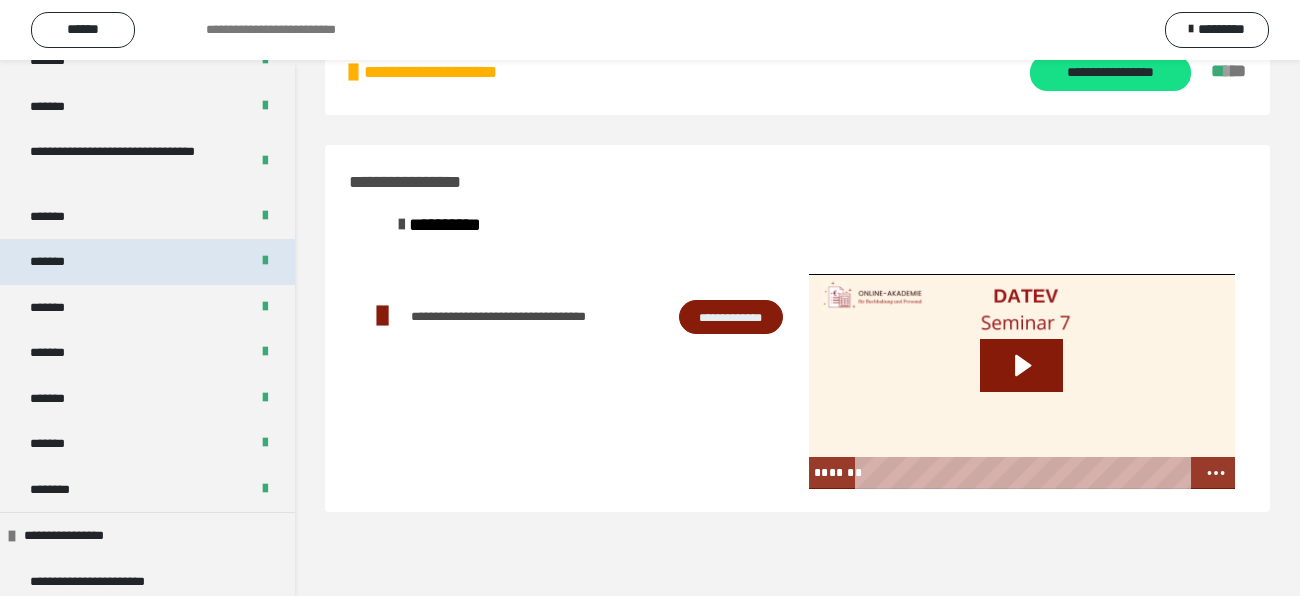 click on "*******" at bounding box center [147, 261] 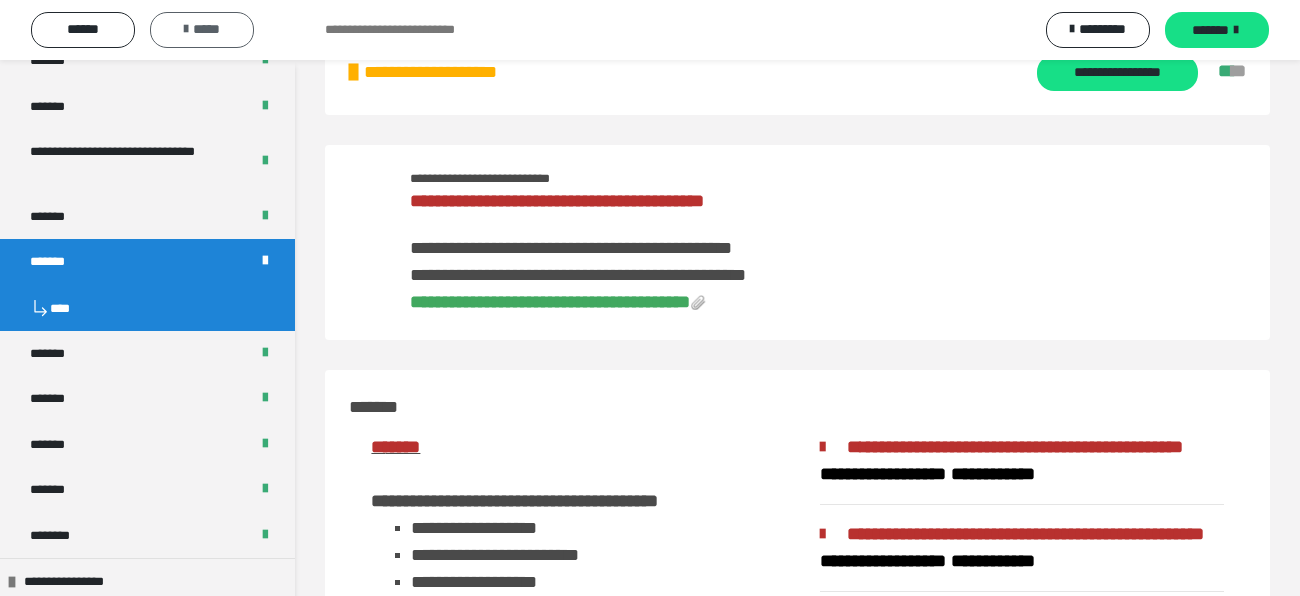 click on "*****" at bounding box center (202, 29) 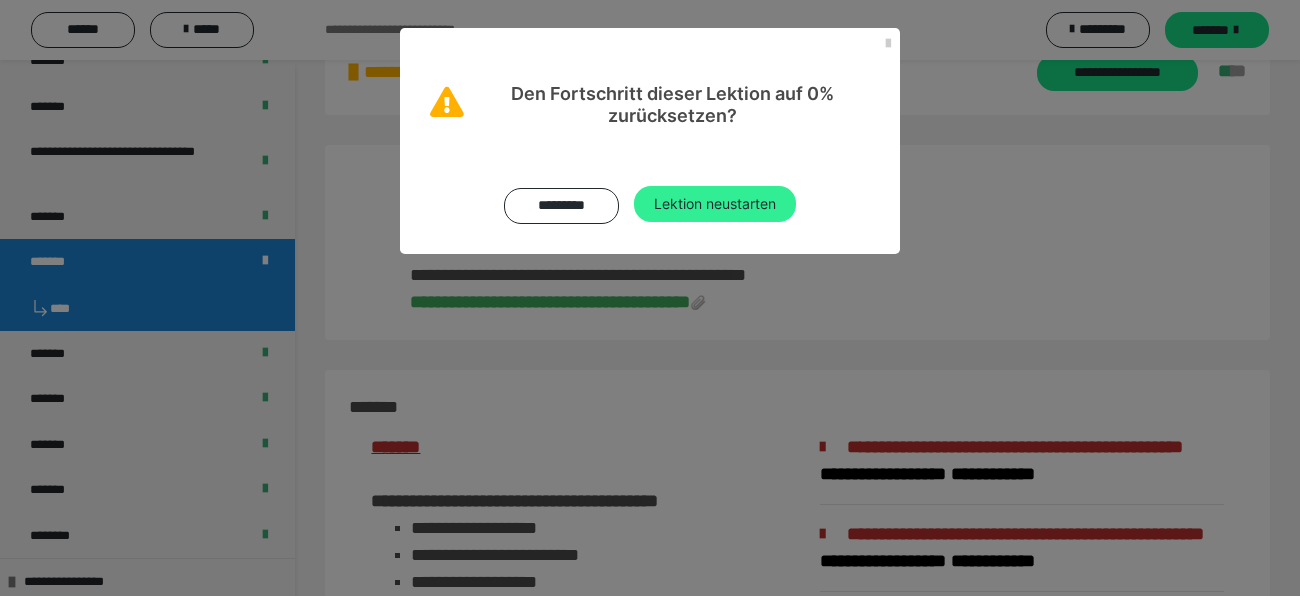 click on "Lektion neustarten" at bounding box center [715, 204] 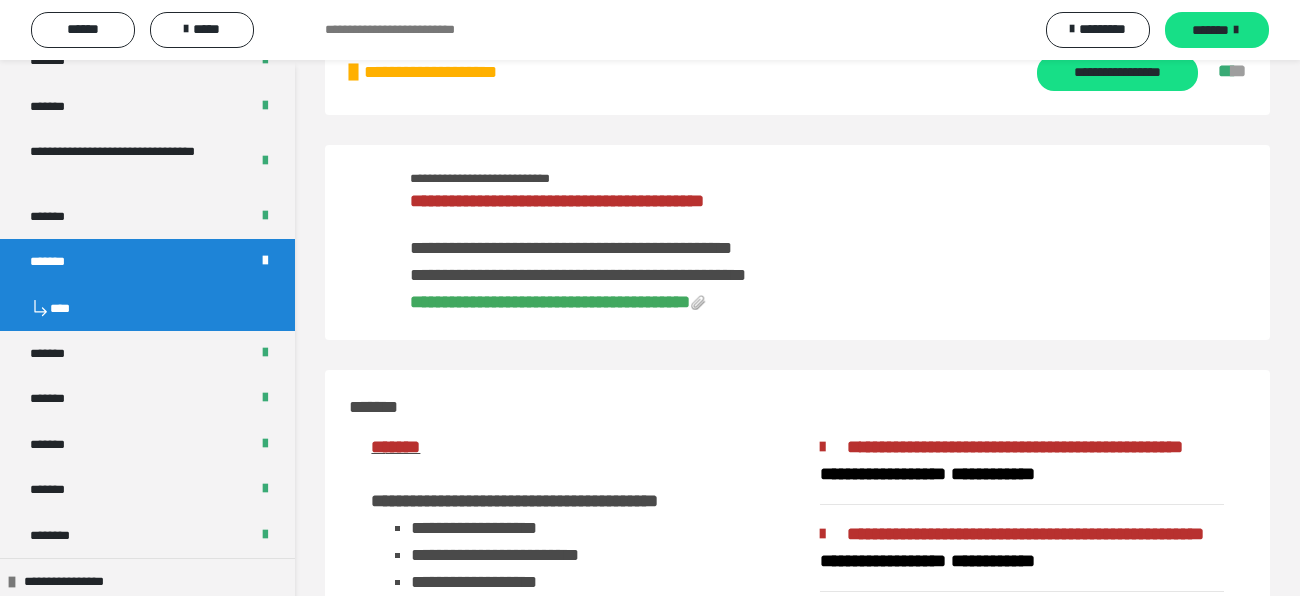 scroll, scrollTop: 0, scrollLeft: 0, axis: both 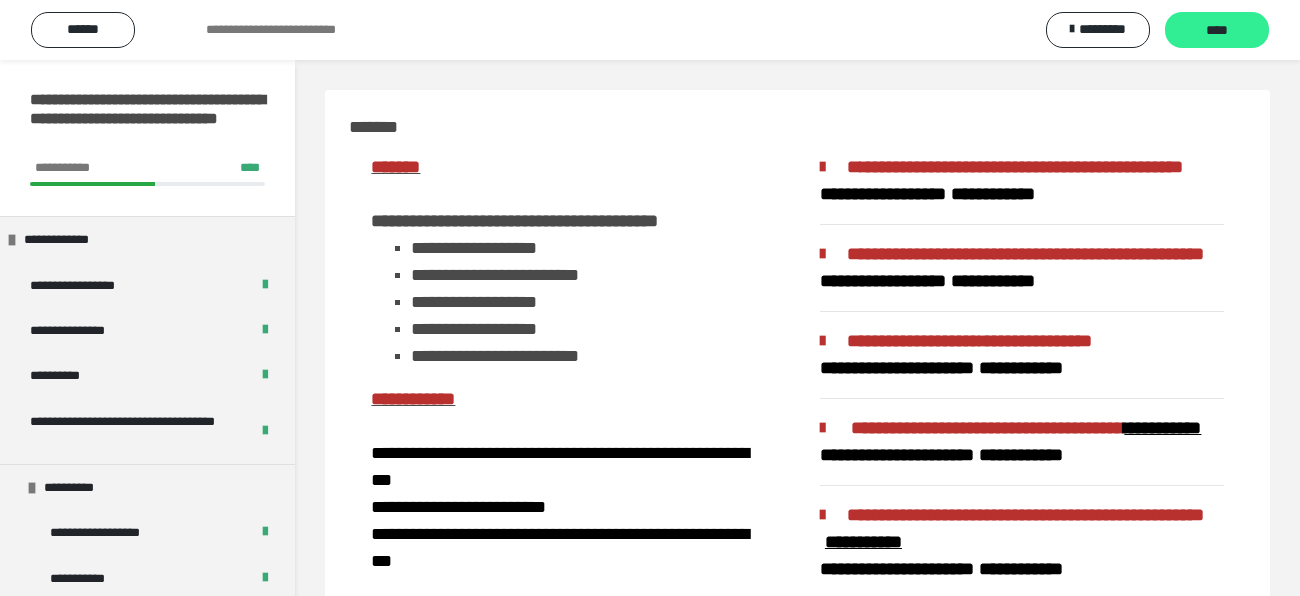 click on "****" at bounding box center [1217, 31] 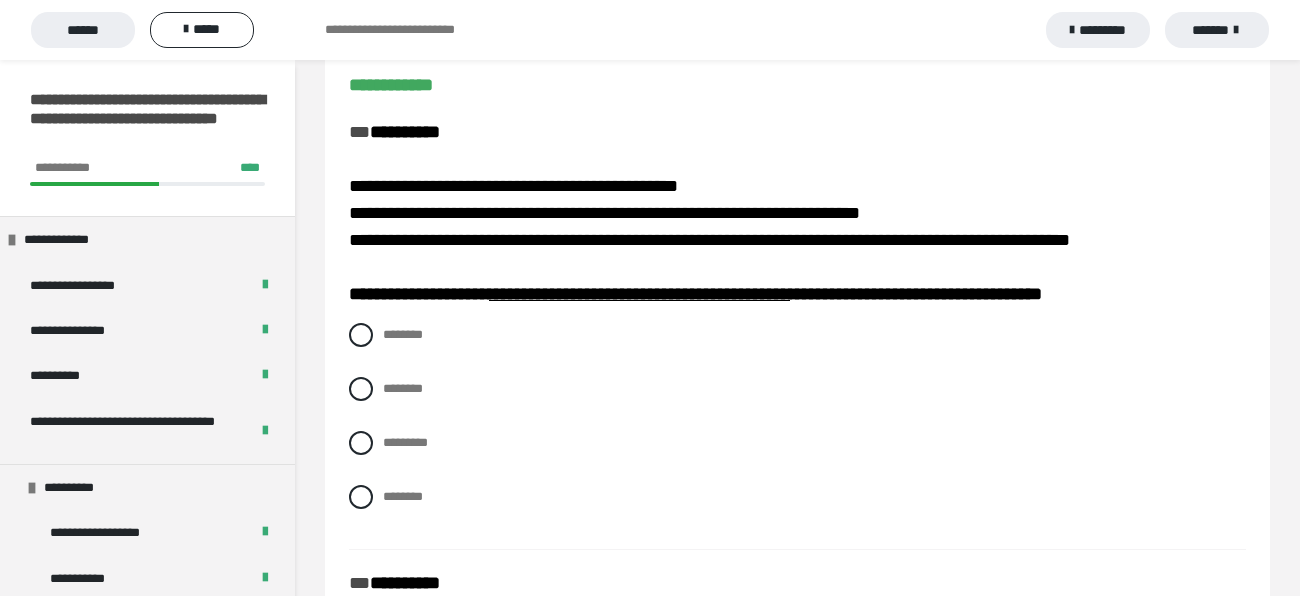 scroll, scrollTop: 158, scrollLeft: 0, axis: vertical 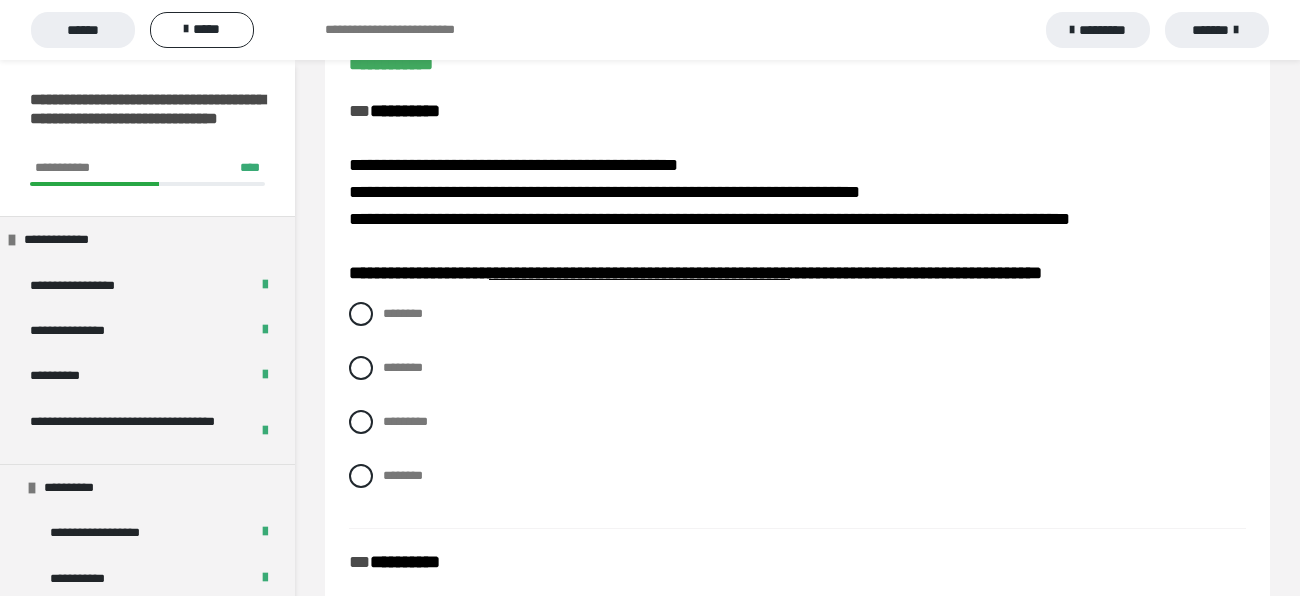 click on "**********" at bounding box center [797, 1808] 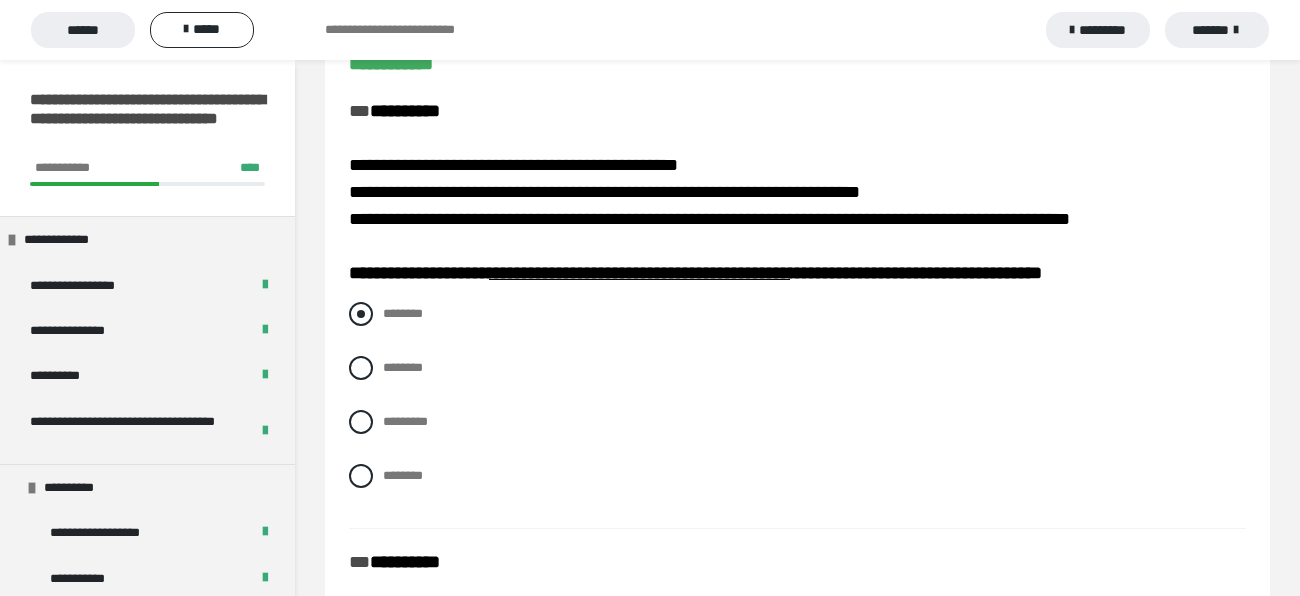click at bounding box center (361, 314) 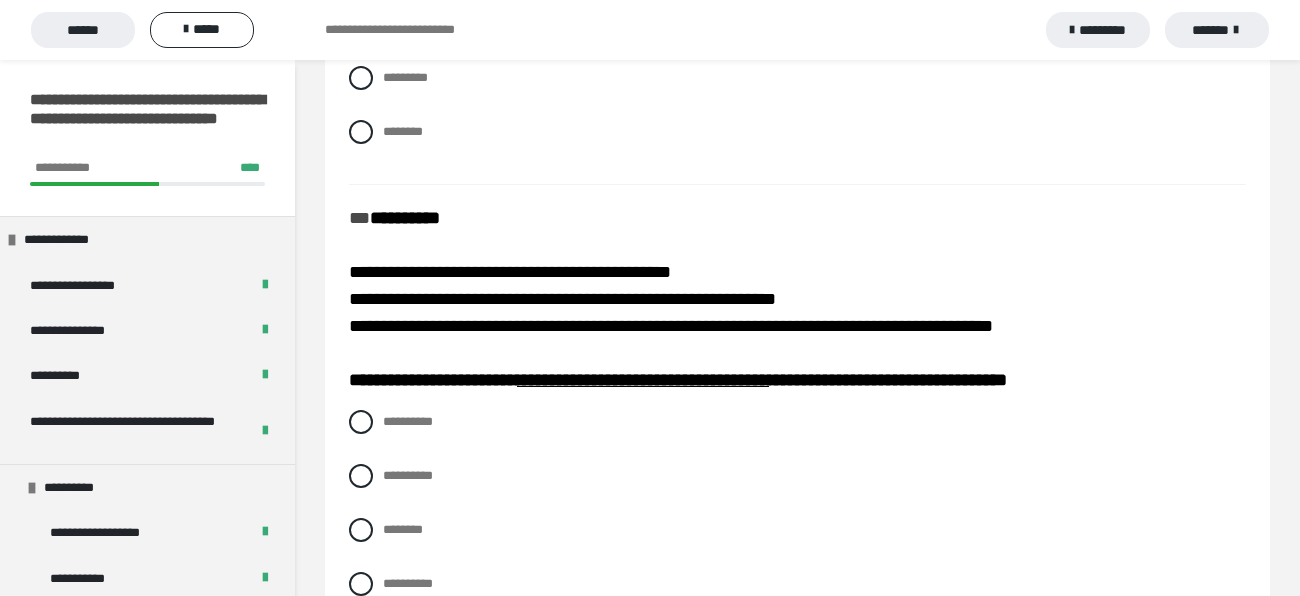 scroll, scrollTop: 561, scrollLeft: 0, axis: vertical 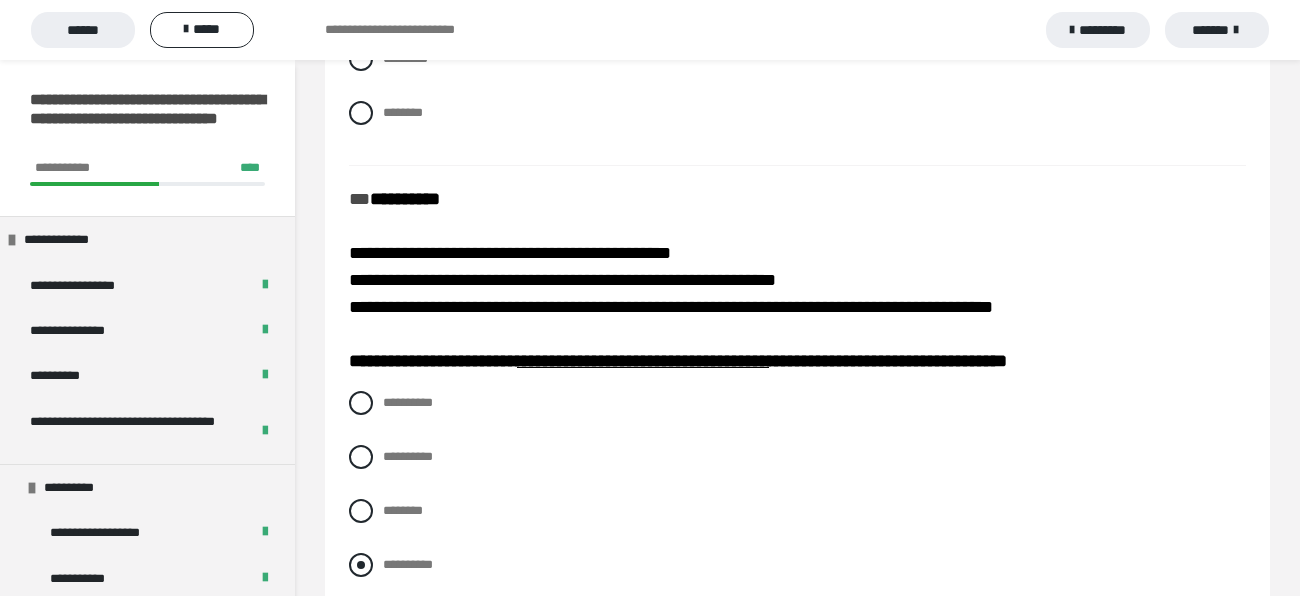 click on "********" at bounding box center (389, -1) 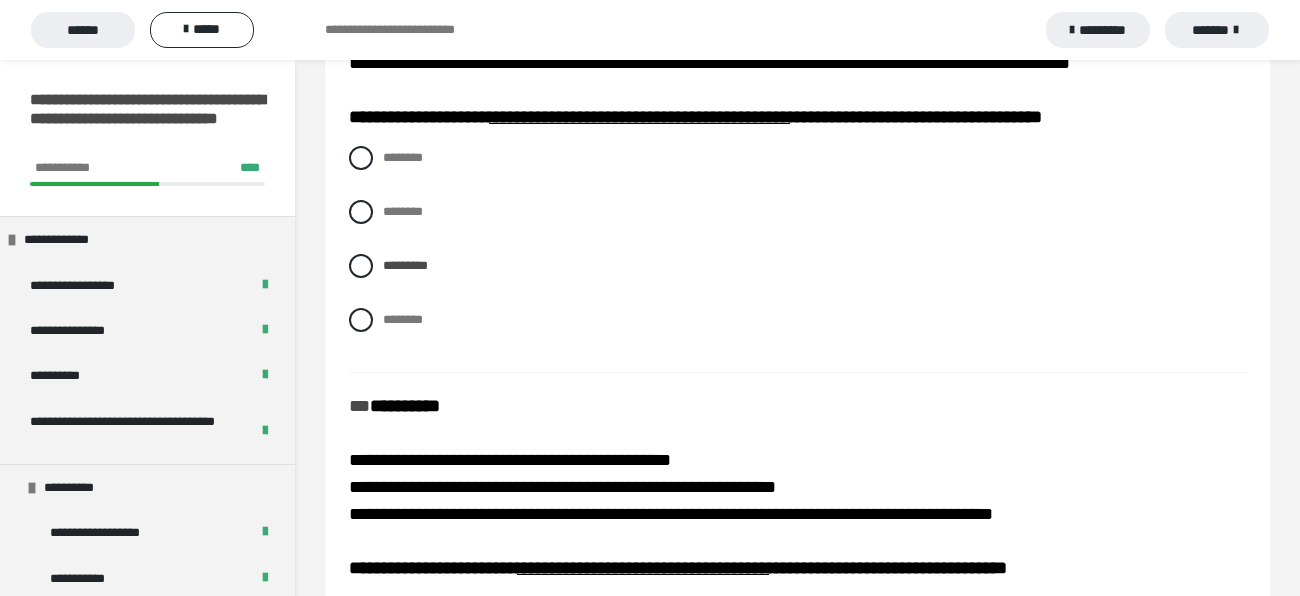 scroll, scrollTop: 348, scrollLeft: 0, axis: vertical 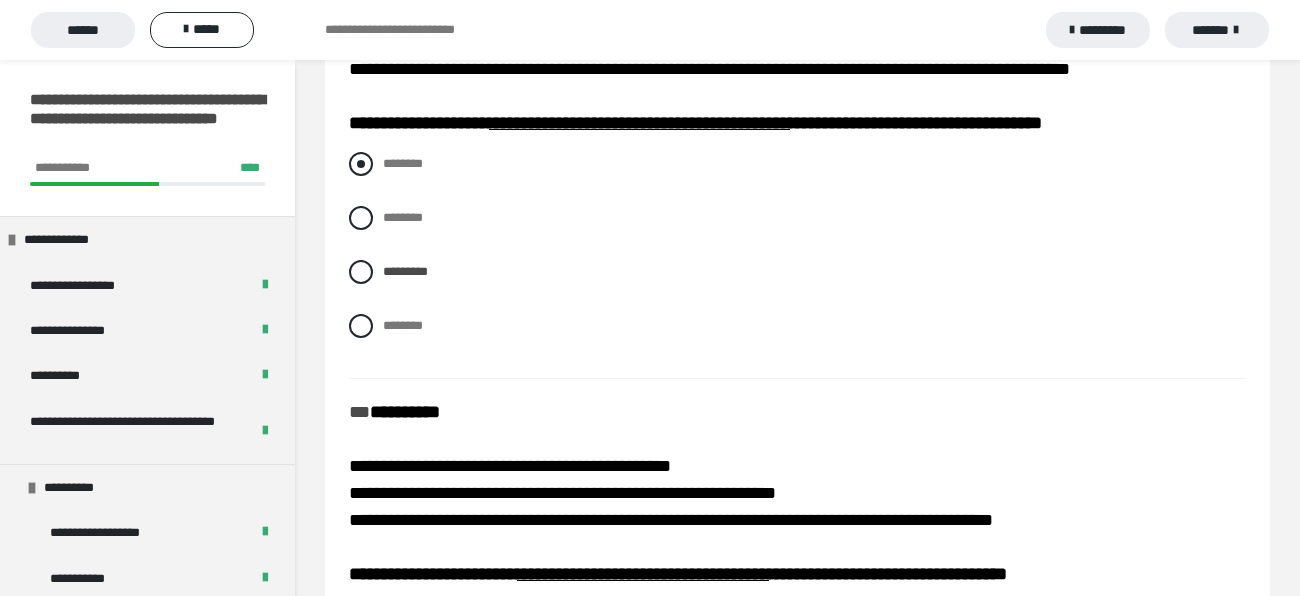 click on "********" at bounding box center [797, 164] 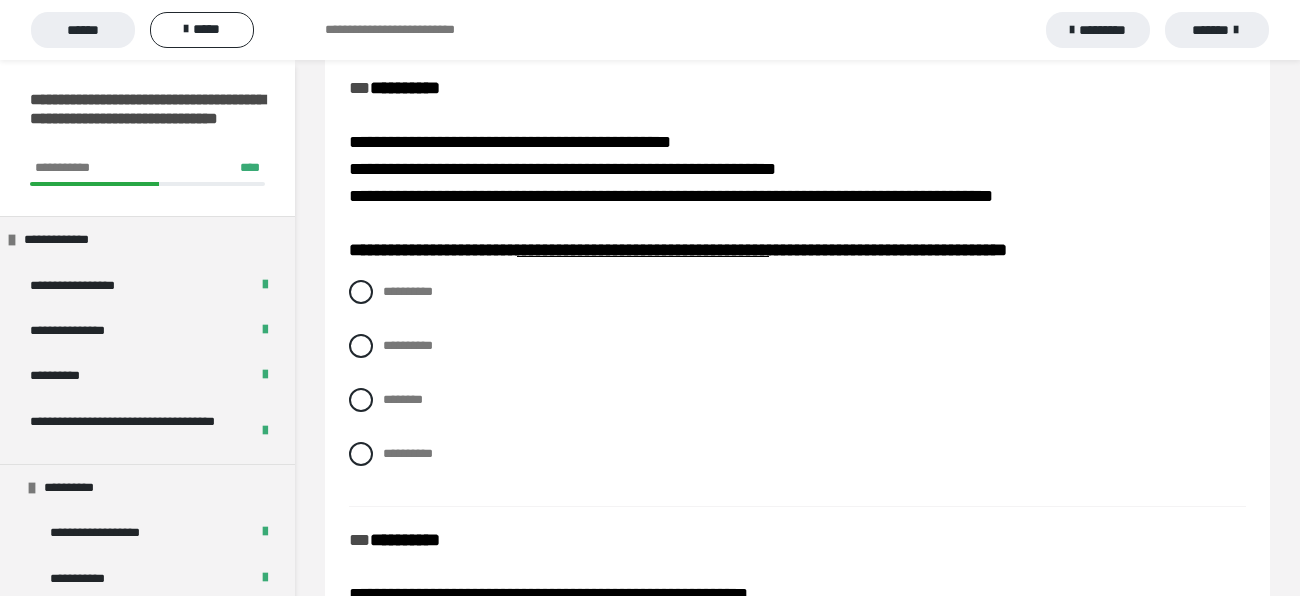 scroll, scrollTop: 685, scrollLeft: 0, axis: vertical 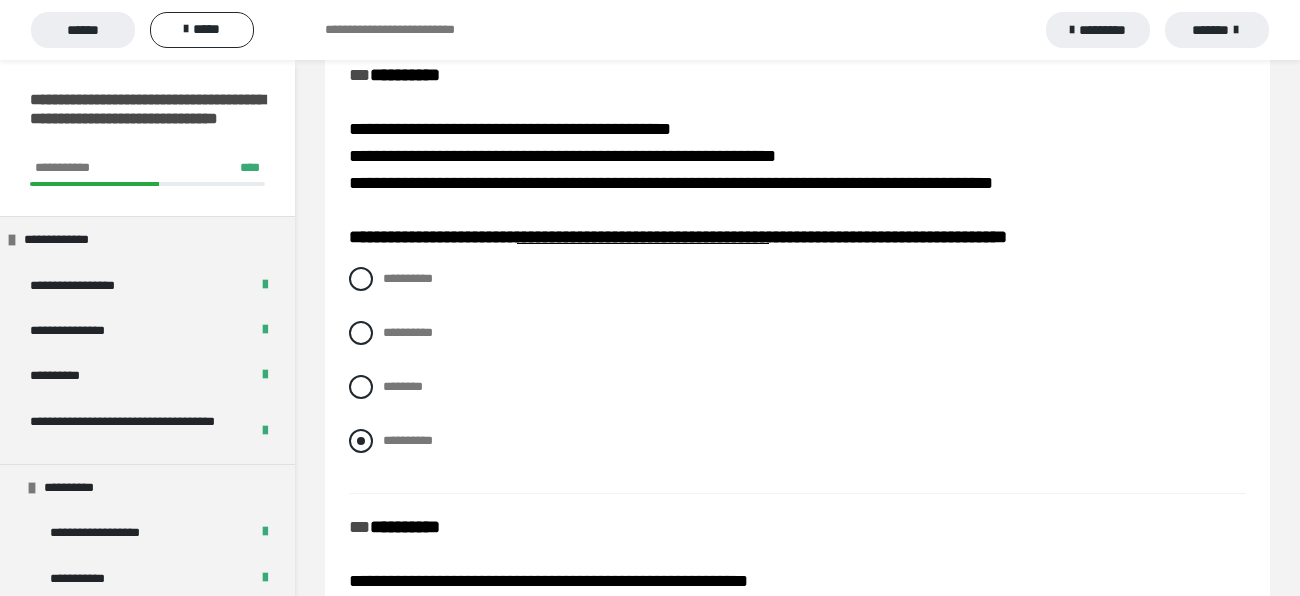 click on "**********" at bounding box center [408, 440] 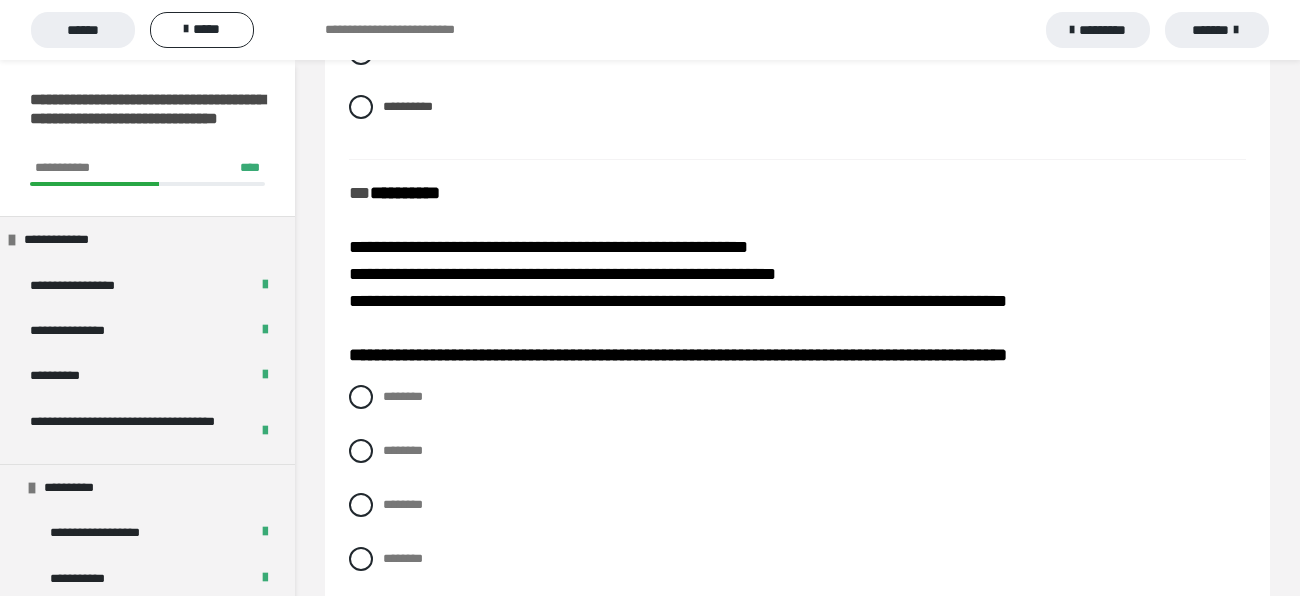 scroll, scrollTop: 1024, scrollLeft: 0, axis: vertical 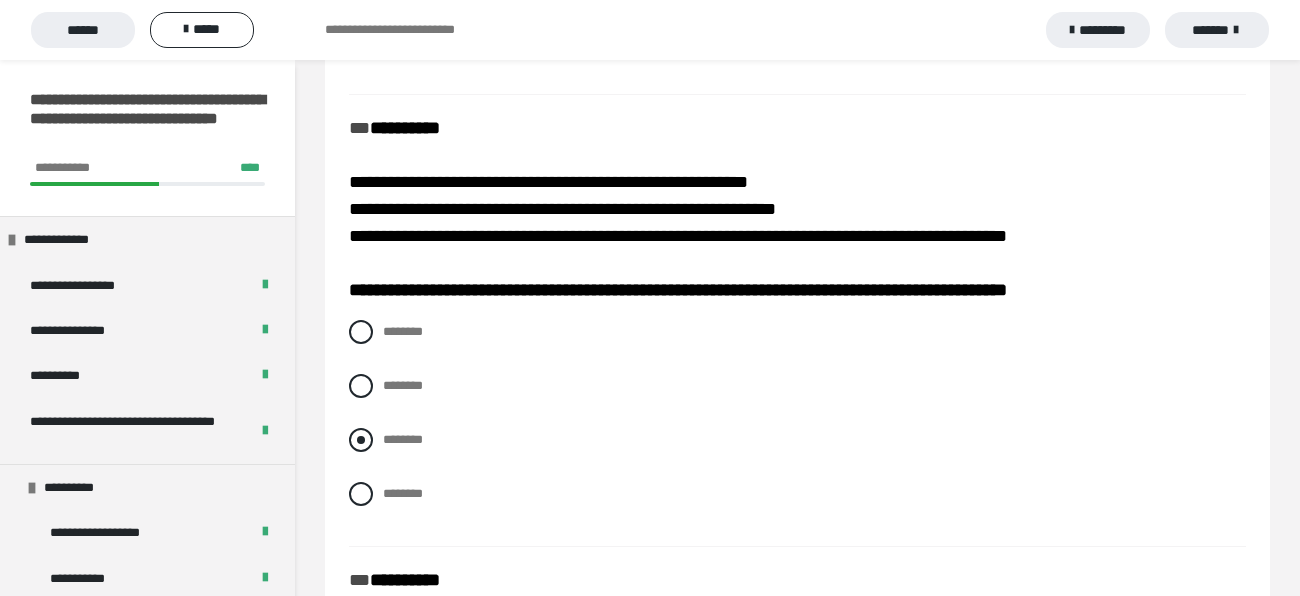 click at bounding box center [361, 440] 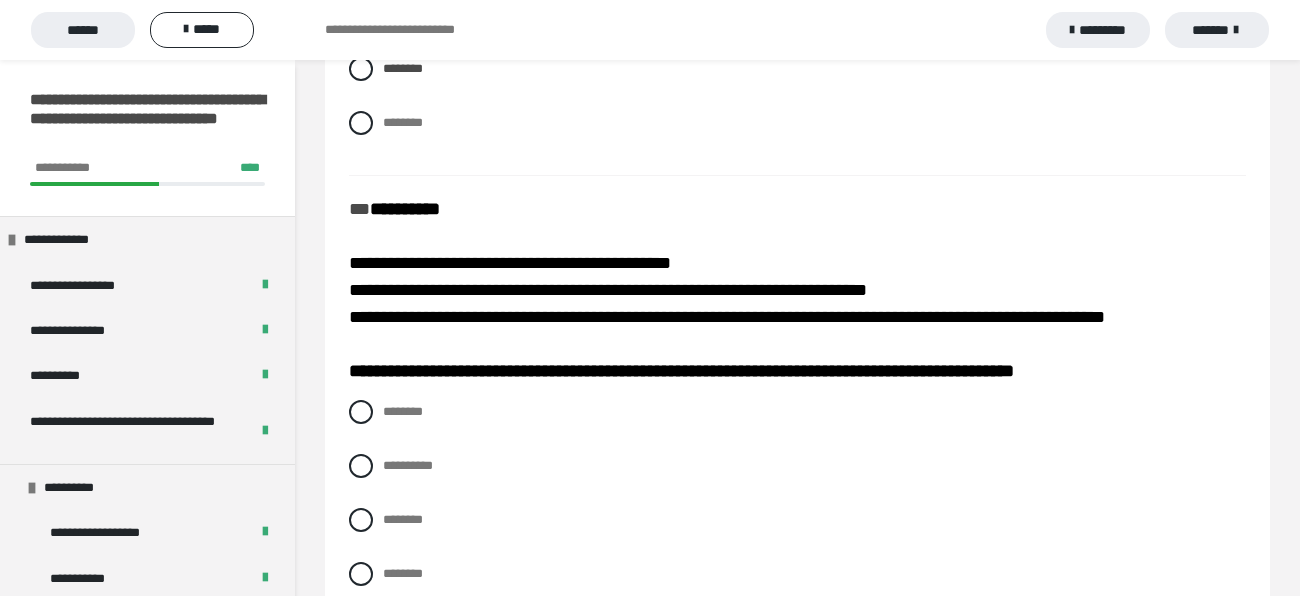 scroll, scrollTop: 1479, scrollLeft: 0, axis: vertical 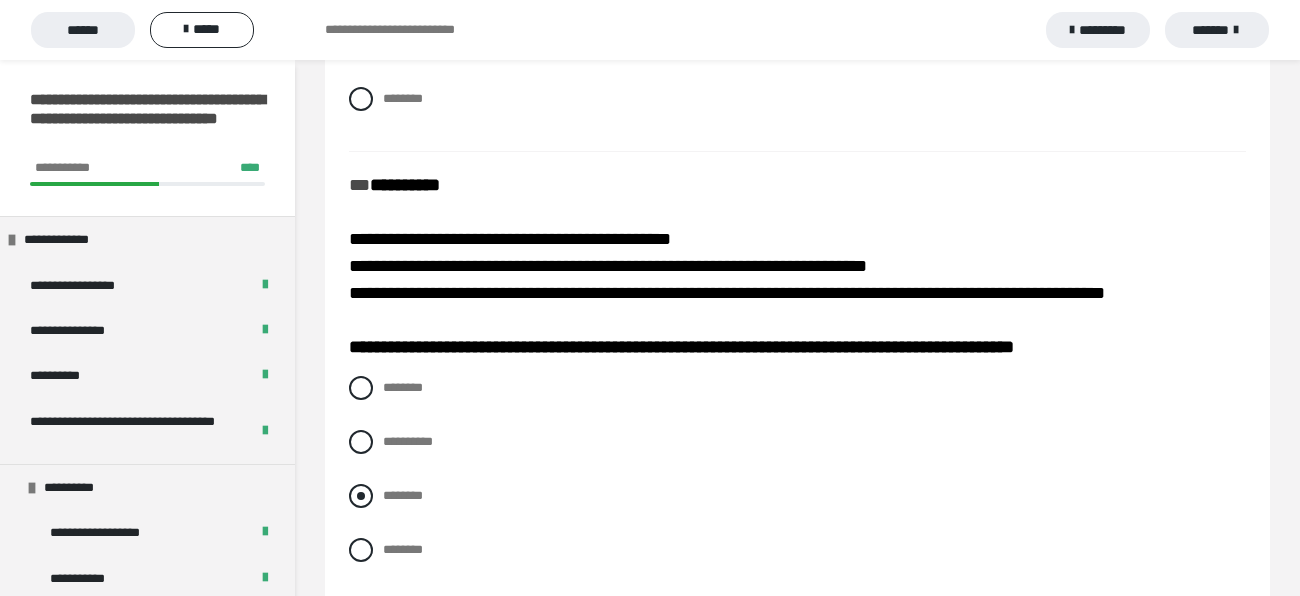click at bounding box center (361, 496) 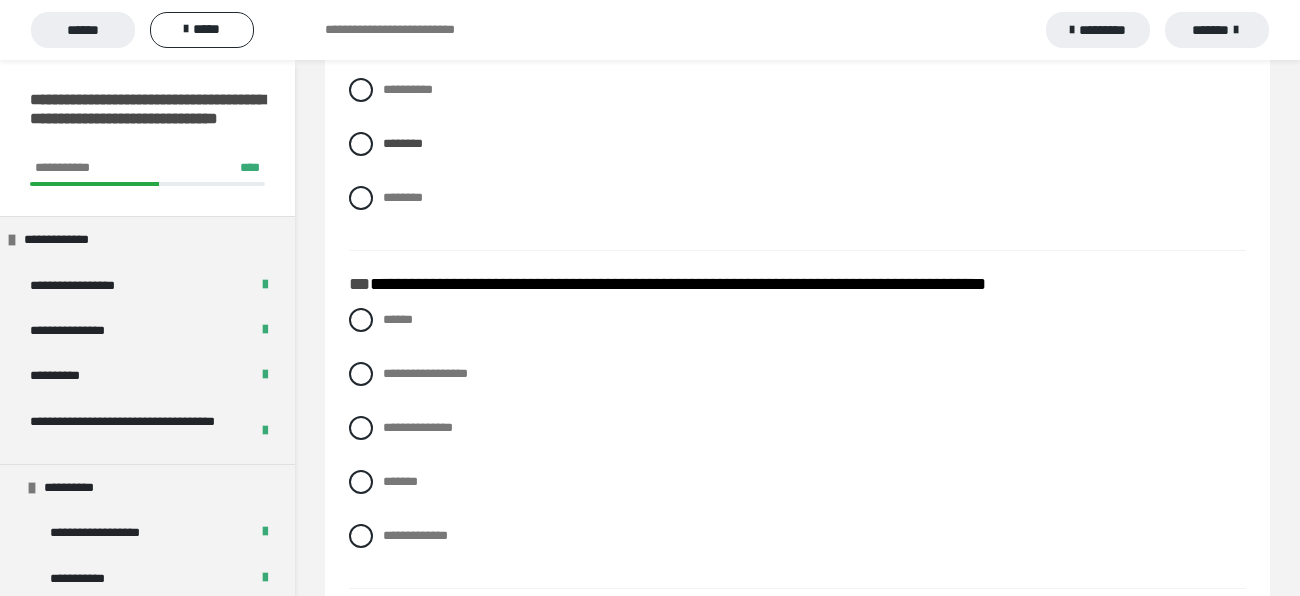 scroll, scrollTop: 1838, scrollLeft: 0, axis: vertical 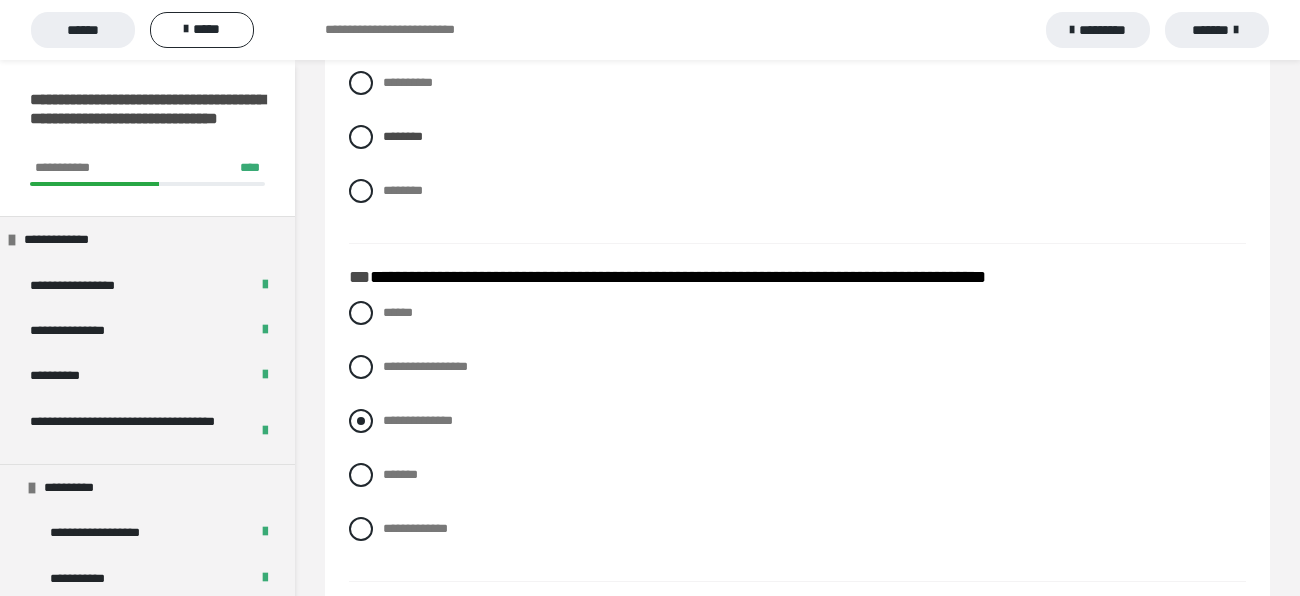 click on "**********" at bounding box center [418, 420] 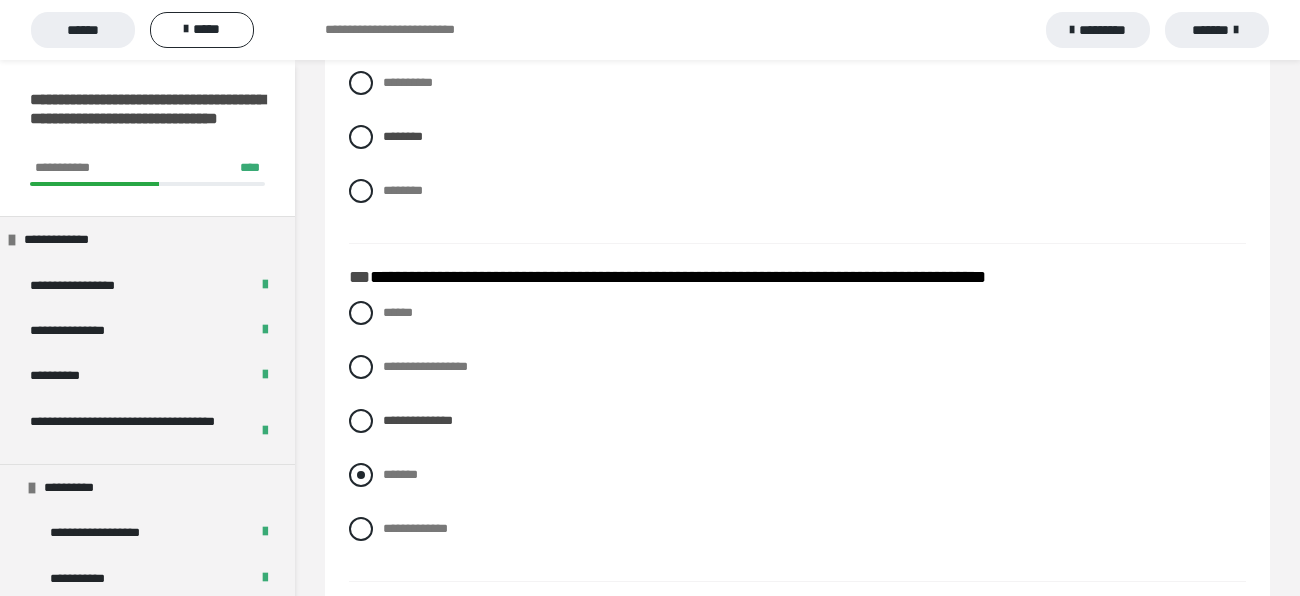 click on "*******" at bounding box center (400, 474) 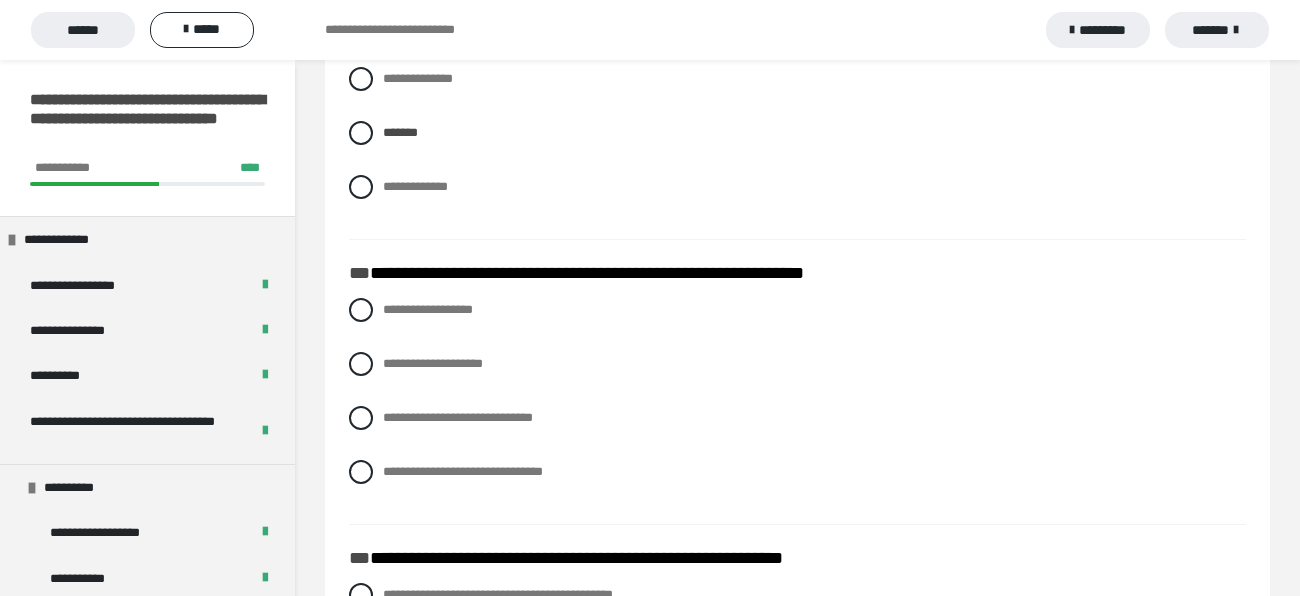 scroll, scrollTop: 2193, scrollLeft: 0, axis: vertical 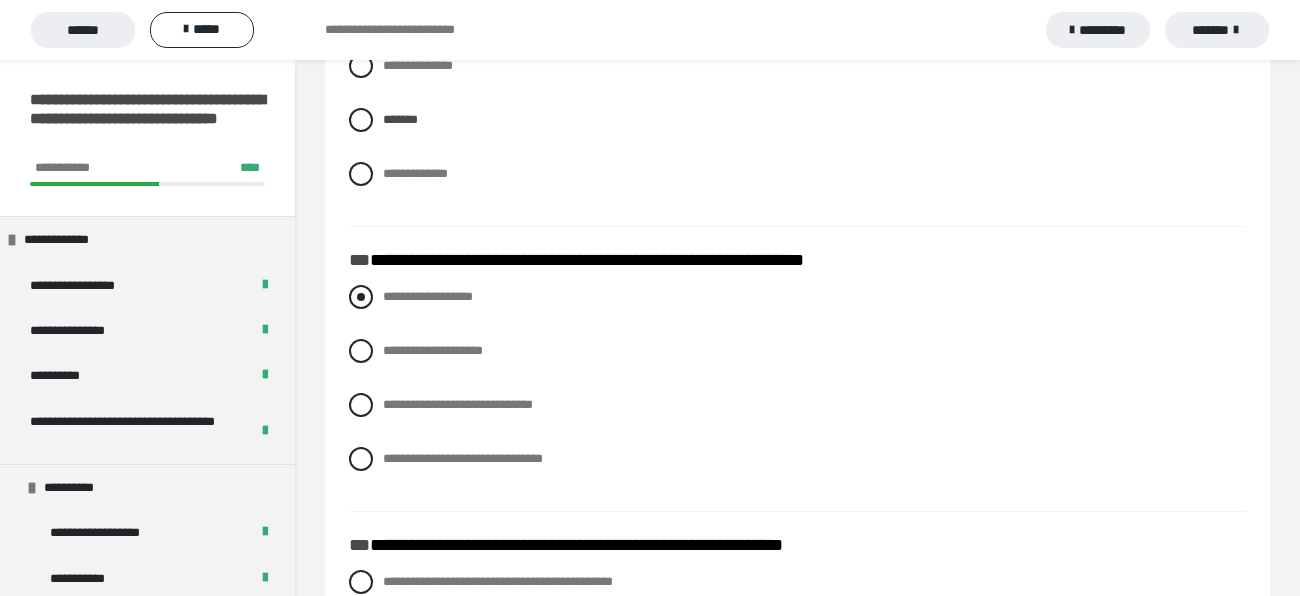 click at bounding box center [361, 297] 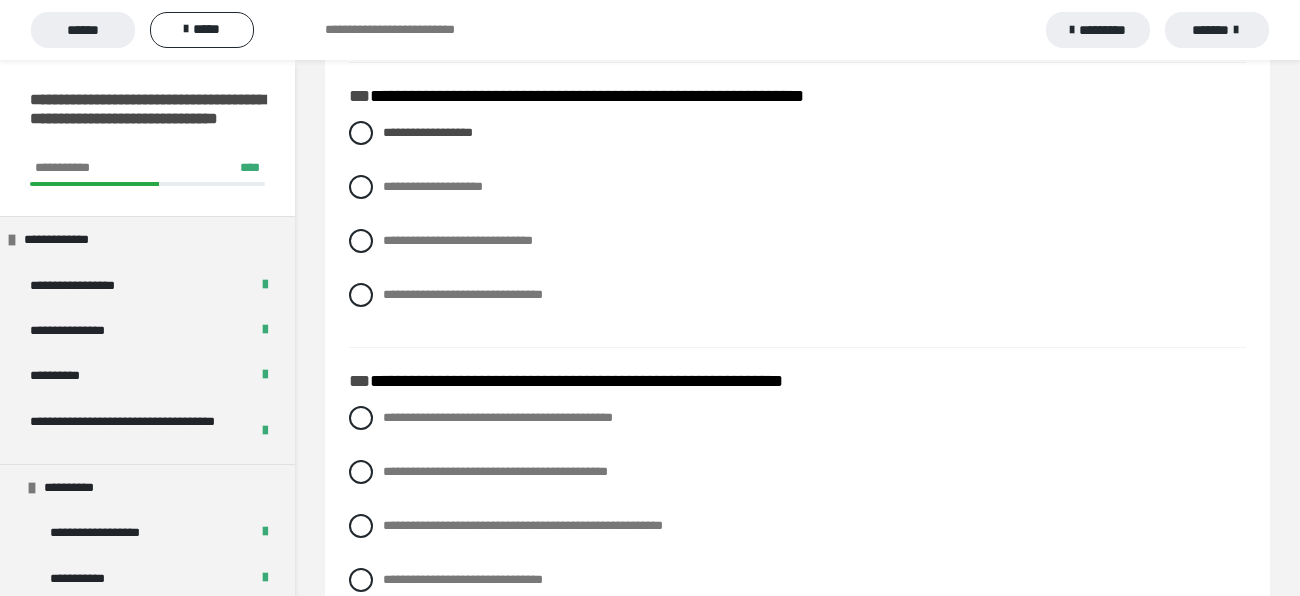scroll, scrollTop: 2433, scrollLeft: 0, axis: vertical 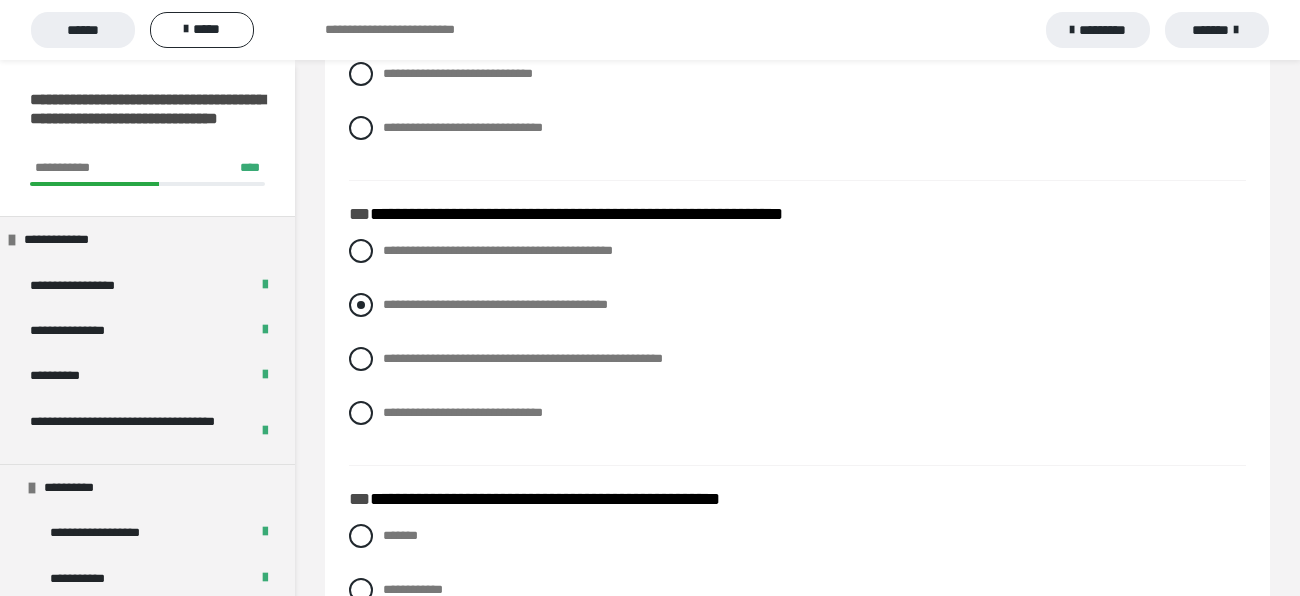 click on "**********" at bounding box center [495, 304] 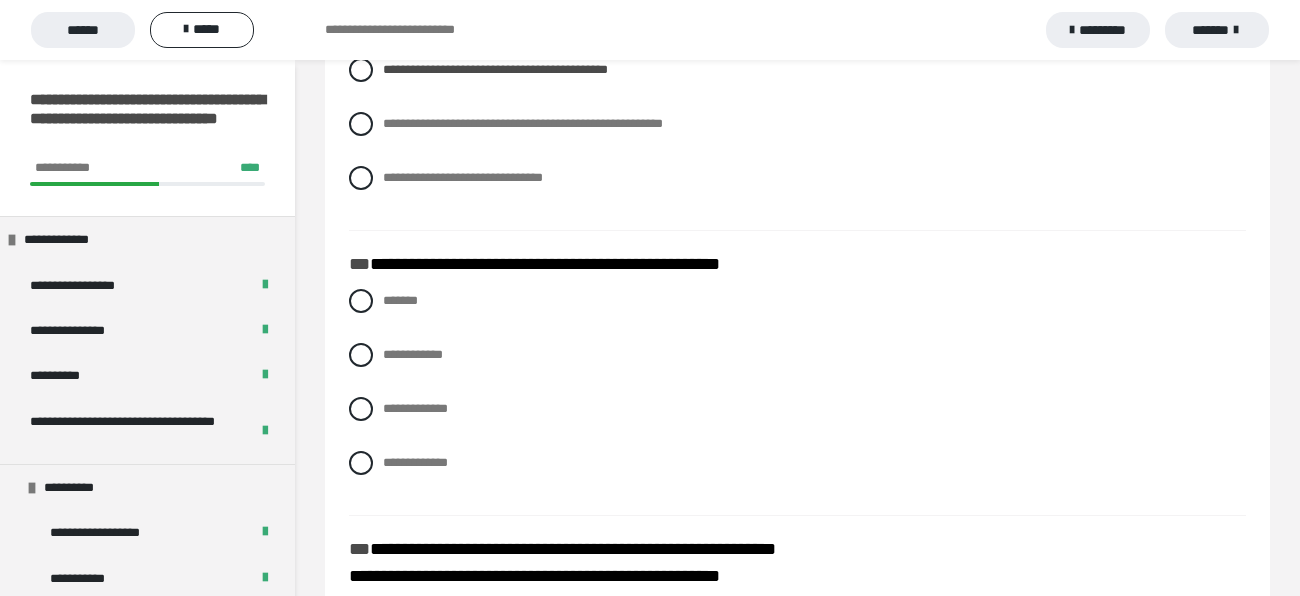 scroll, scrollTop: 2766, scrollLeft: 0, axis: vertical 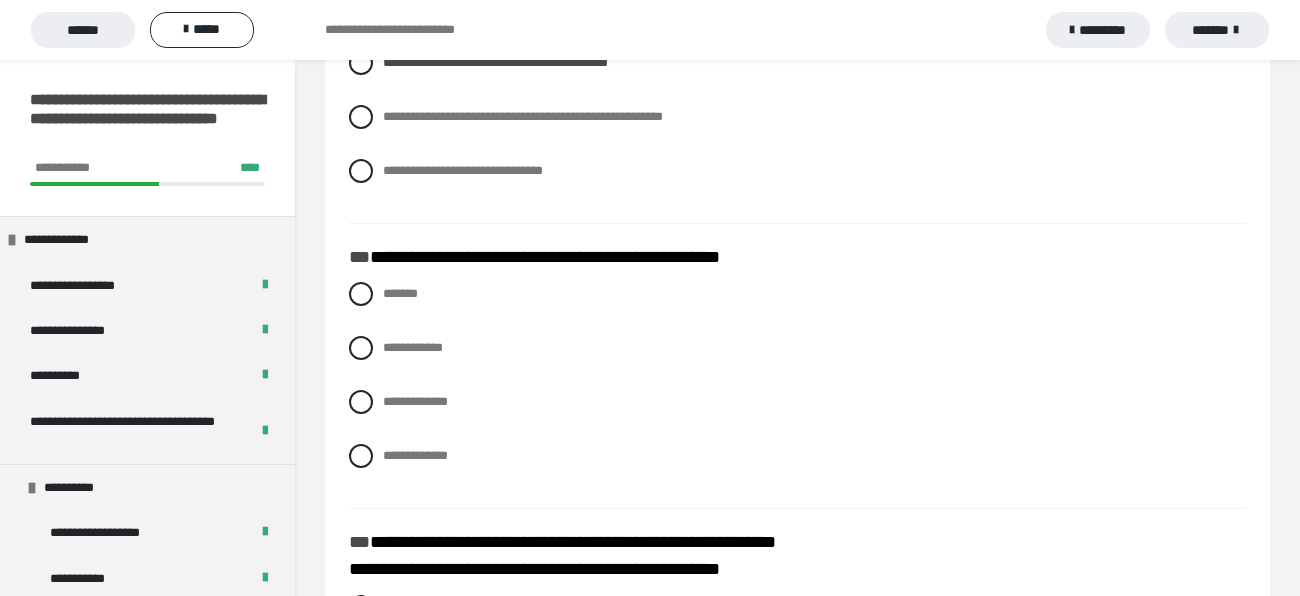 click on "**********" at bounding box center [147, 138] 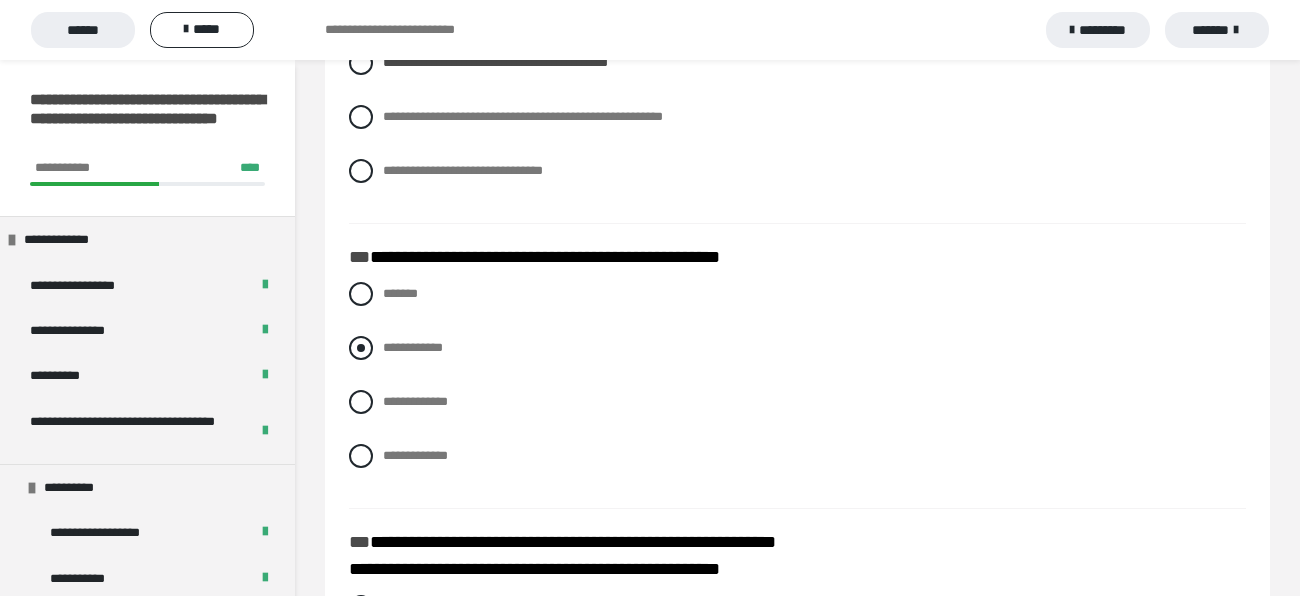 click on "**********" at bounding box center (797, 348) 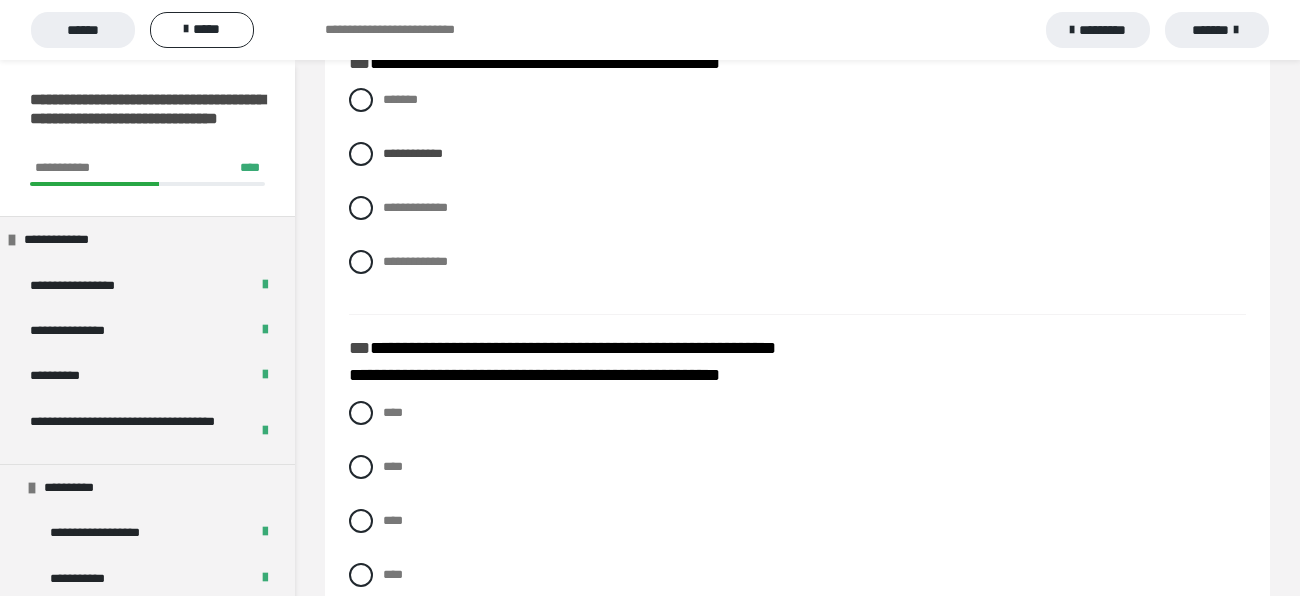 scroll, scrollTop: 2986, scrollLeft: 0, axis: vertical 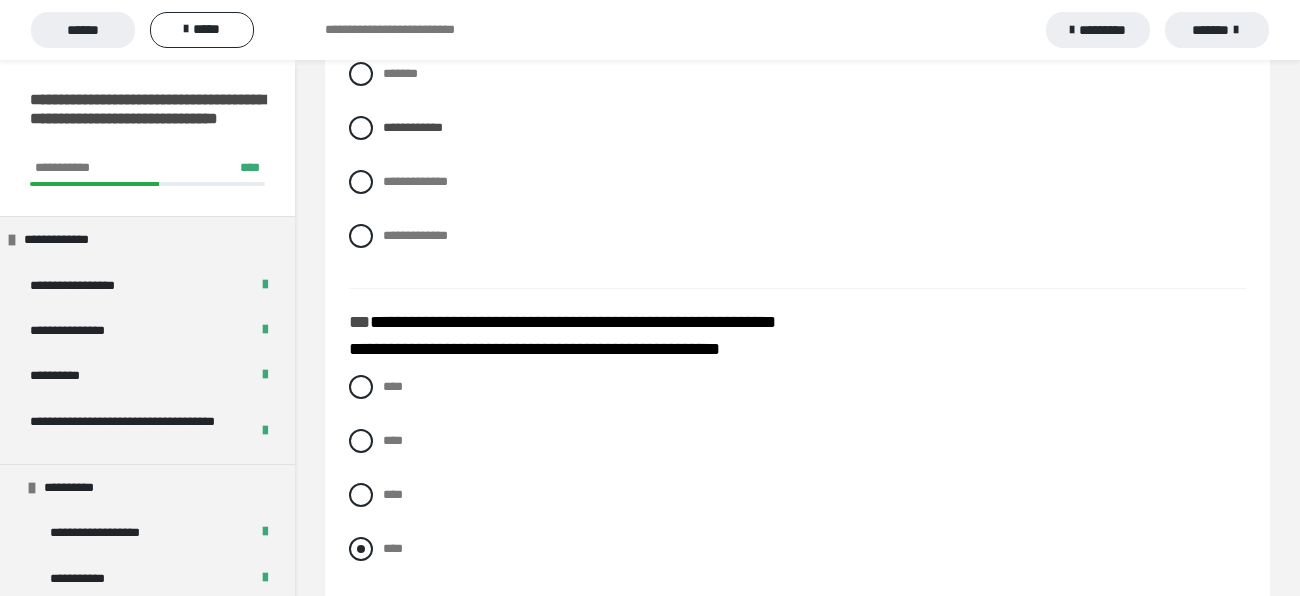 click at bounding box center [361, 549] 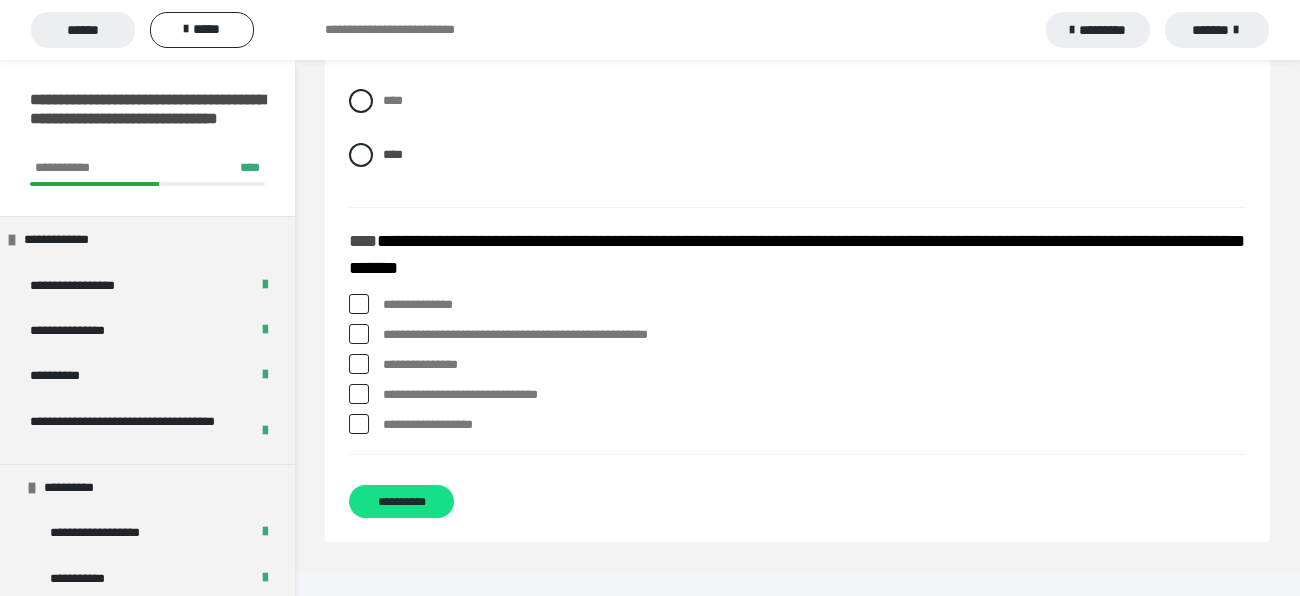 scroll, scrollTop: 3388, scrollLeft: 0, axis: vertical 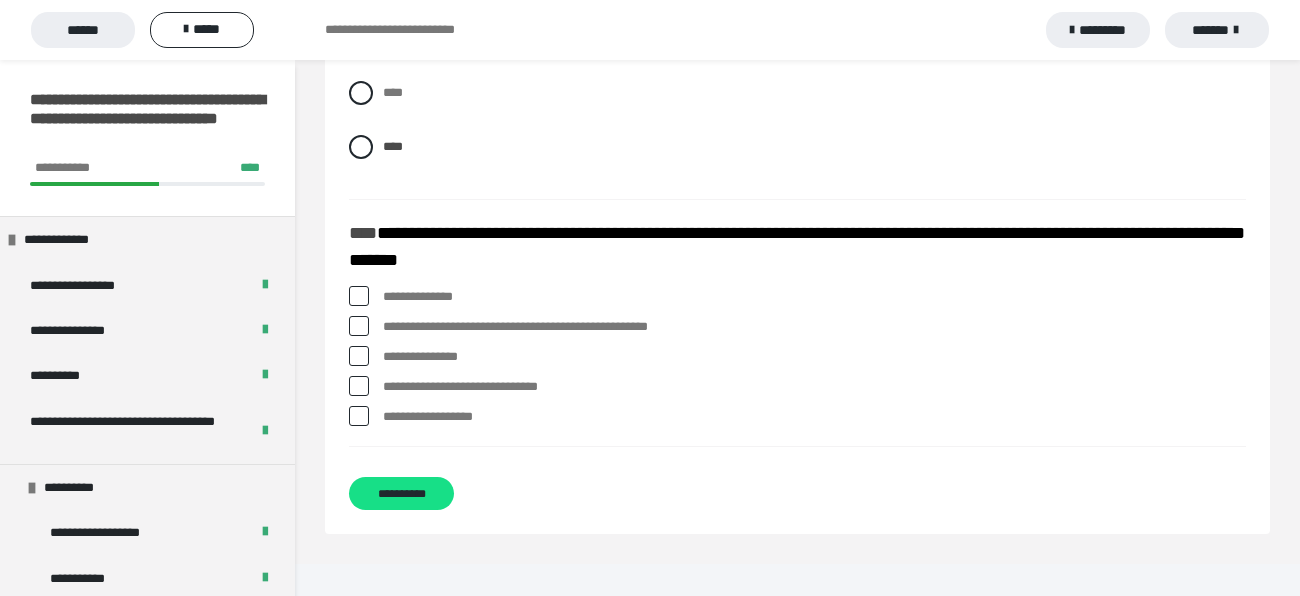 click at bounding box center (359, 386) 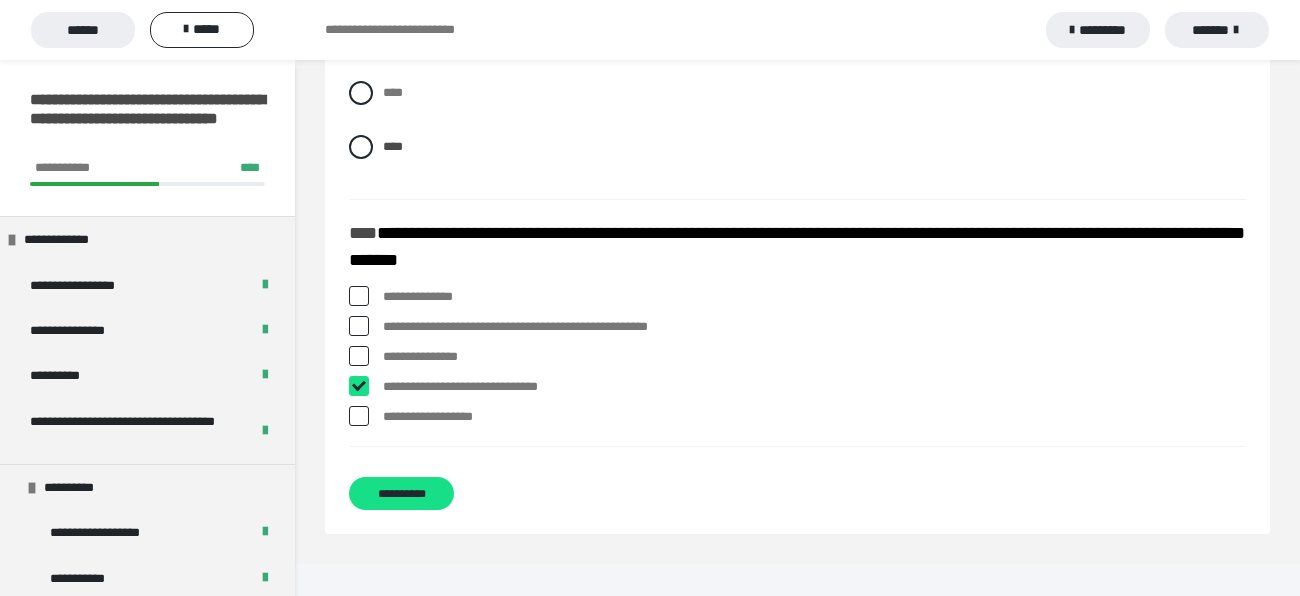 checkbox on "****" 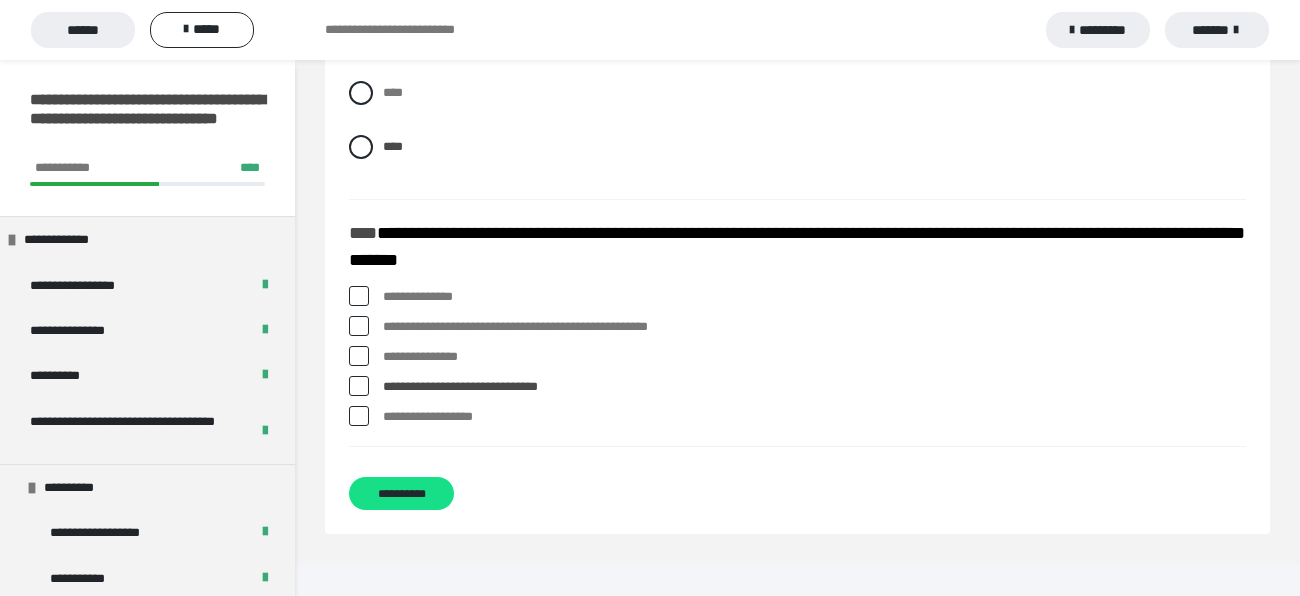 click at bounding box center (359, 296) 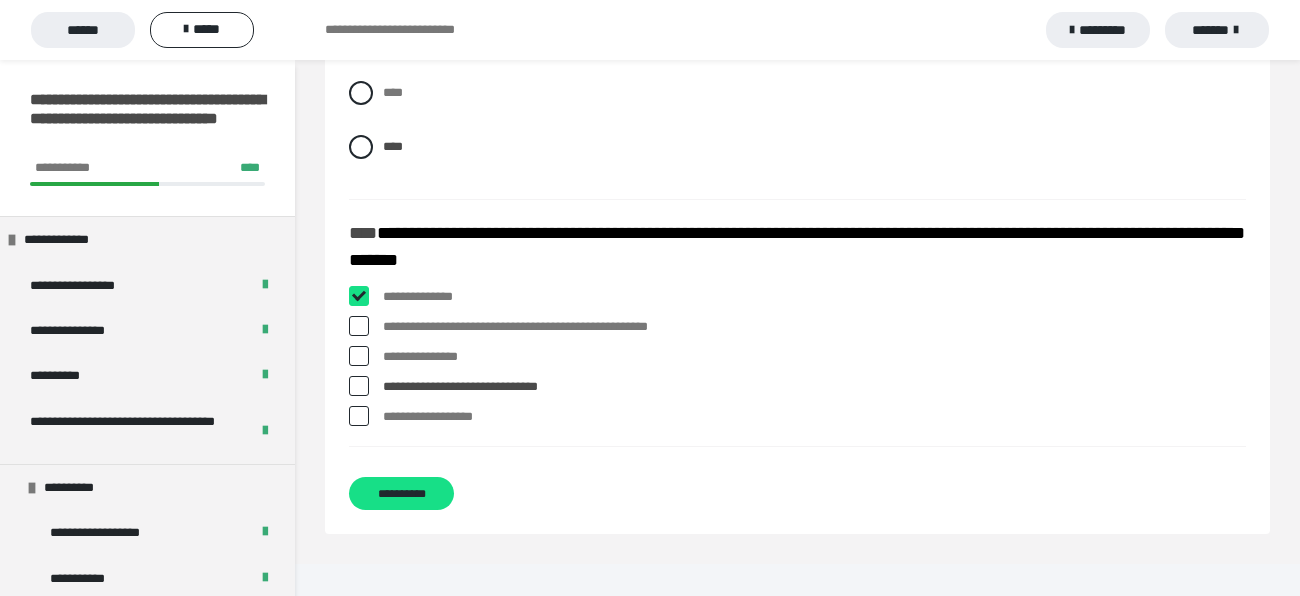 checkbox on "****" 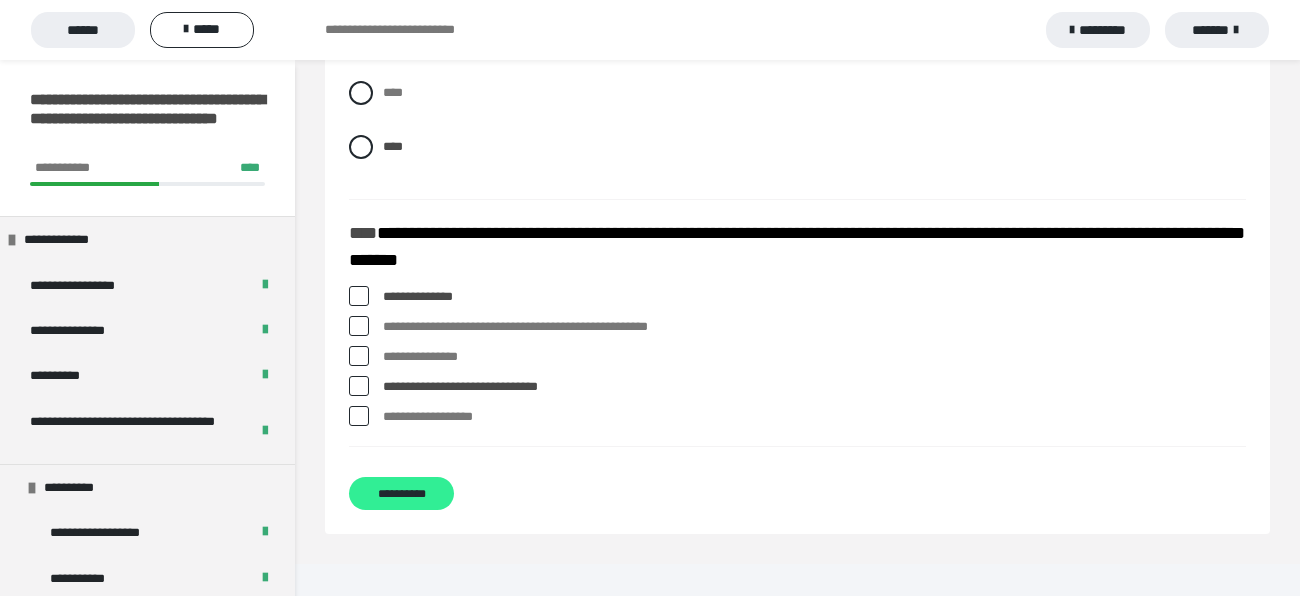 click on "**********" at bounding box center (401, 493) 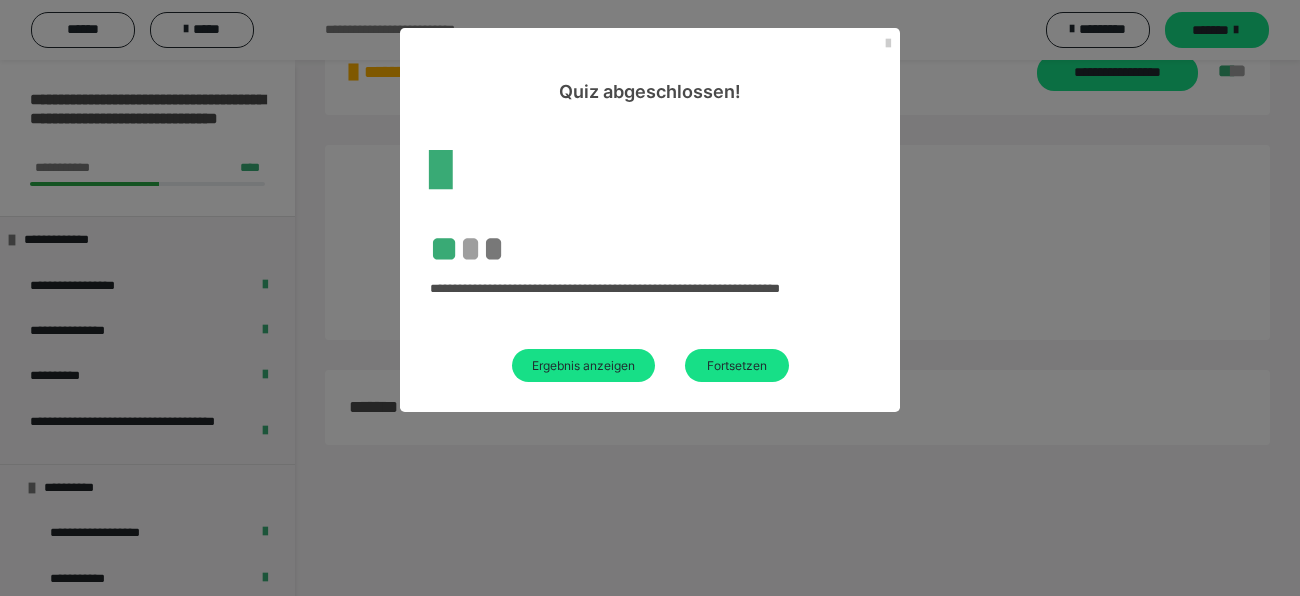scroll, scrollTop: 2276, scrollLeft: 0, axis: vertical 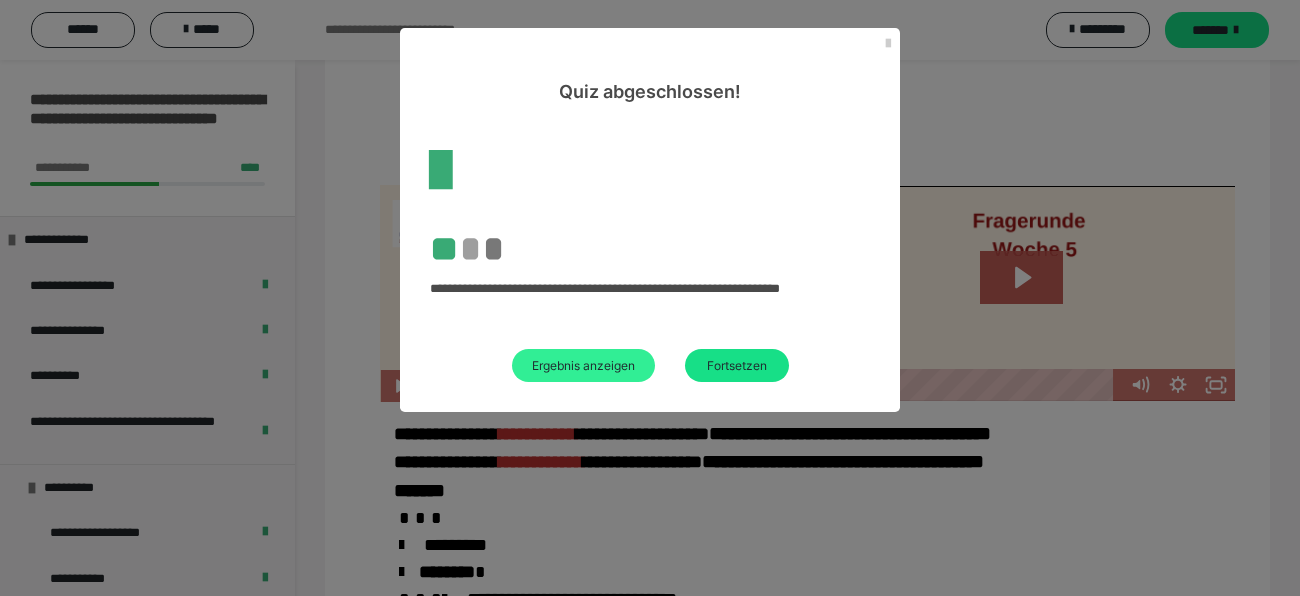click on "Ergebnis anzeigen" at bounding box center (583, 365) 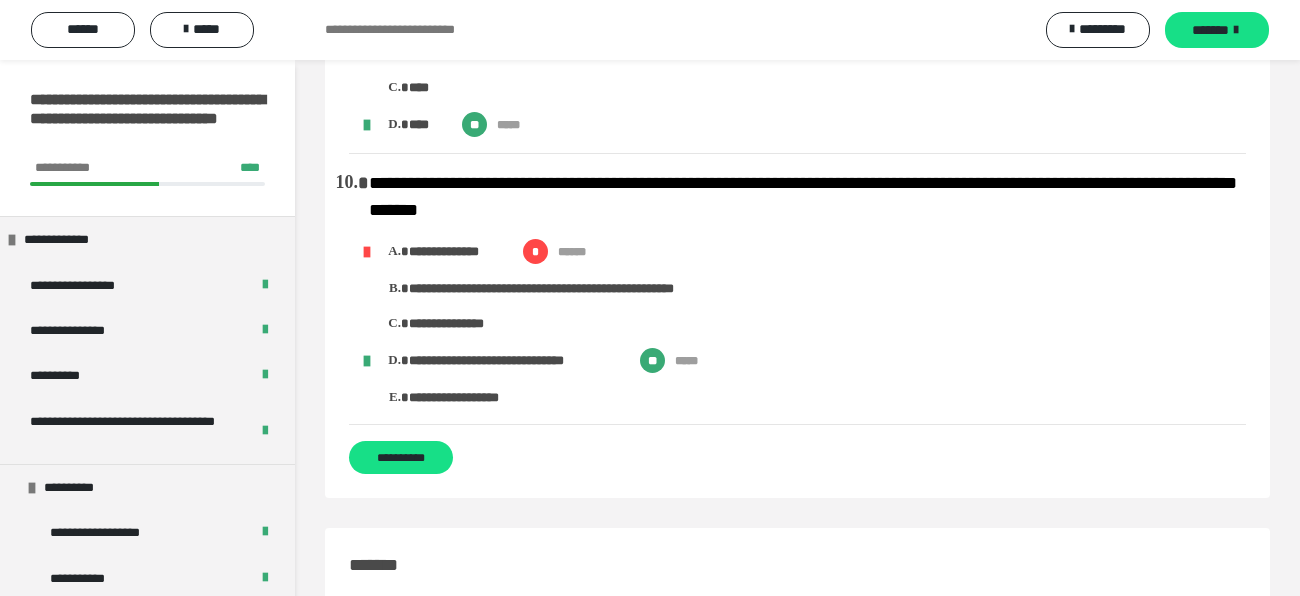 scroll, scrollTop: 2533, scrollLeft: 0, axis: vertical 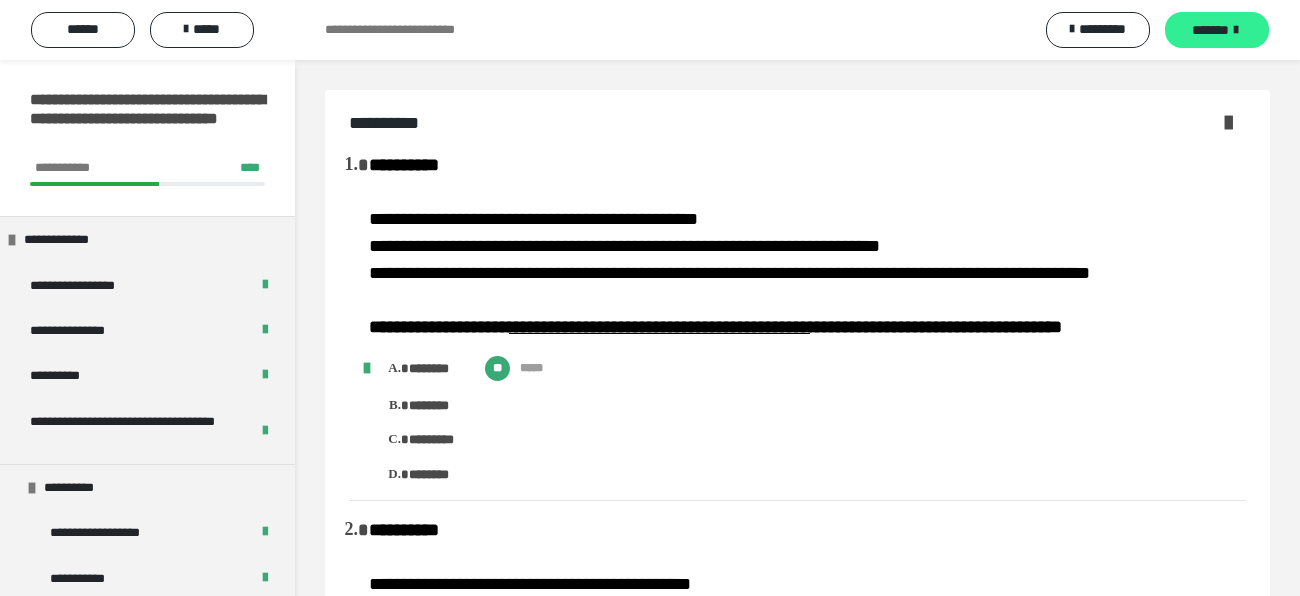 click on "*******" at bounding box center (1217, 30) 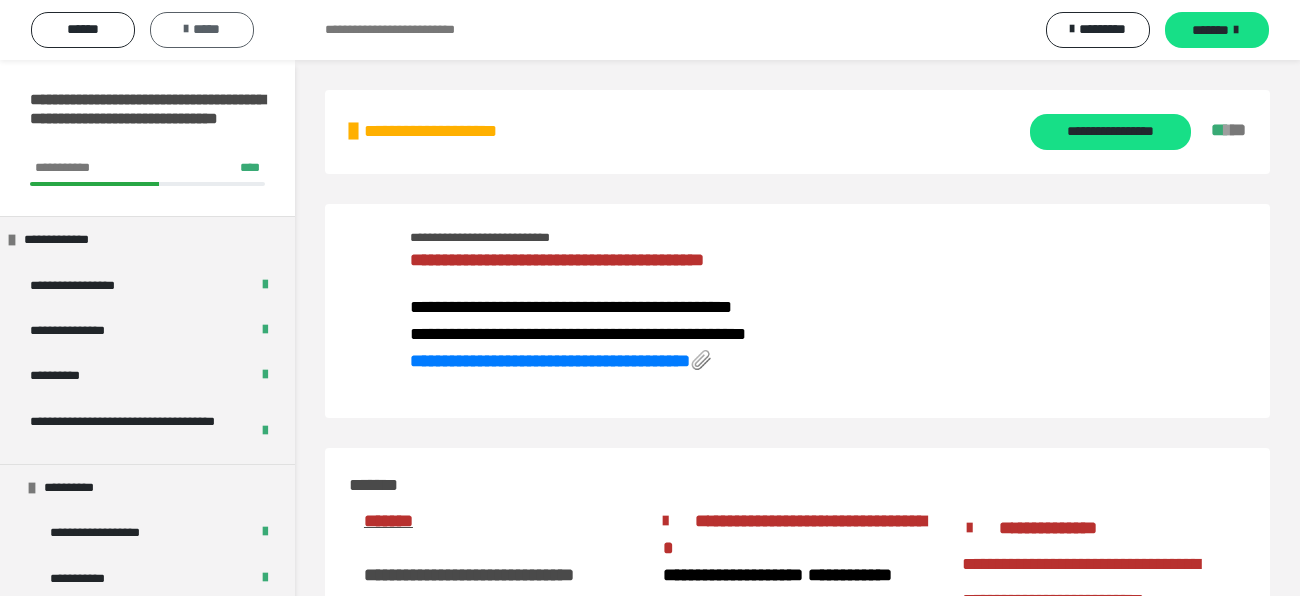 click on "*****" at bounding box center [202, 29] 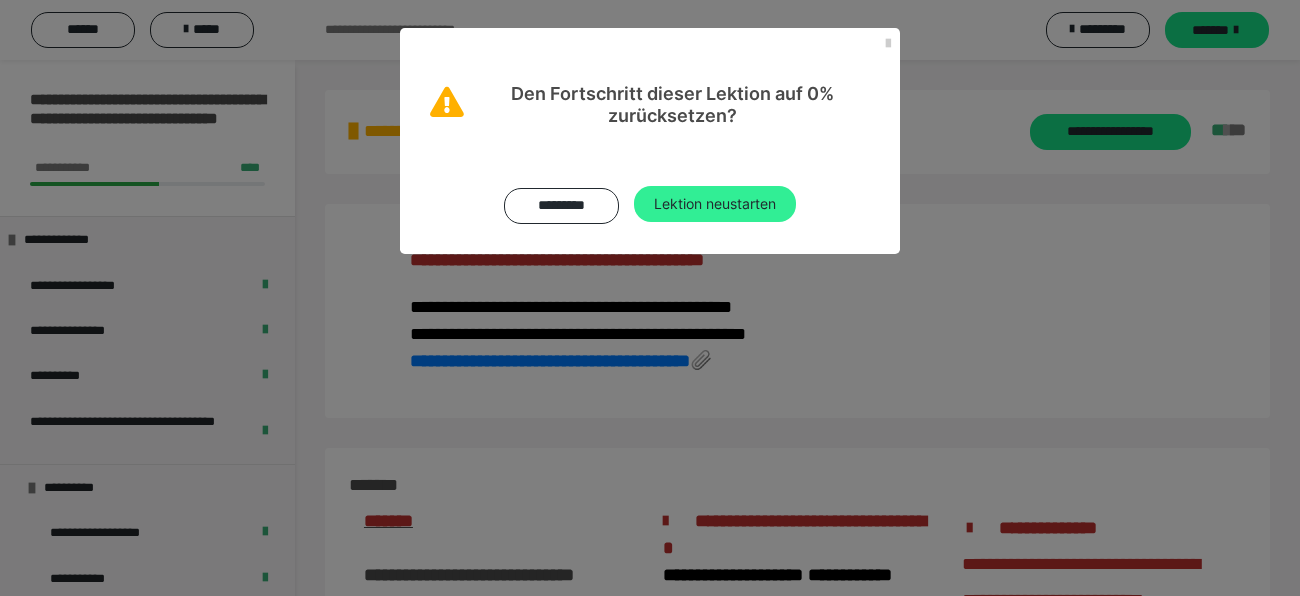 click on "Lektion neustarten" at bounding box center [715, 204] 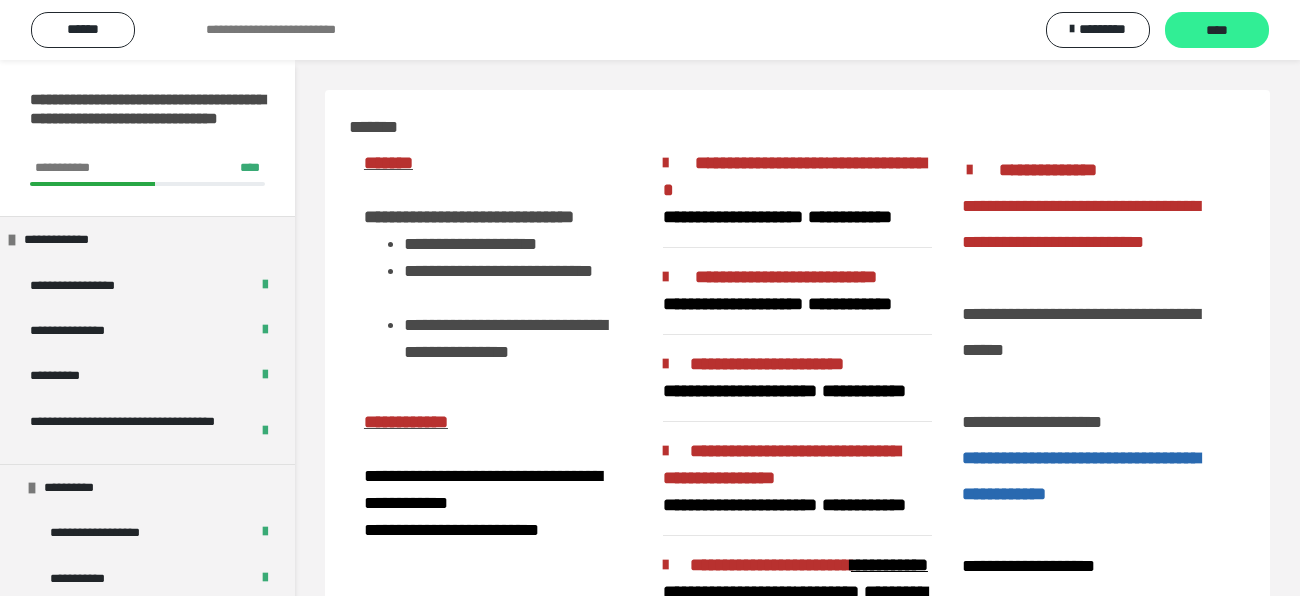click on "****" at bounding box center (1217, 31) 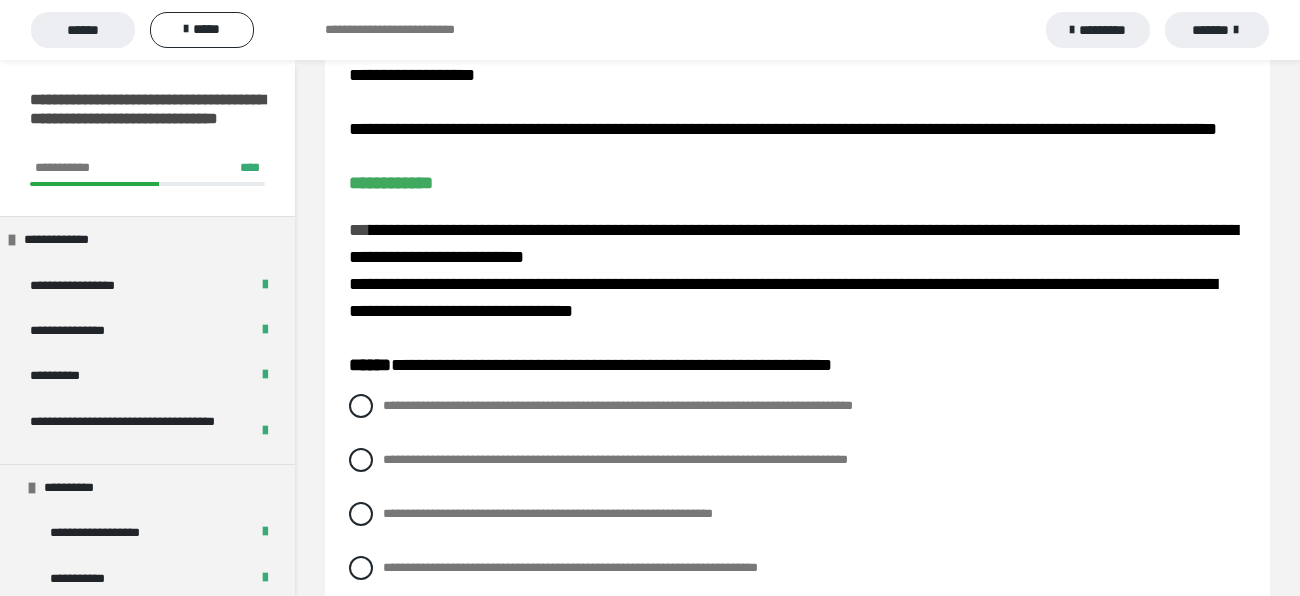 scroll, scrollTop: 119, scrollLeft: 0, axis: vertical 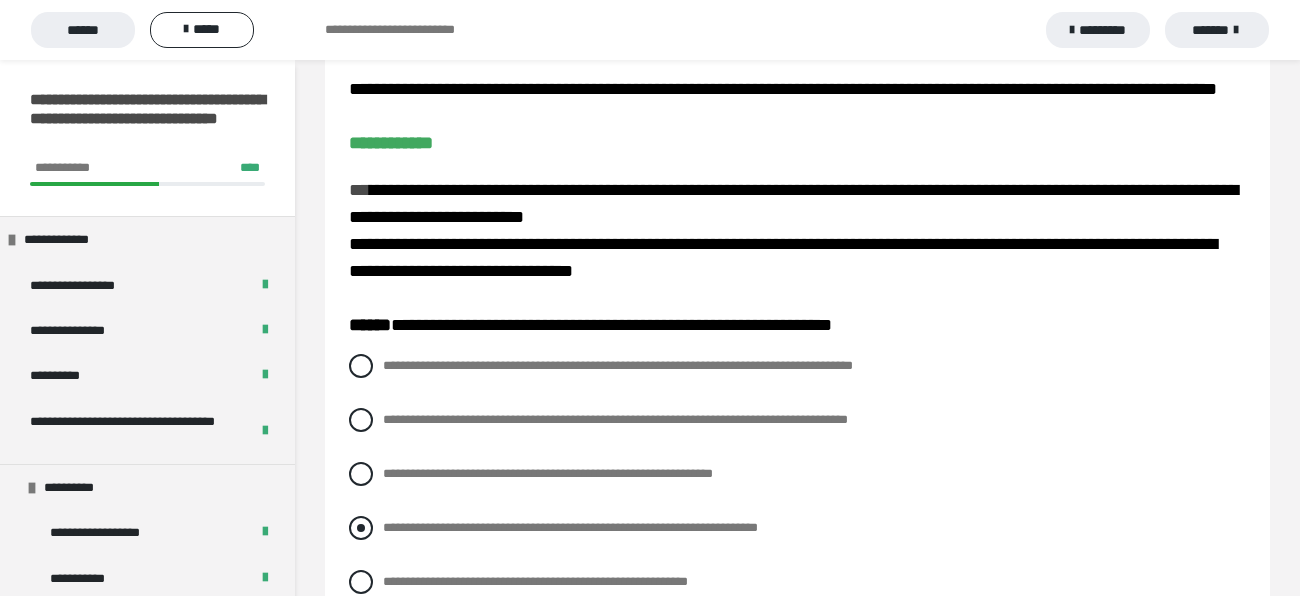 click at bounding box center [361, 528] 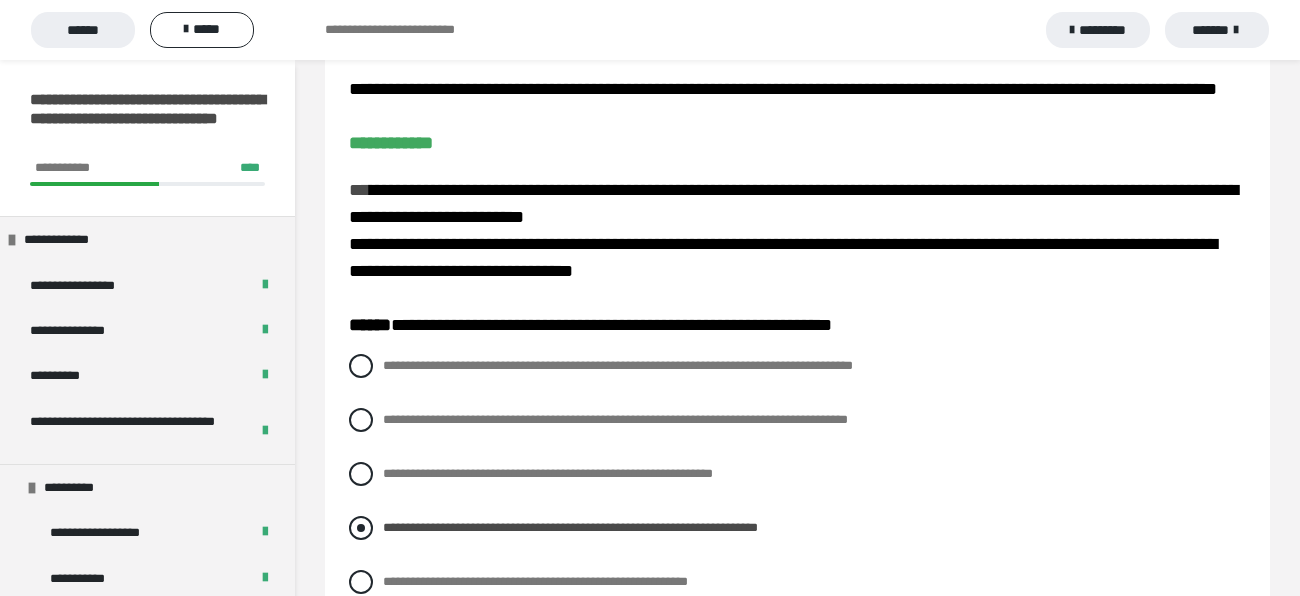 click on "**********" at bounding box center [389, 576] 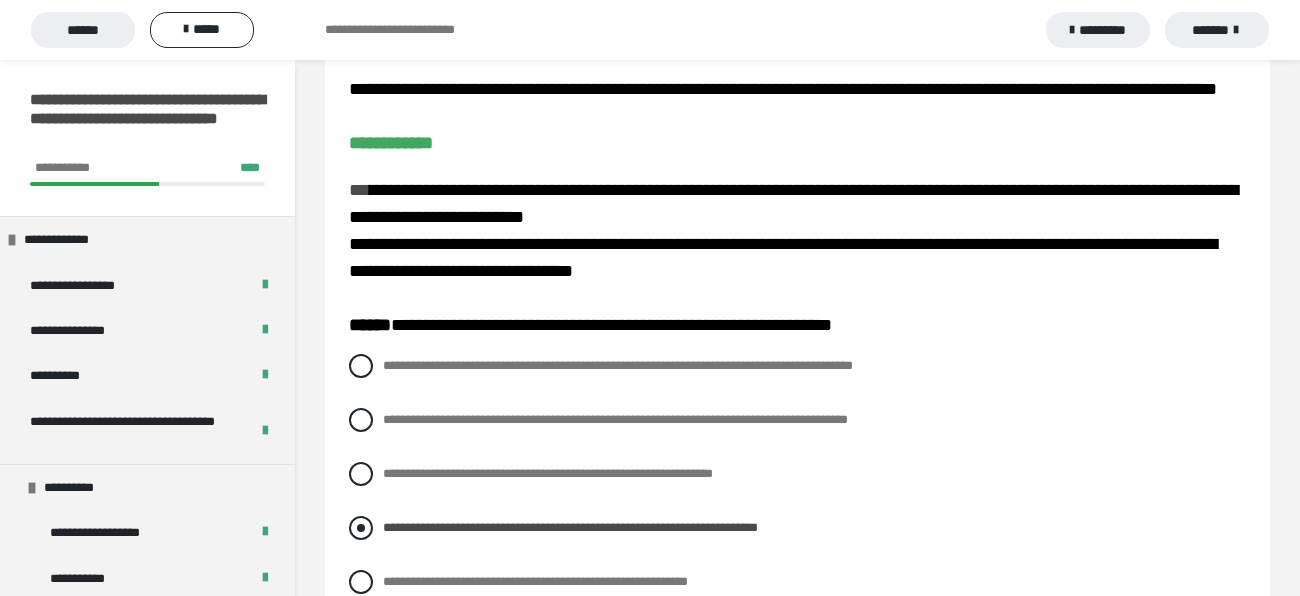 radio on "****" 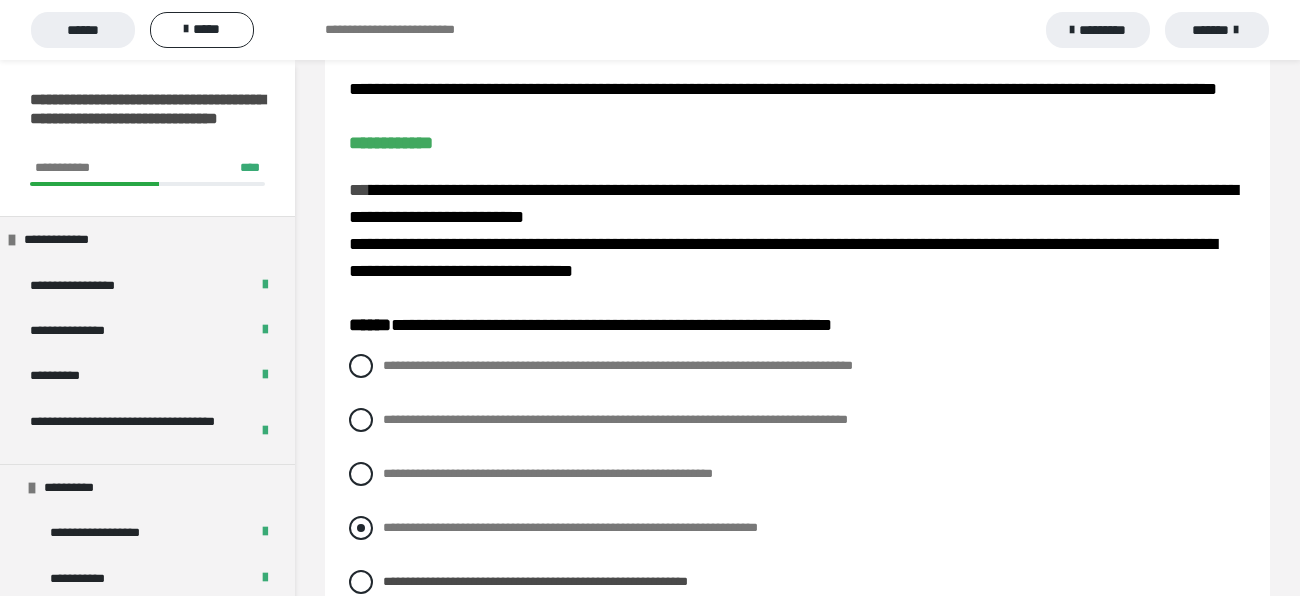 scroll, scrollTop: 431, scrollLeft: 0, axis: vertical 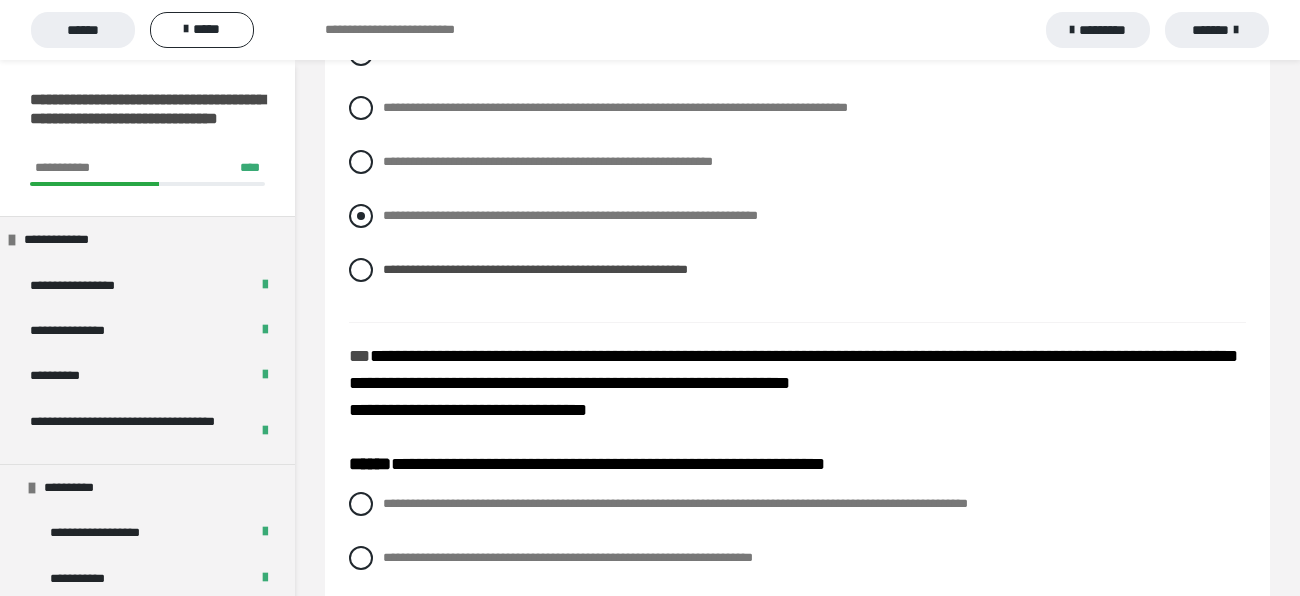 click on "**********" at bounding box center [389, 48] 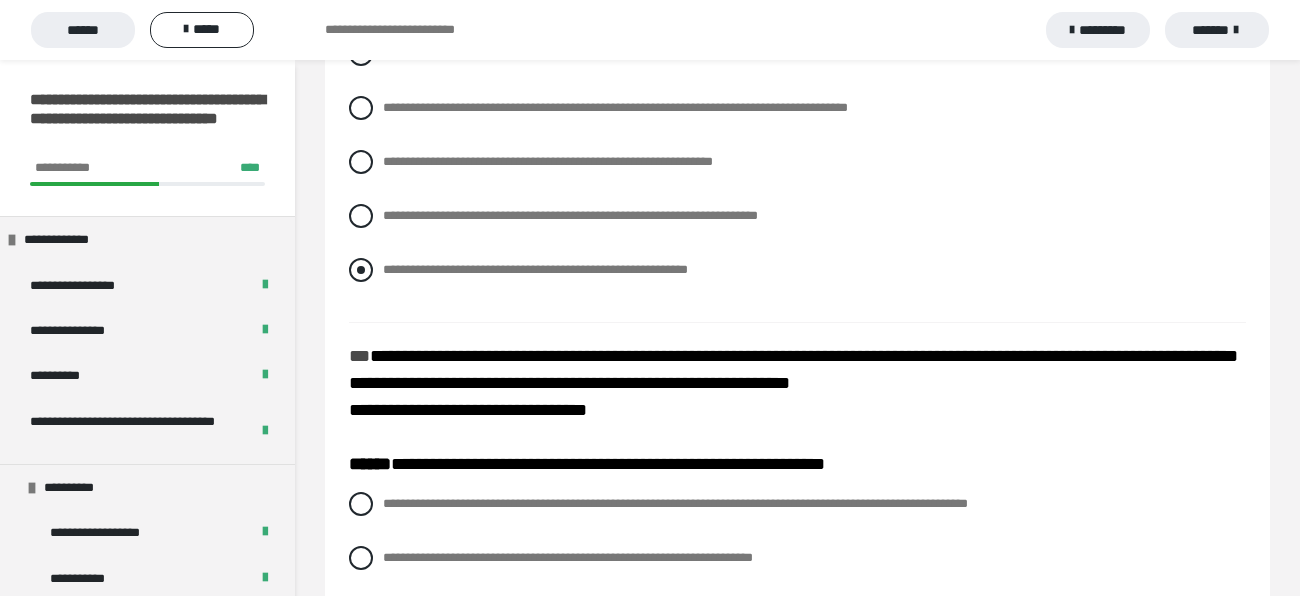 click on "**********" at bounding box center [797, 270] 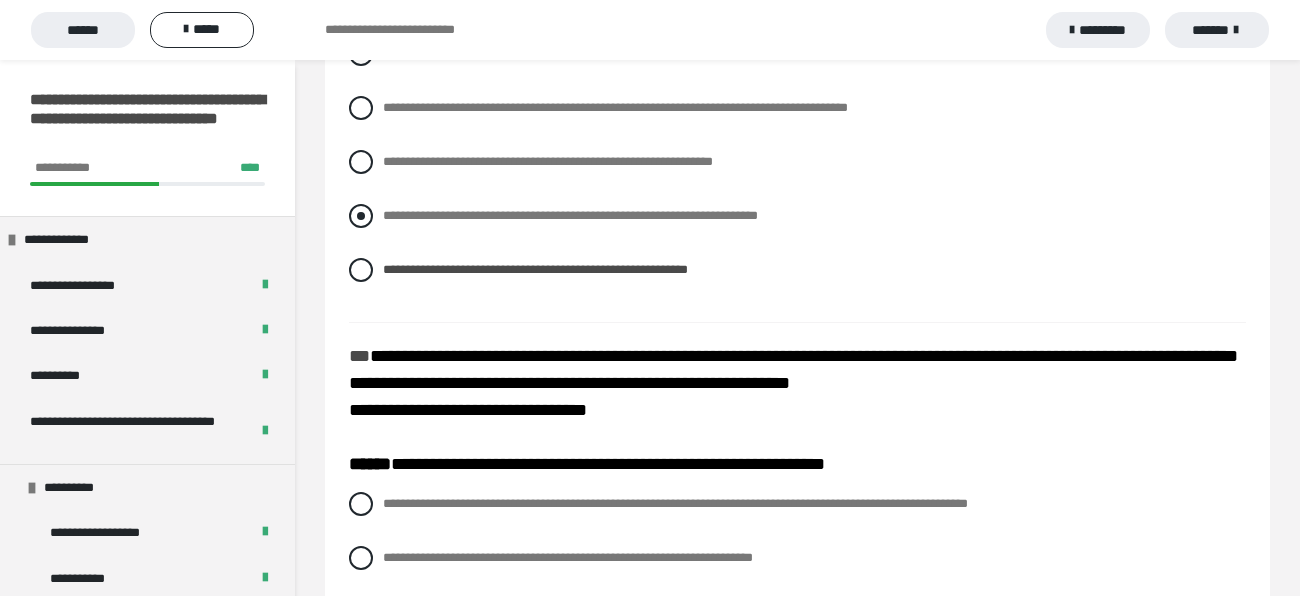 click at bounding box center [361, 216] 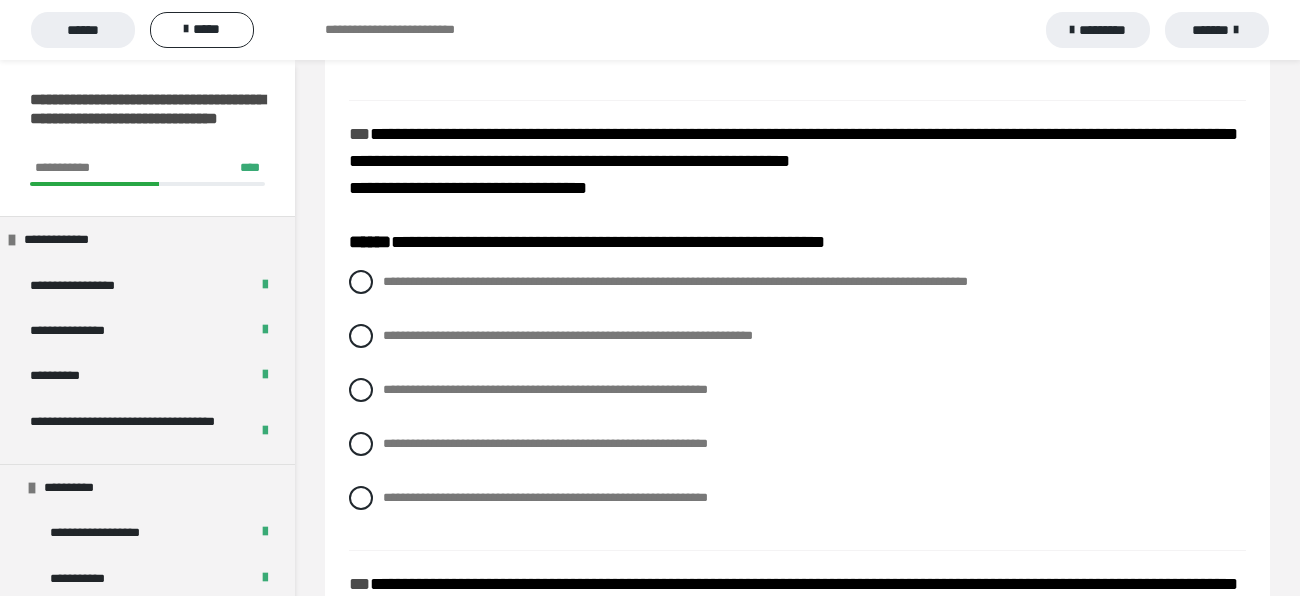 scroll, scrollTop: 666, scrollLeft: 0, axis: vertical 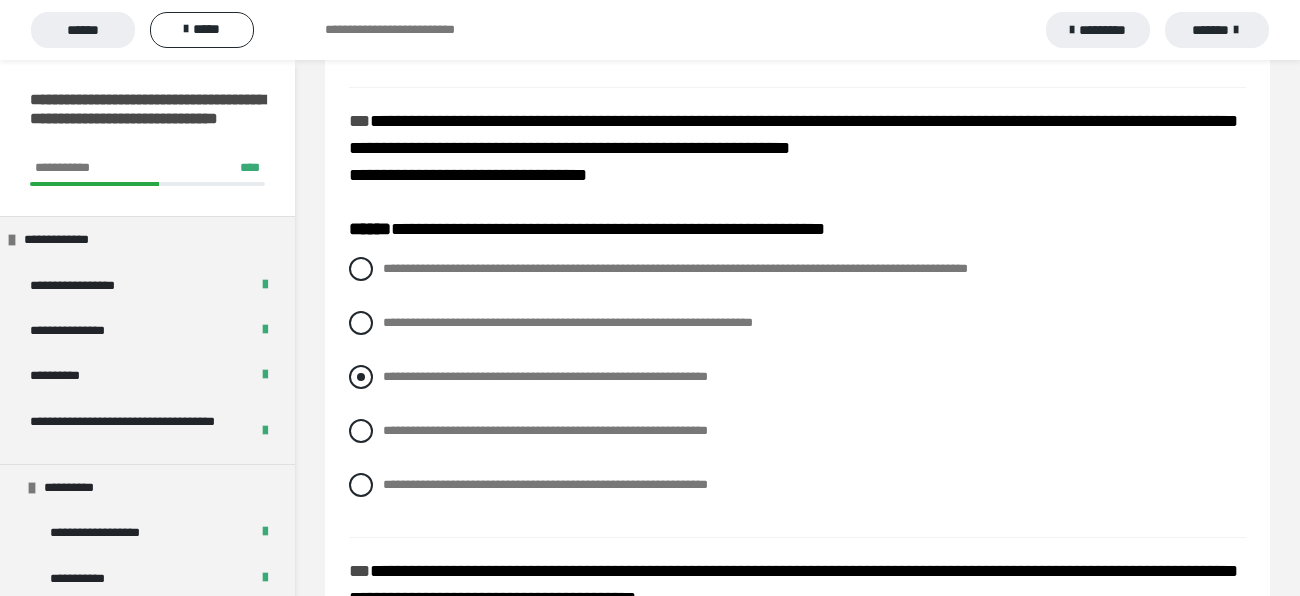 click on "**********" at bounding box center [545, 376] 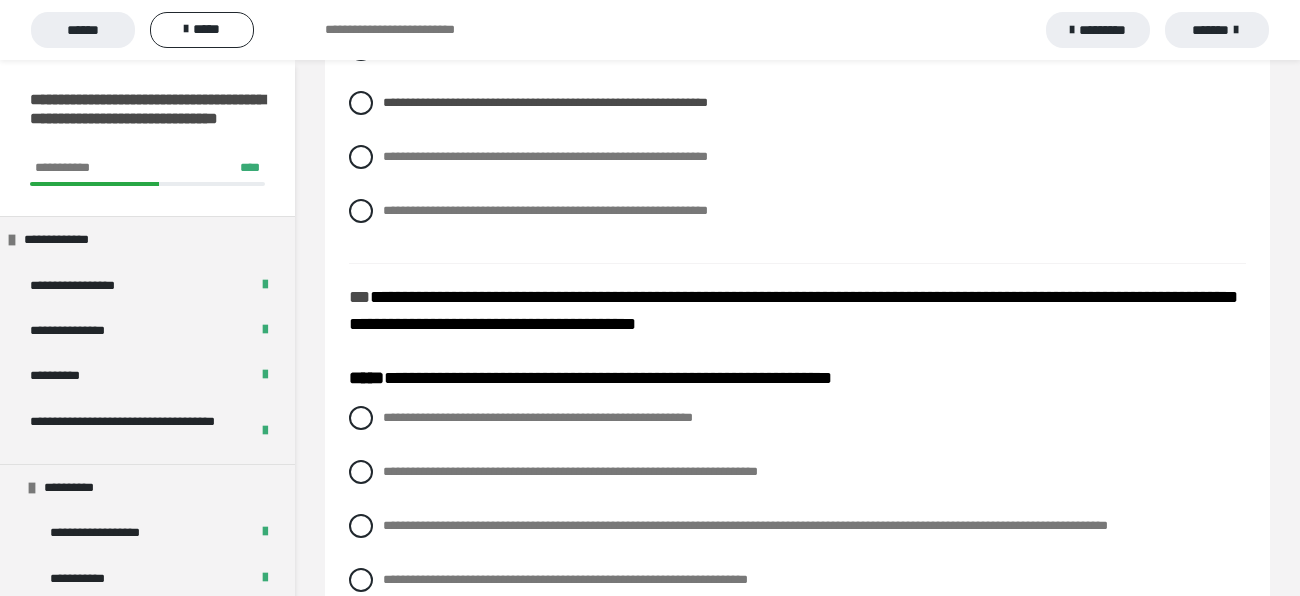 scroll, scrollTop: 952, scrollLeft: 0, axis: vertical 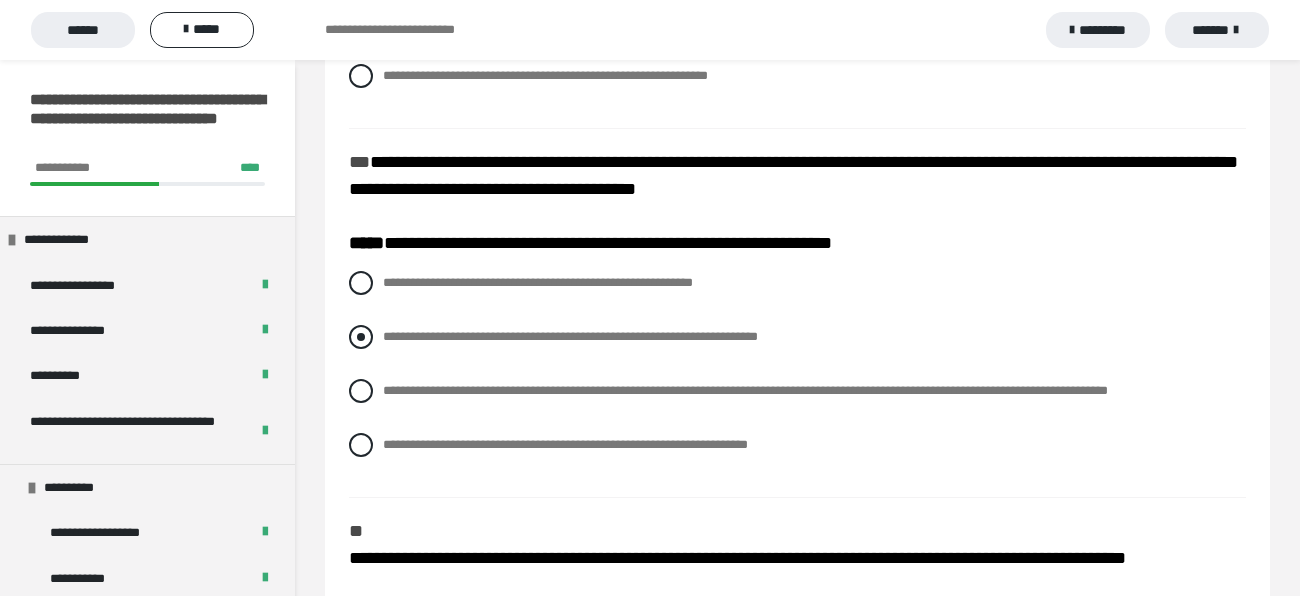 click on "**********" at bounding box center [797, 337] 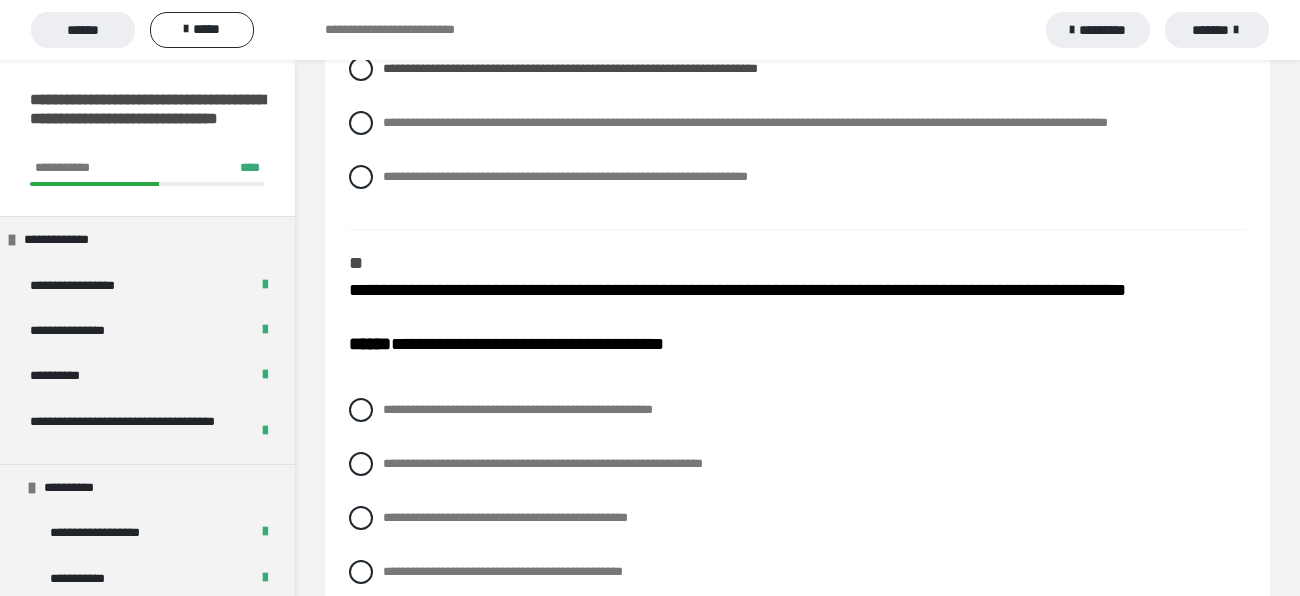 scroll, scrollTop: 1356, scrollLeft: 0, axis: vertical 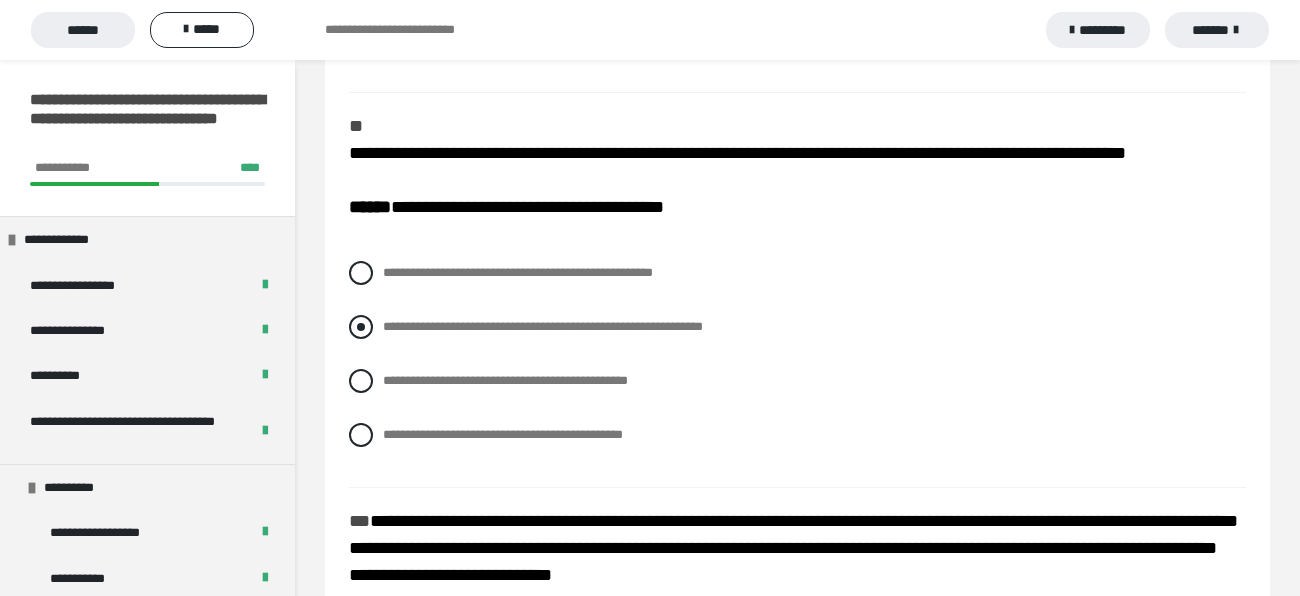 click on "**********" at bounding box center [543, 326] 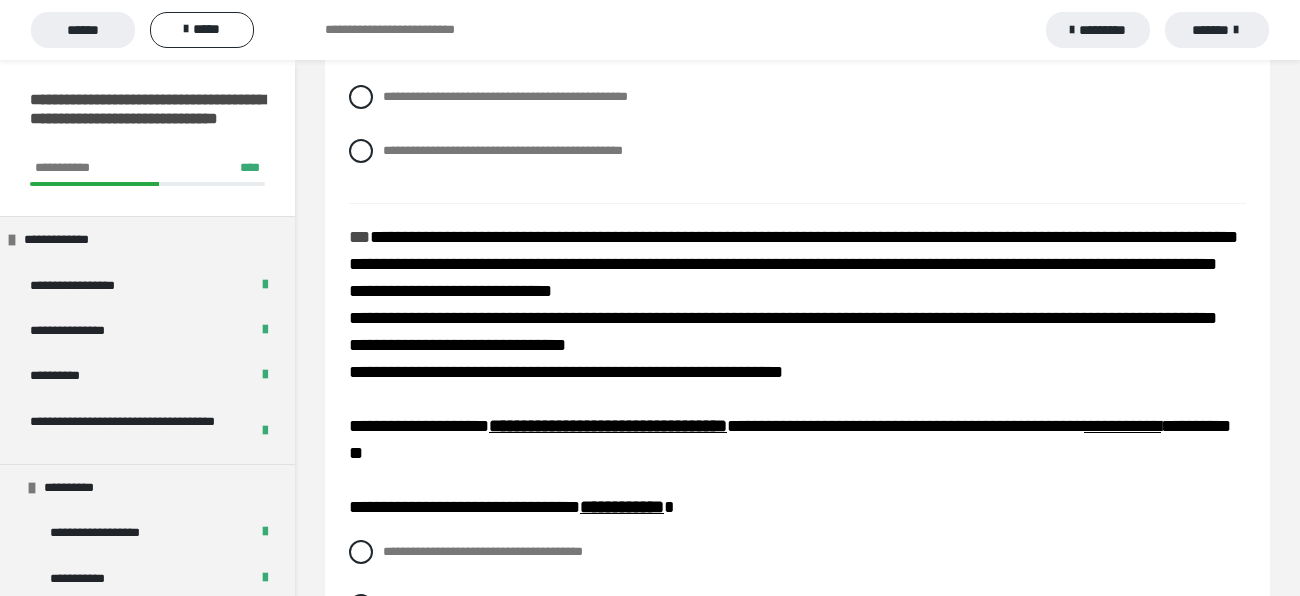 scroll, scrollTop: 1770, scrollLeft: 0, axis: vertical 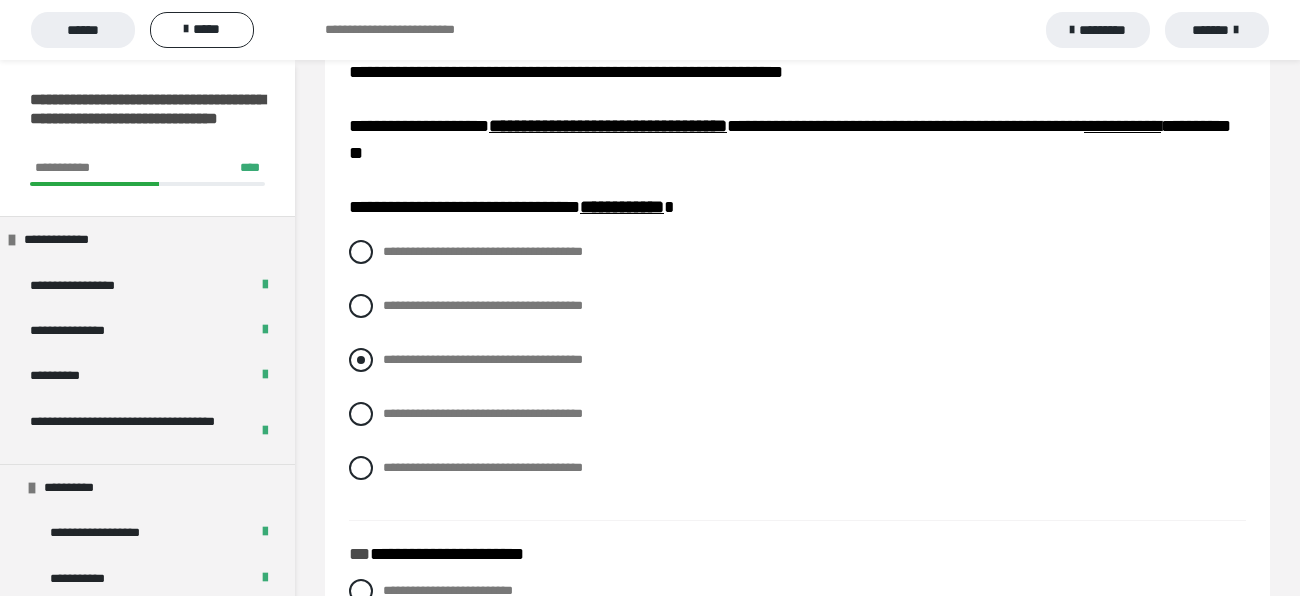 click on "**********" at bounding box center (483, 359) 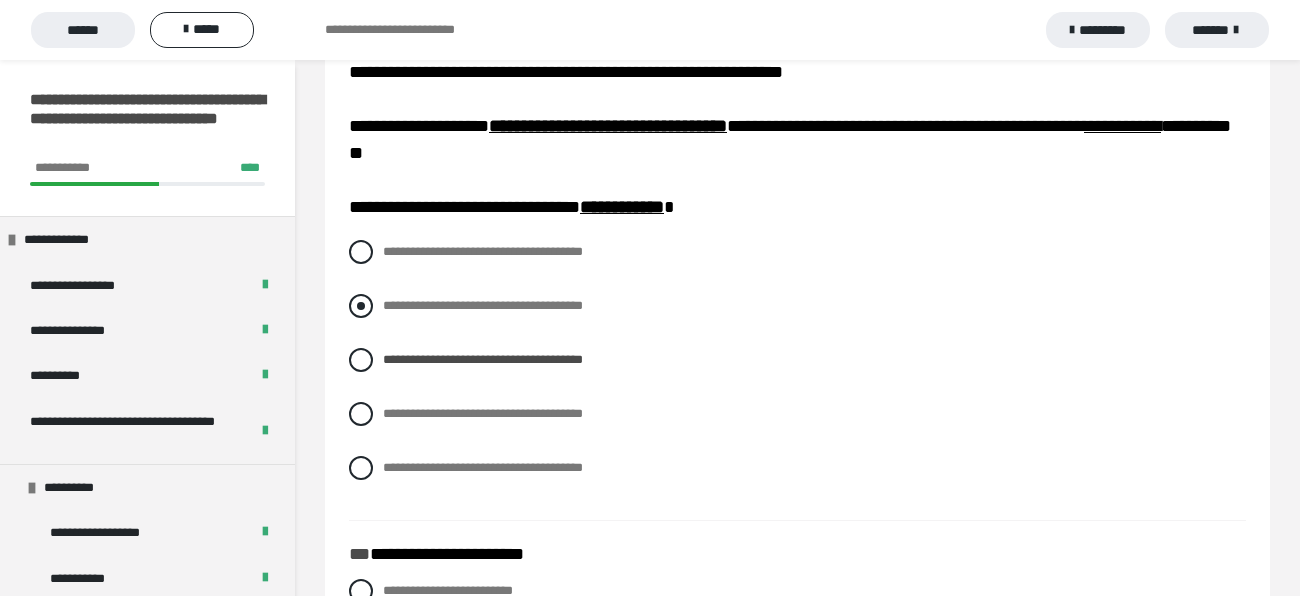 click on "**********" at bounding box center (483, 305) 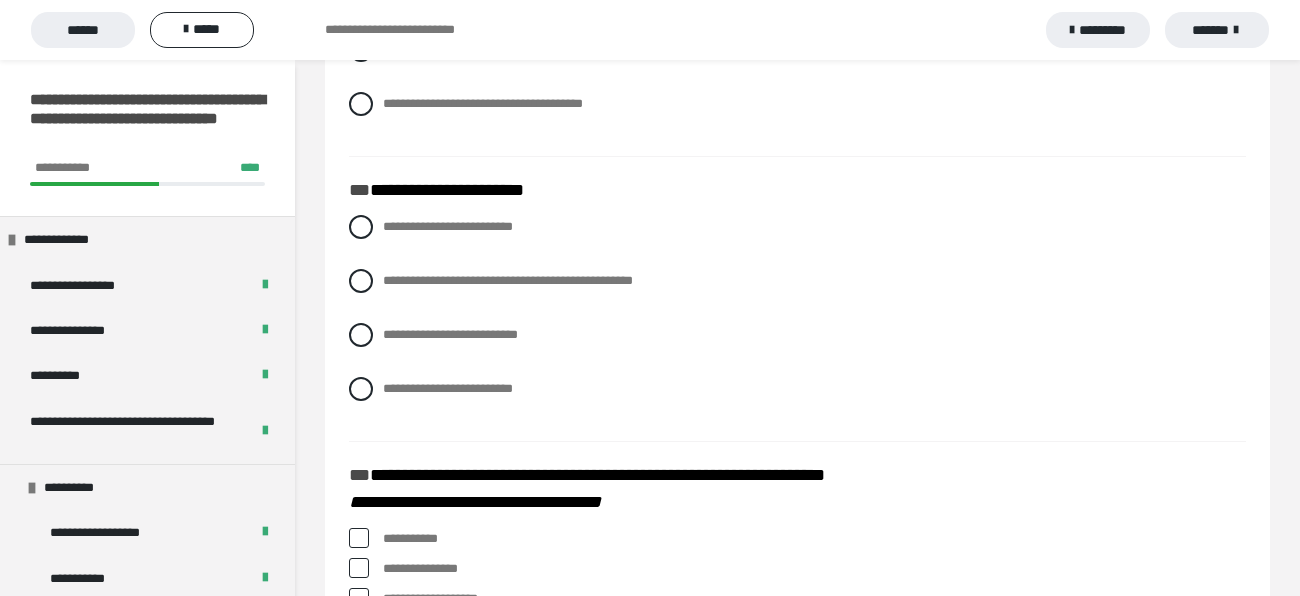scroll, scrollTop: 2435, scrollLeft: 0, axis: vertical 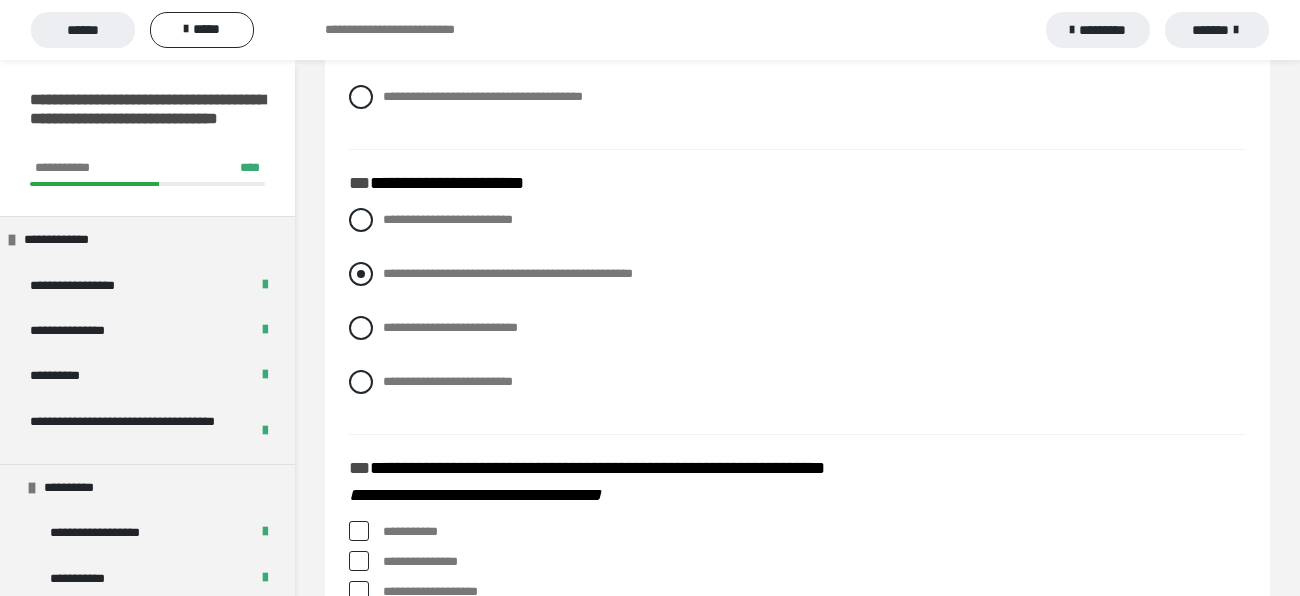 click on "**********" at bounding box center (508, 273) 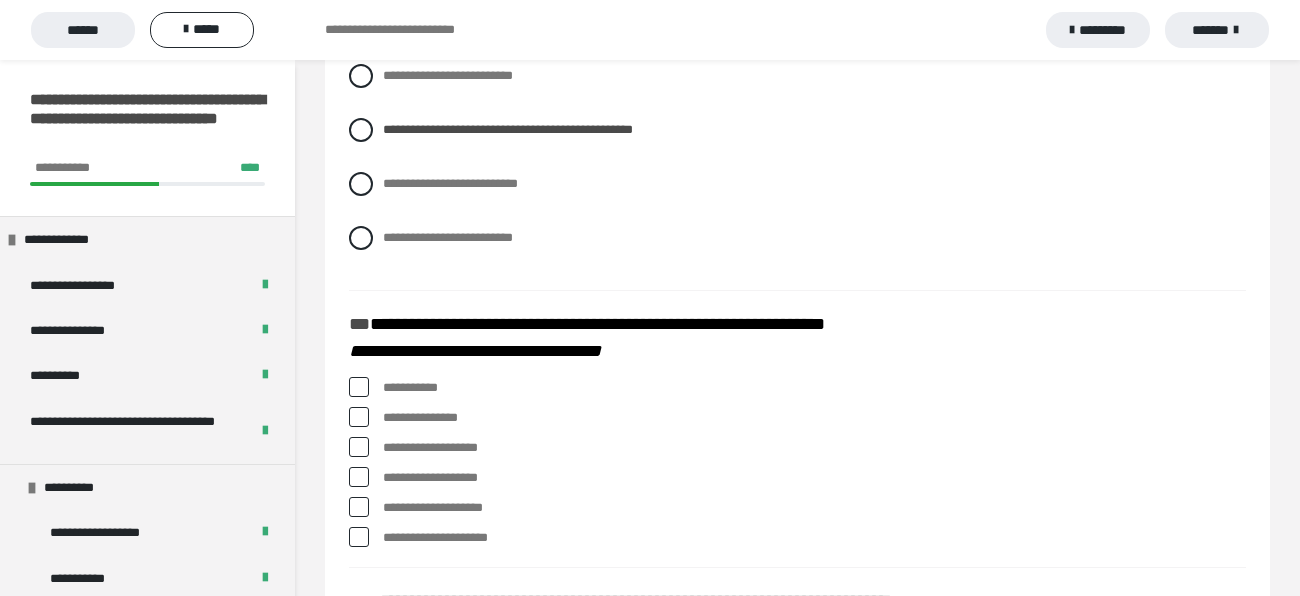 scroll, scrollTop: 2648, scrollLeft: 0, axis: vertical 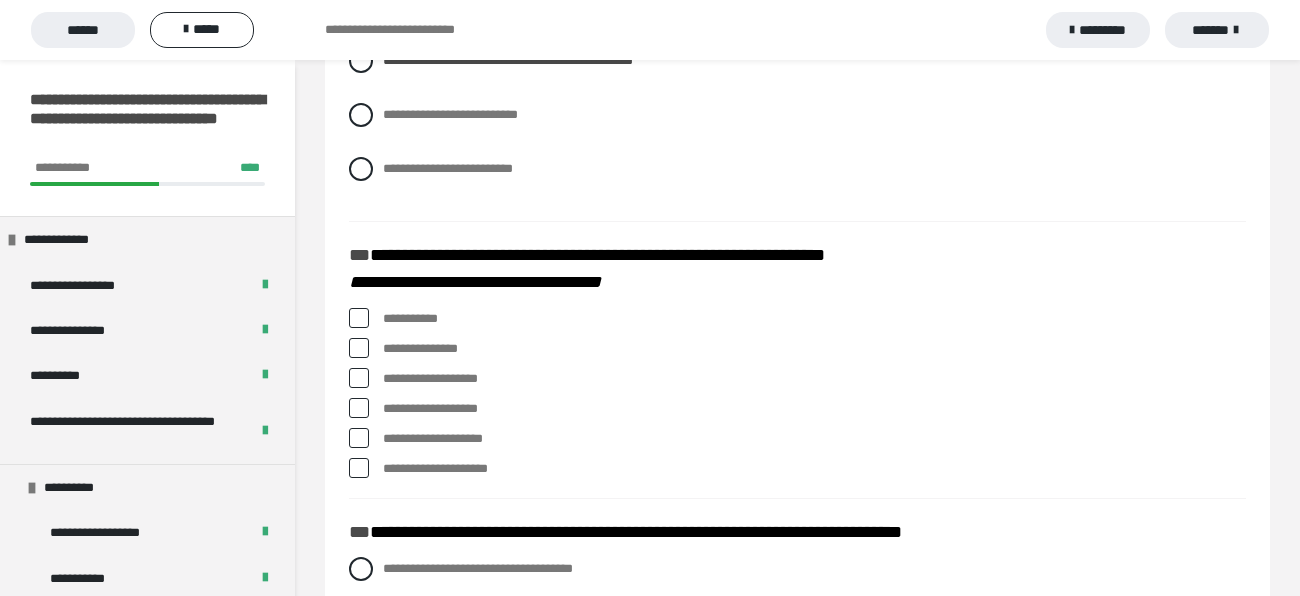 click on "**********" at bounding box center [797, 469] 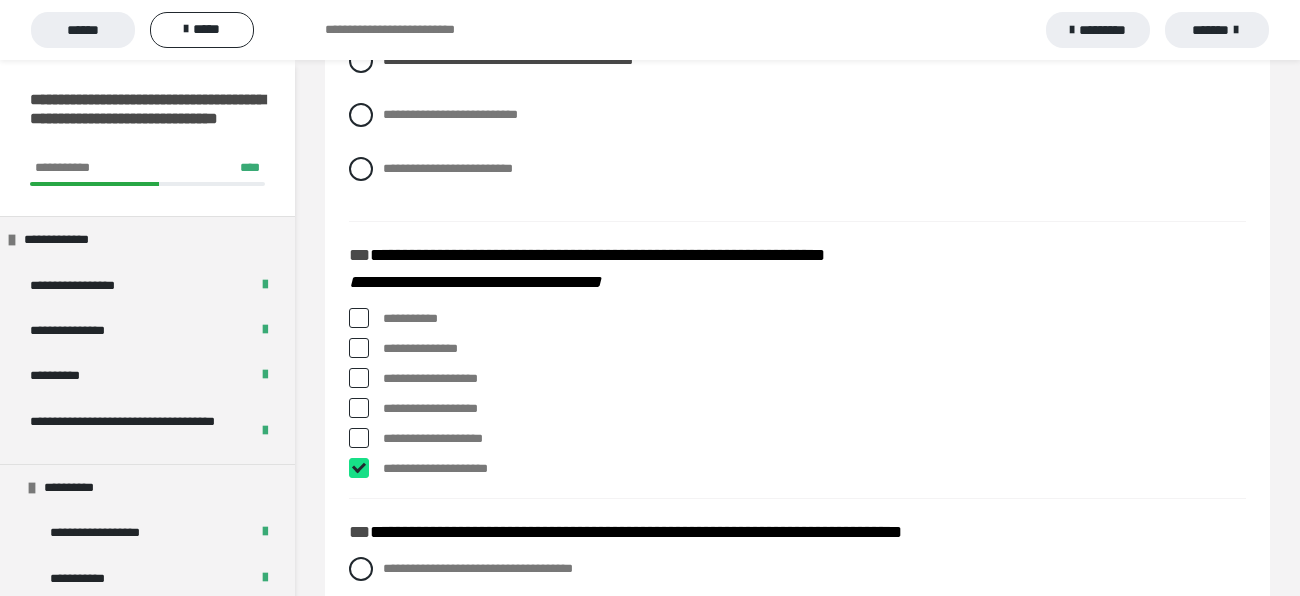 checkbox on "****" 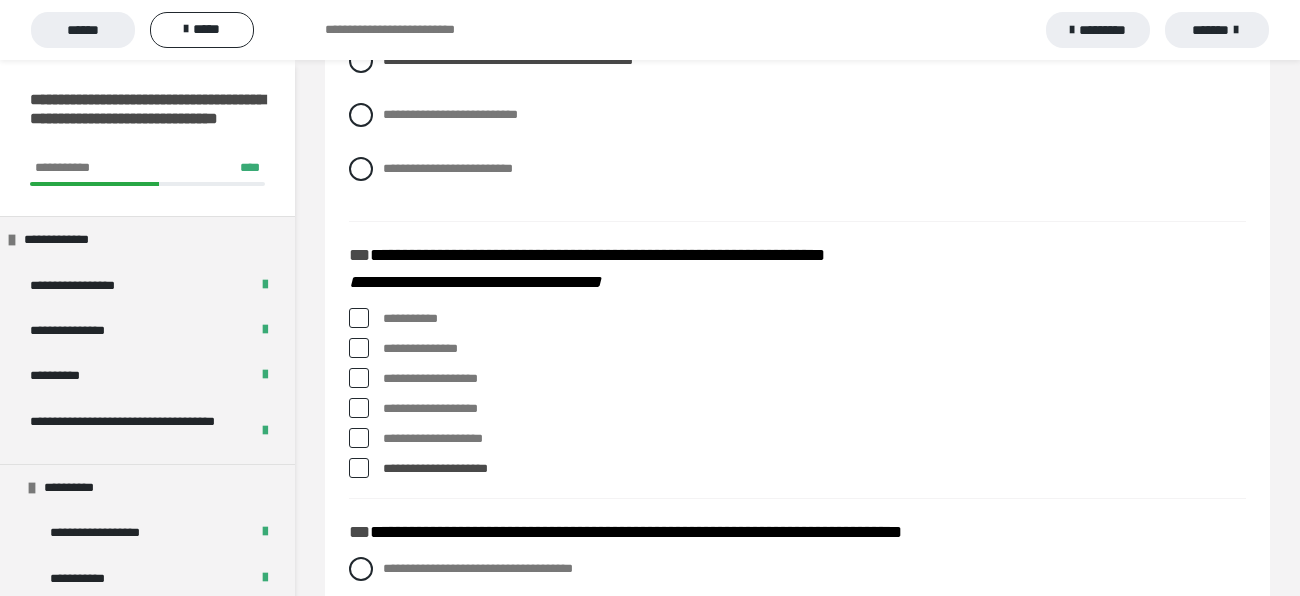 click at bounding box center [359, 378] 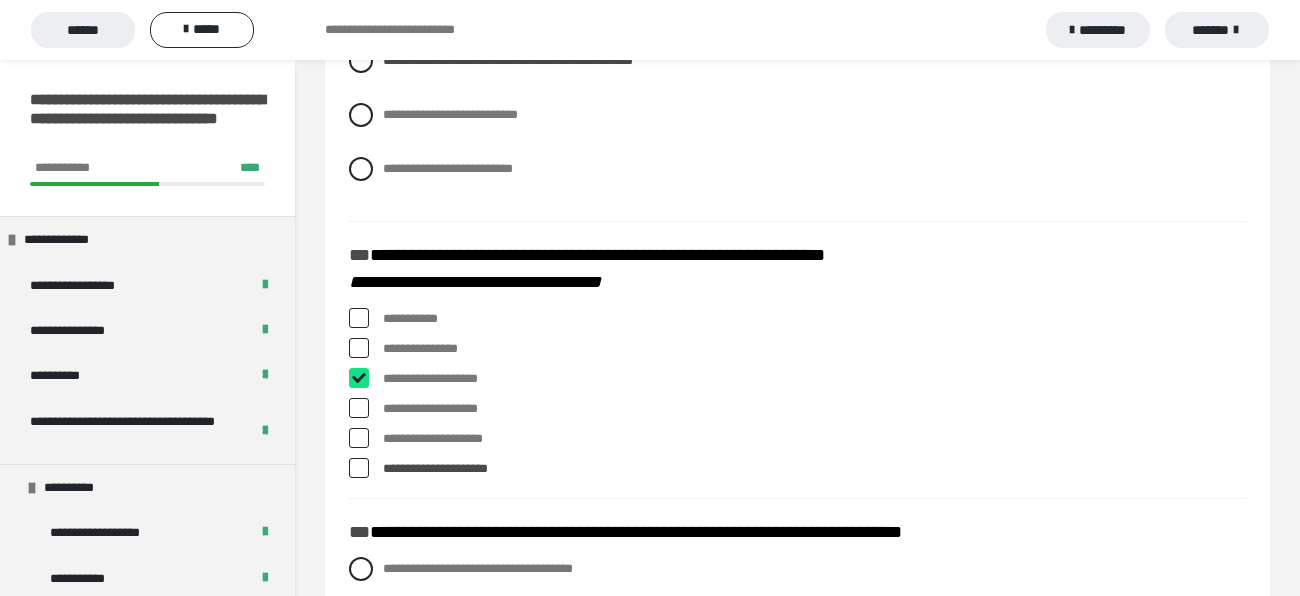 checkbox on "****" 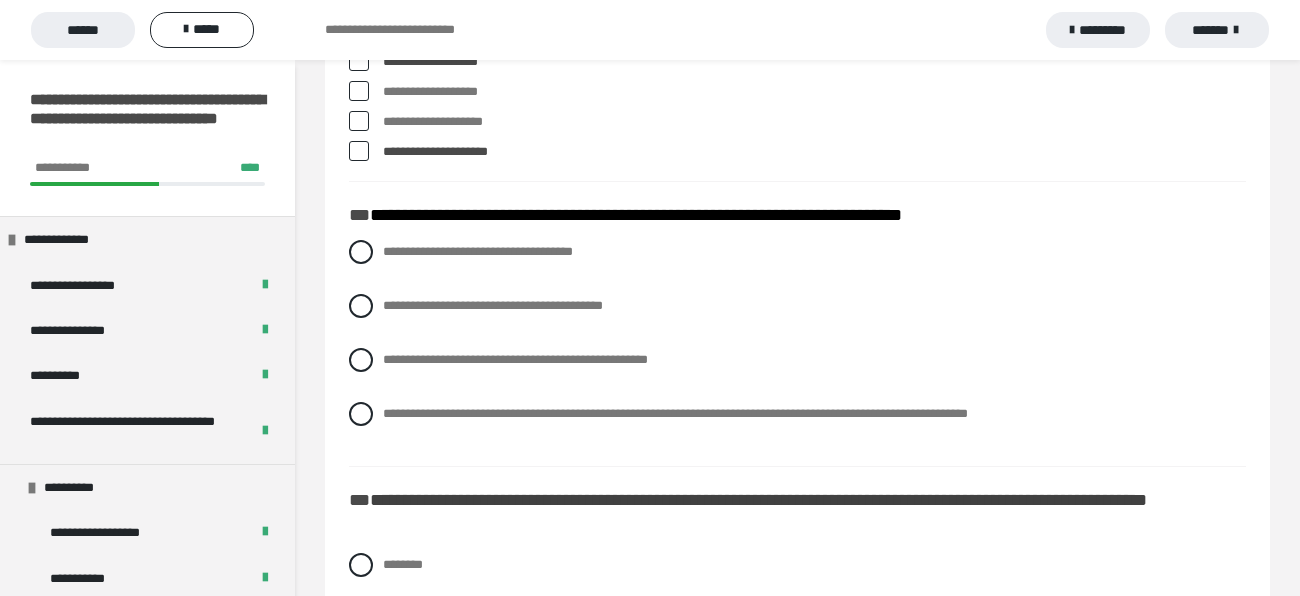 scroll, scrollTop: 2977, scrollLeft: 0, axis: vertical 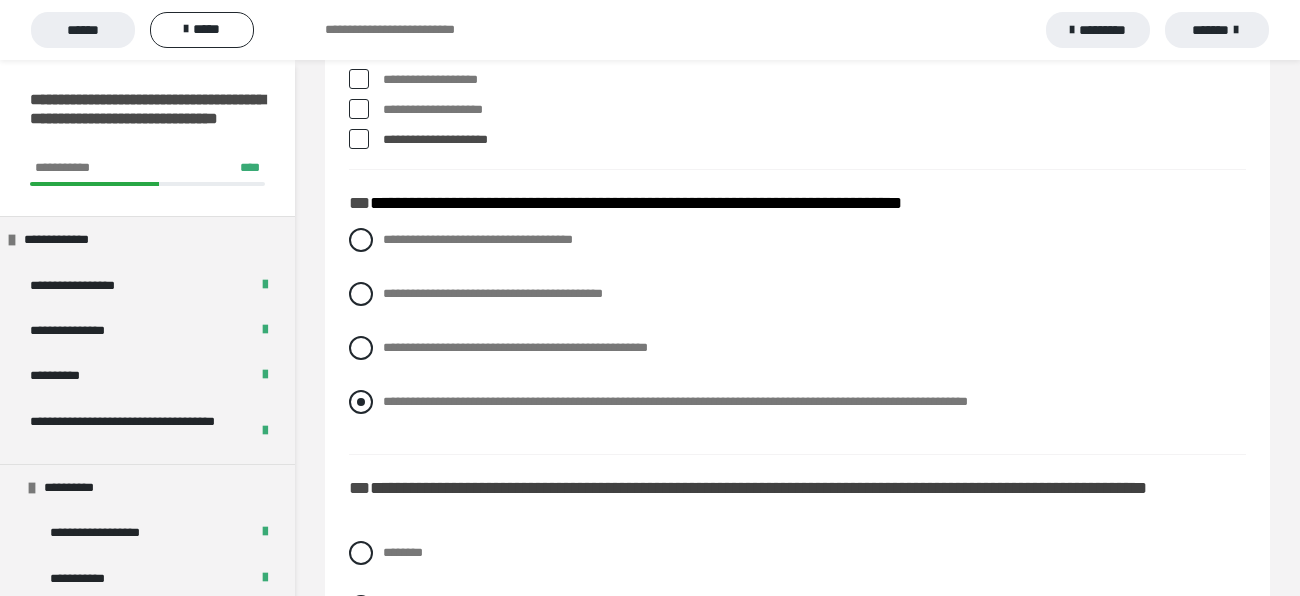 click on "**********" at bounding box center [797, 402] 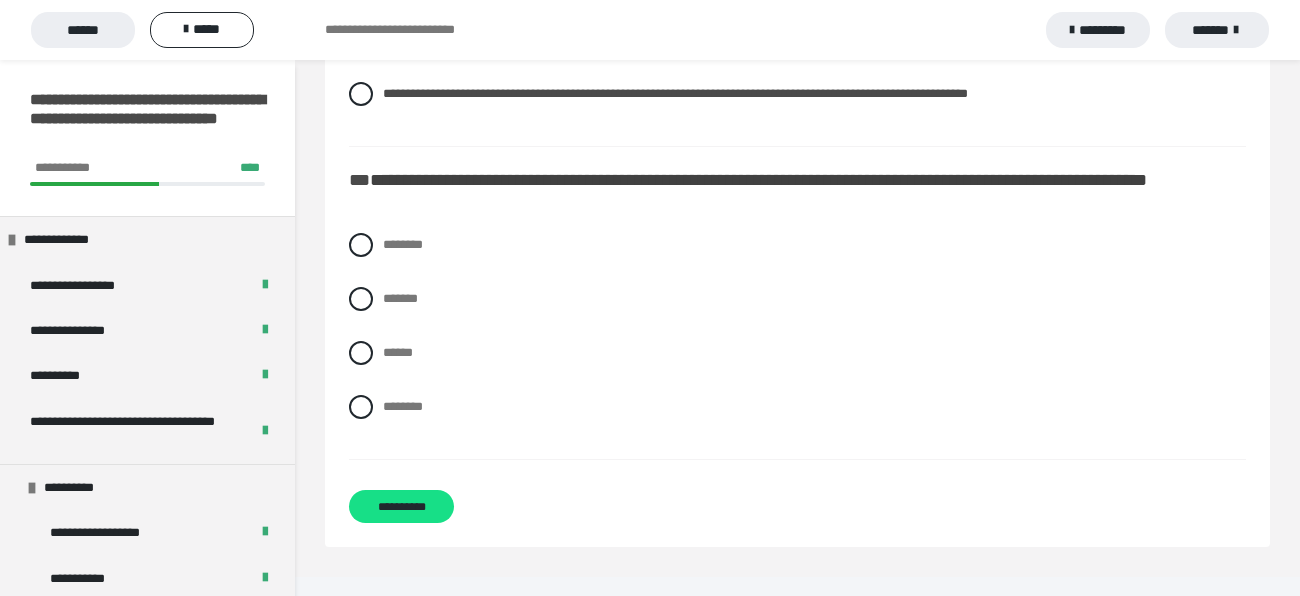 scroll, scrollTop: 3291, scrollLeft: 0, axis: vertical 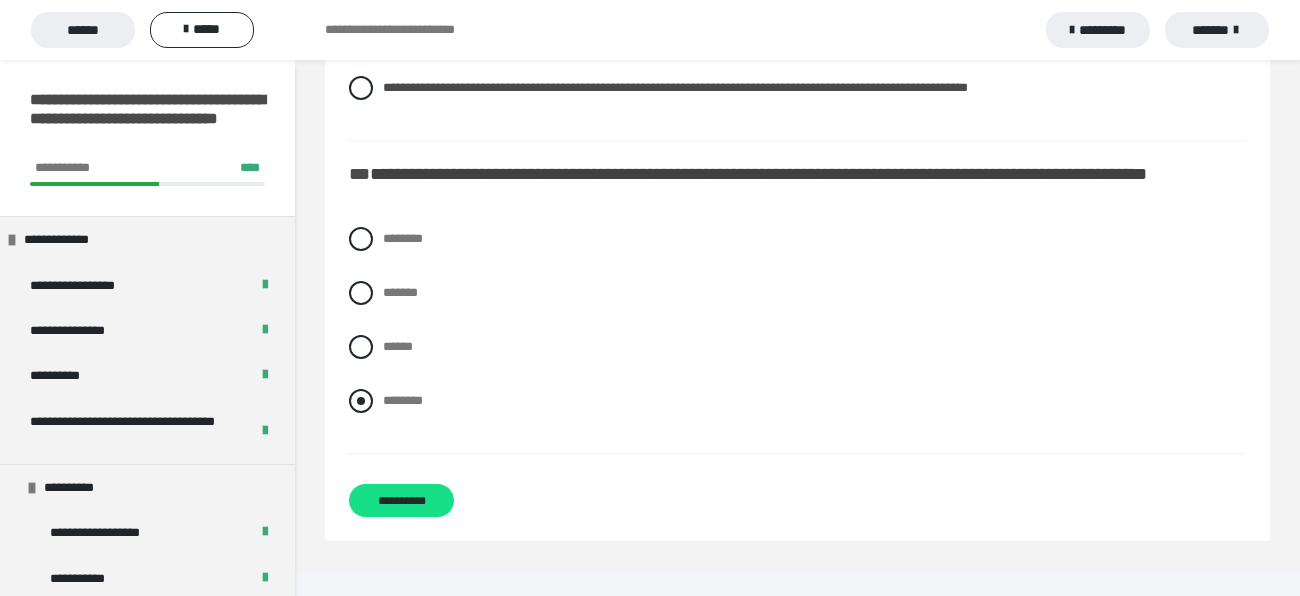 click on "********" at bounding box center (403, 400) 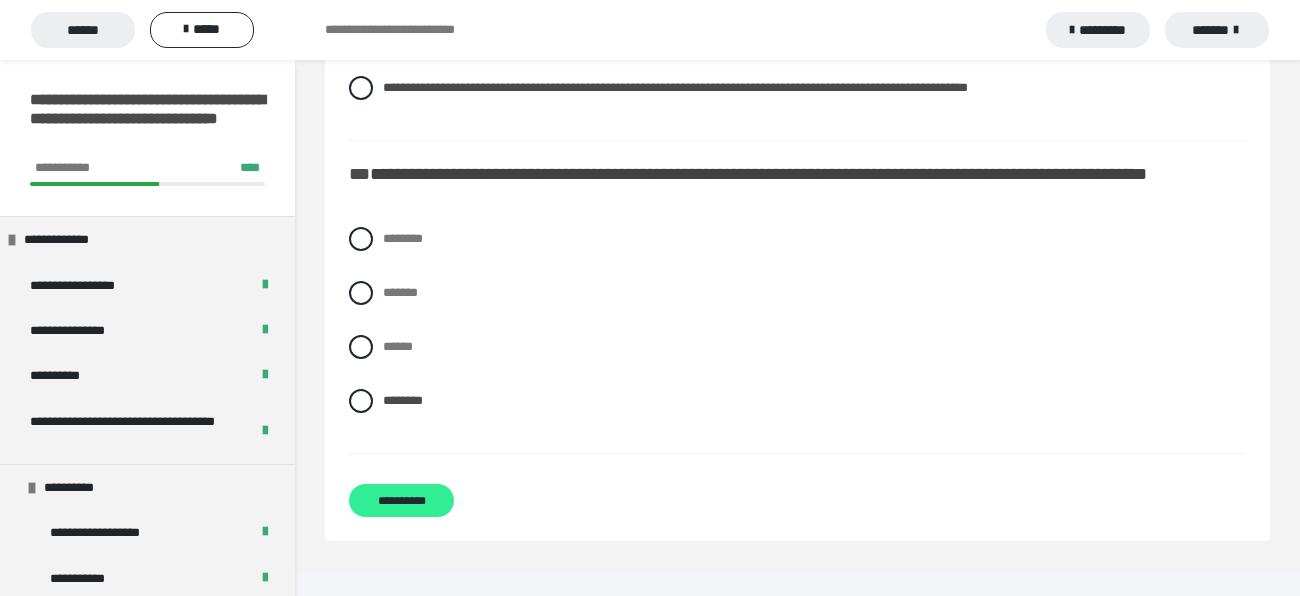 click on "**********" at bounding box center (401, 500) 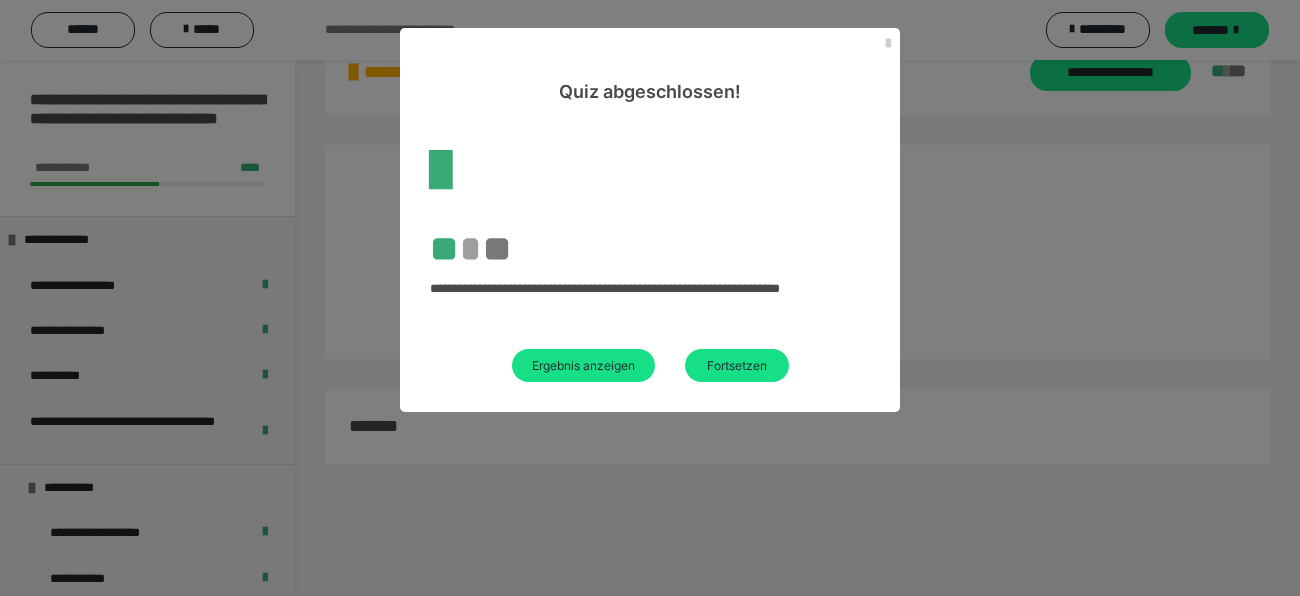 scroll, scrollTop: 1865, scrollLeft: 0, axis: vertical 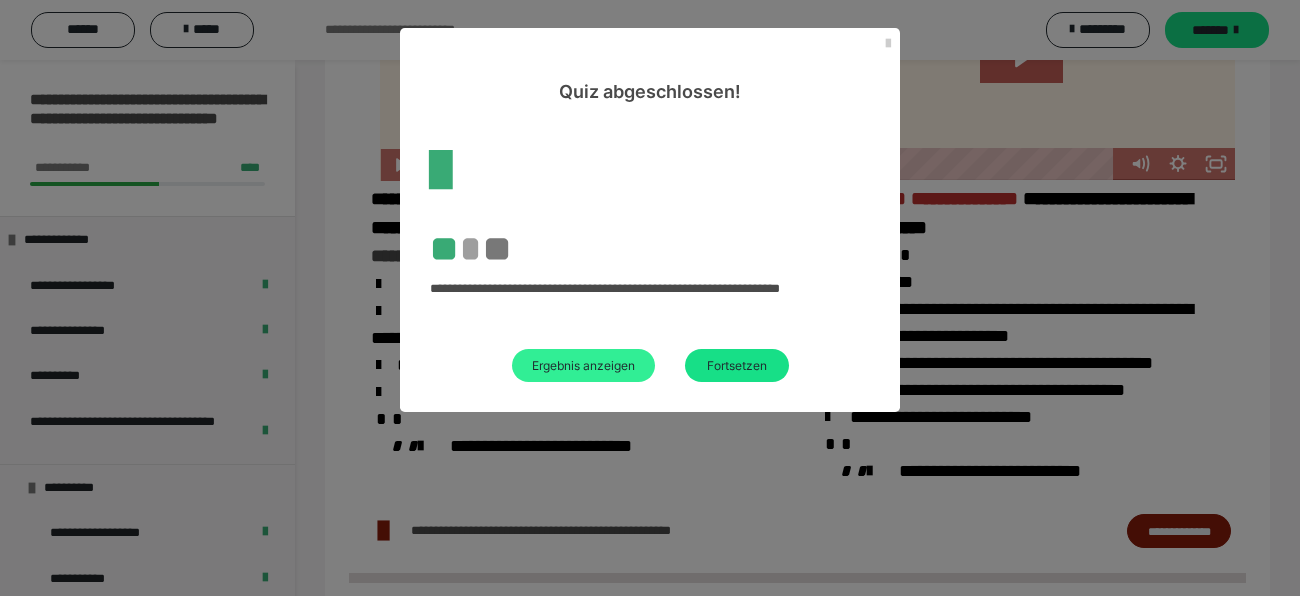 click on "Ergebnis anzeigen" at bounding box center (583, 365) 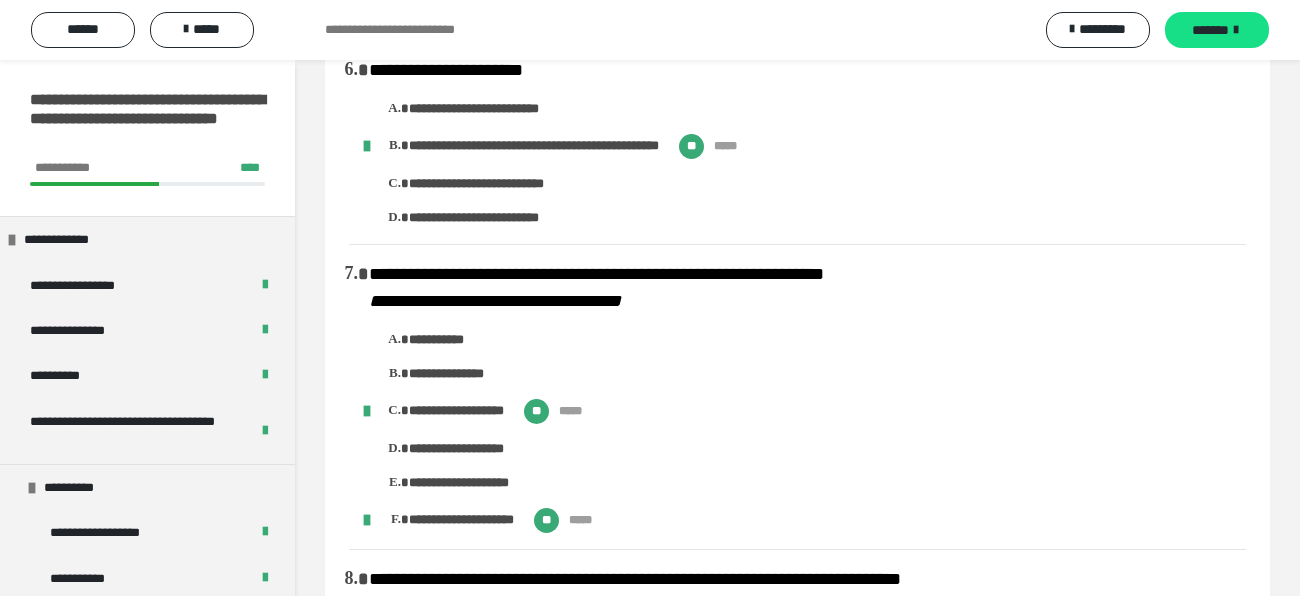 scroll, scrollTop: 4458, scrollLeft: 0, axis: vertical 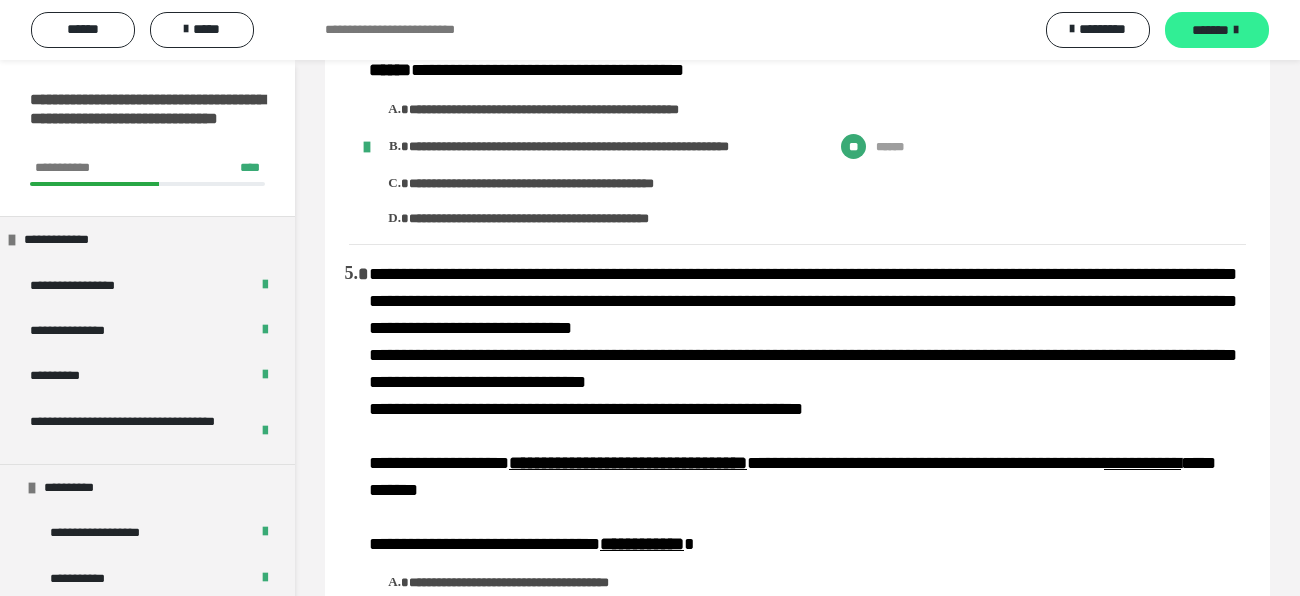 click on "*******" at bounding box center [1217, 30] 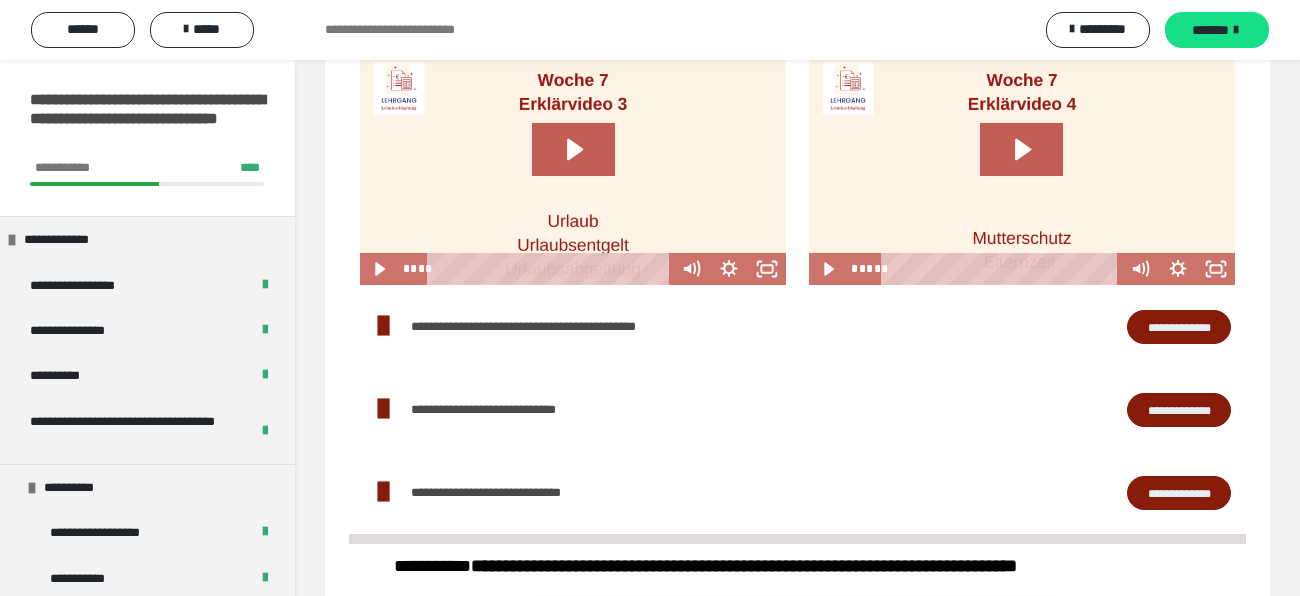 click on "**********" at bounding box center (797, 953) 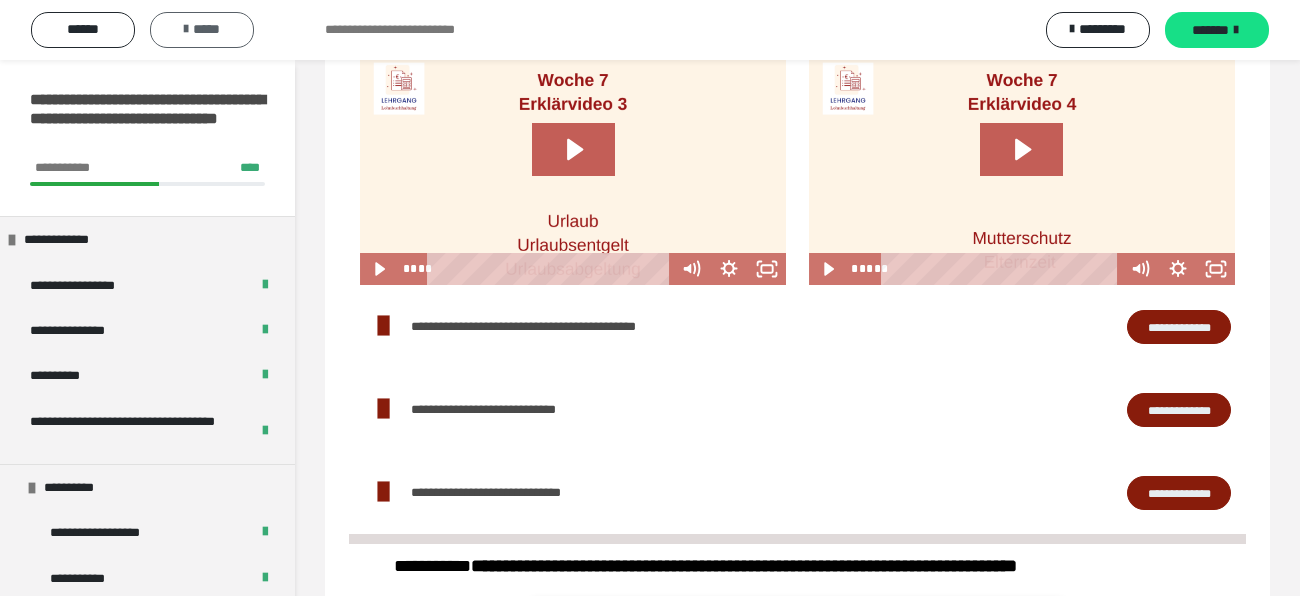click on "*****" at bounding box center (202, 29) 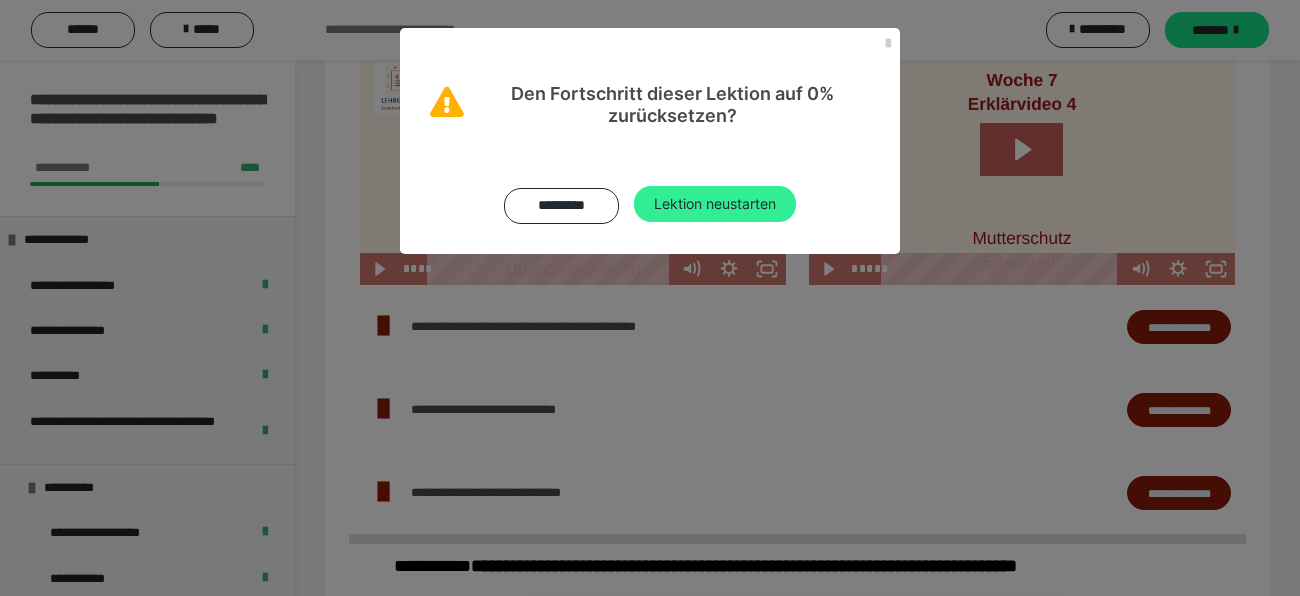 click on "Lektion neustarten" at bounding box center (715, 204) 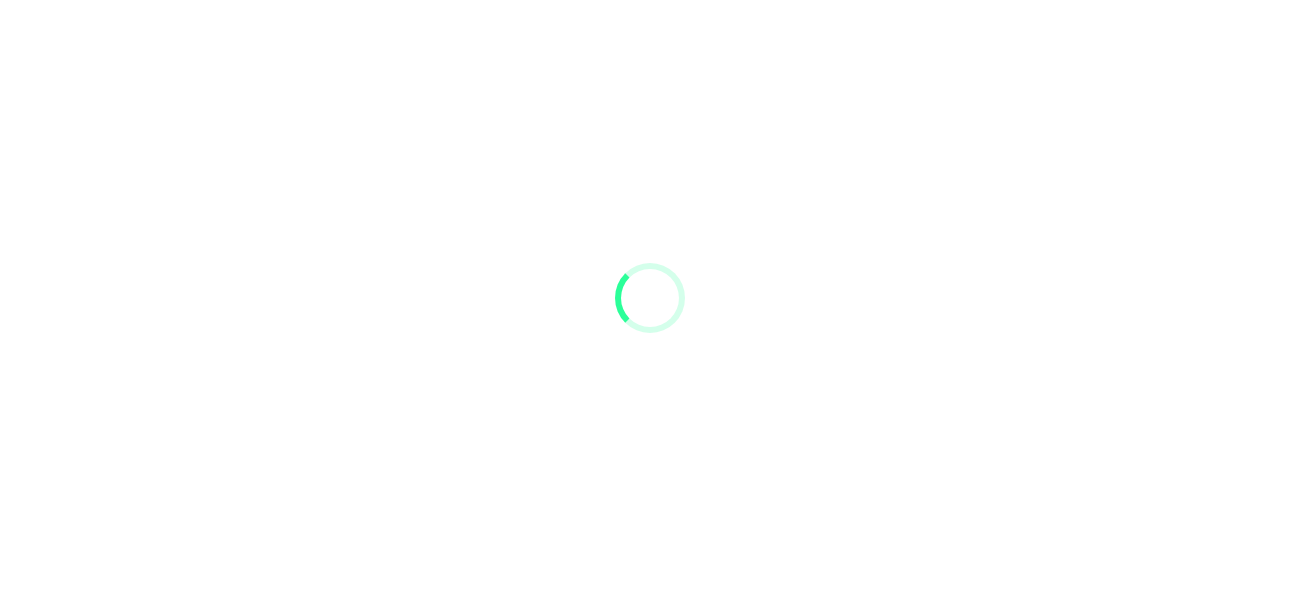 scroll, scrollTop: 0, scrollLeft: 0, axis: both 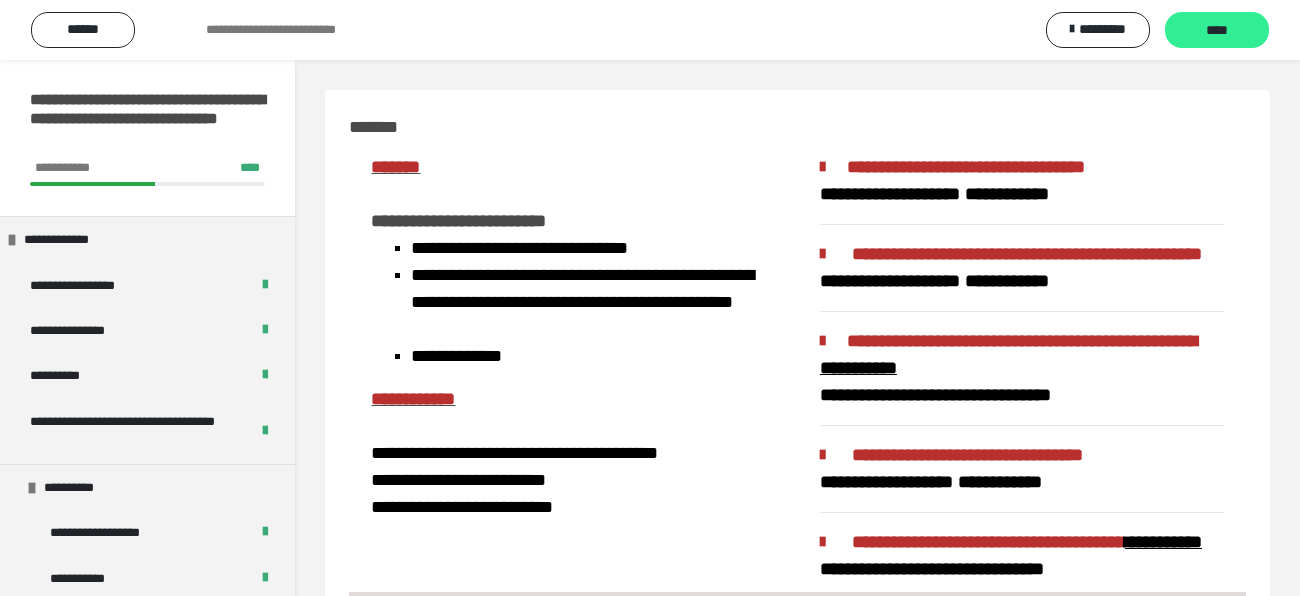 click on "****" at bounding box center (1217, 30) 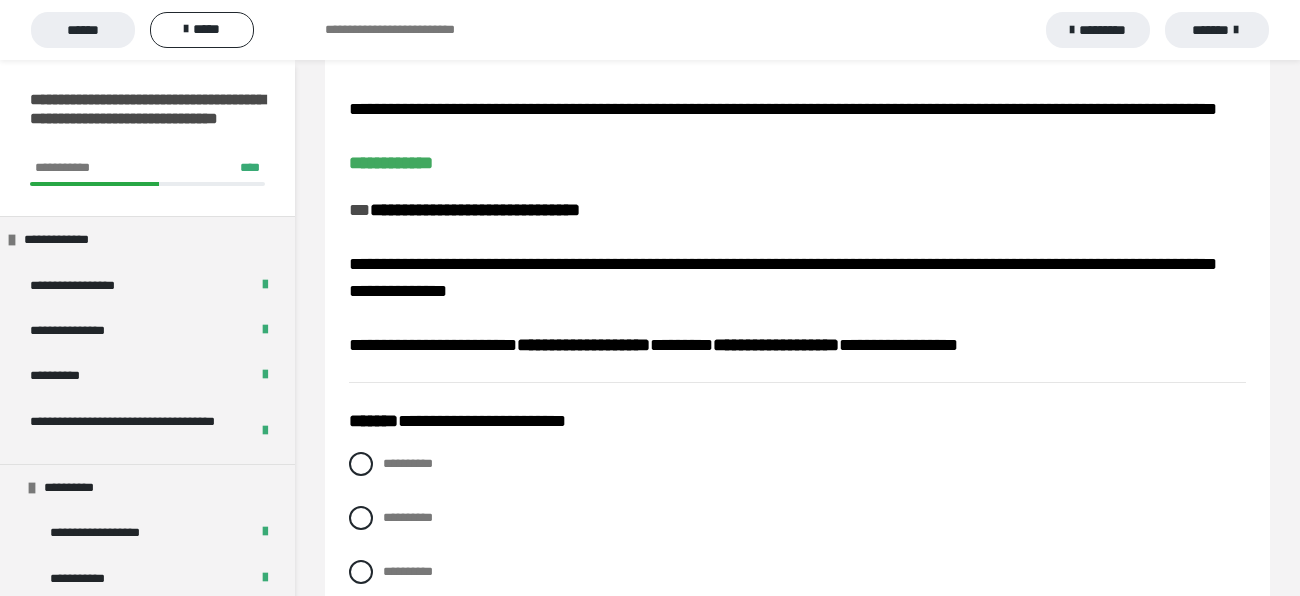 scroll, scrollTop: 166, scrollLeft: 0, axis: vertical 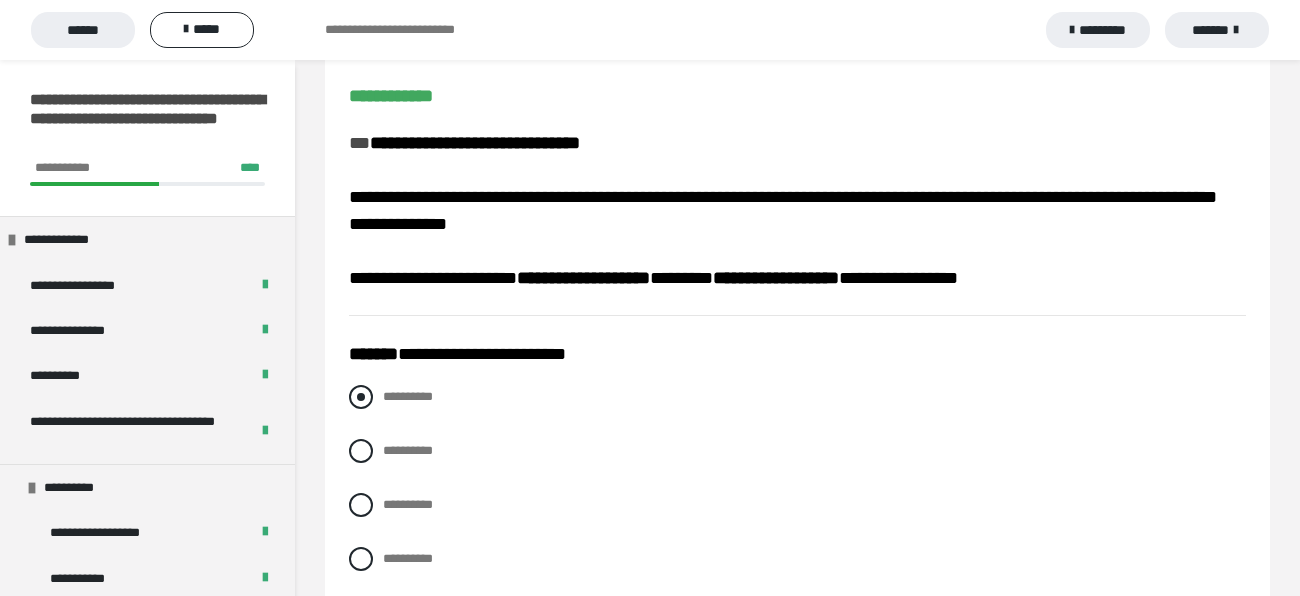 click at bounding box center (361, 397) 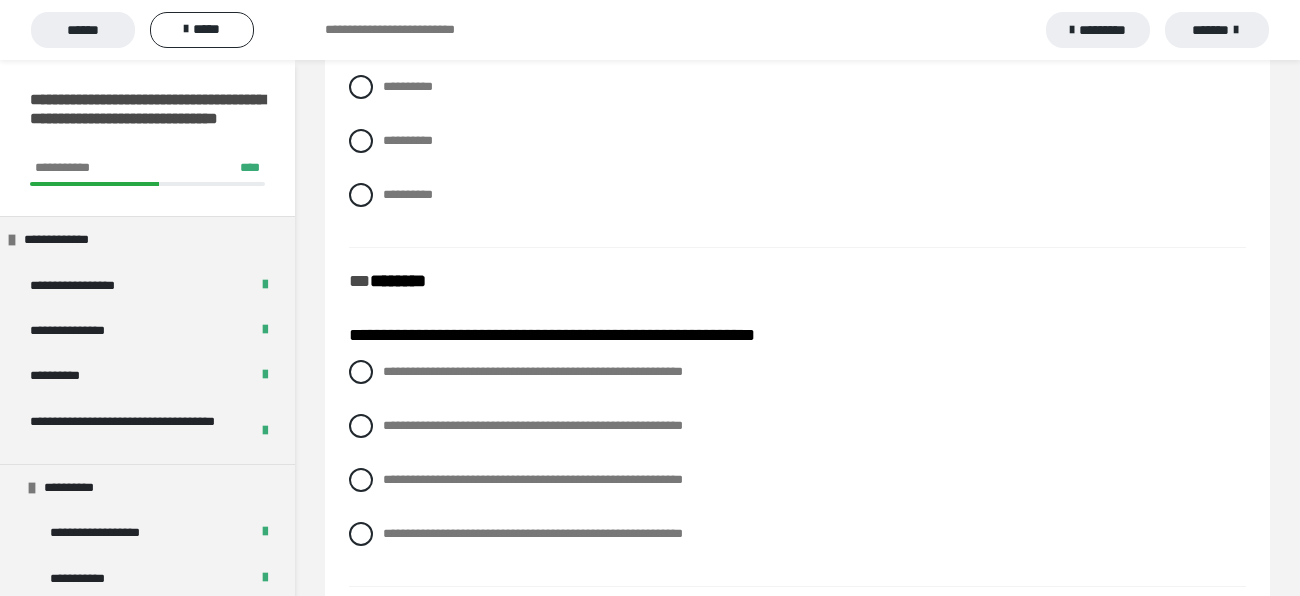 scroll, scrollTop: 534, scrollLeft: 0, axis: vertical 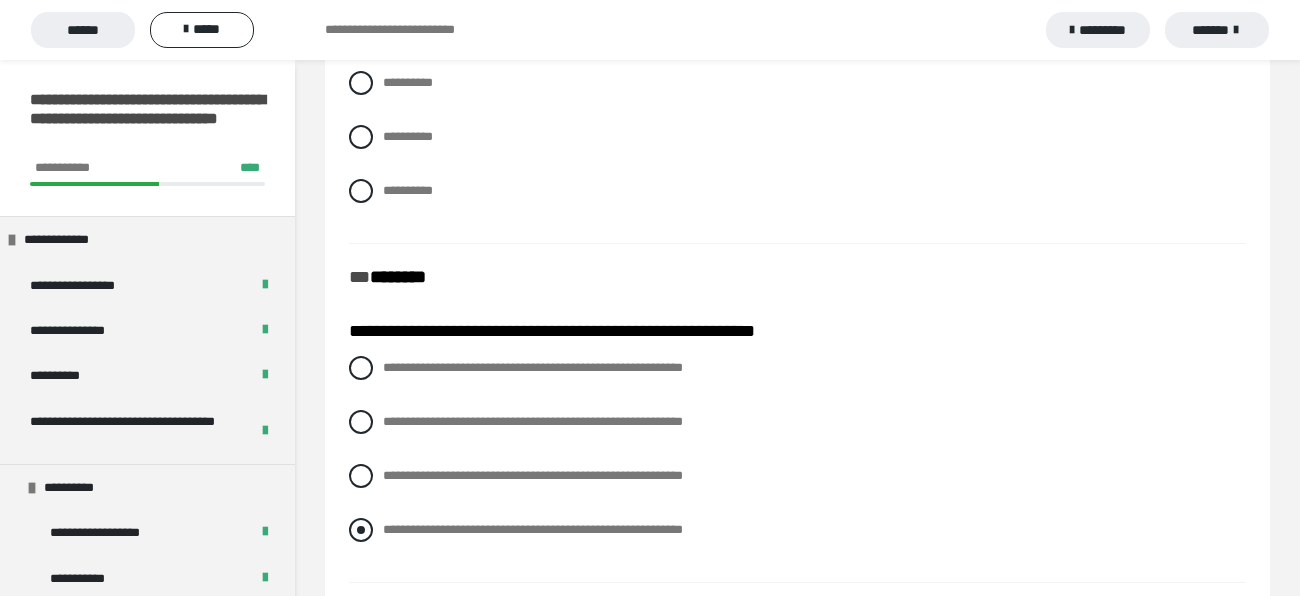 click on "**********" at bounding box center [533, 529] 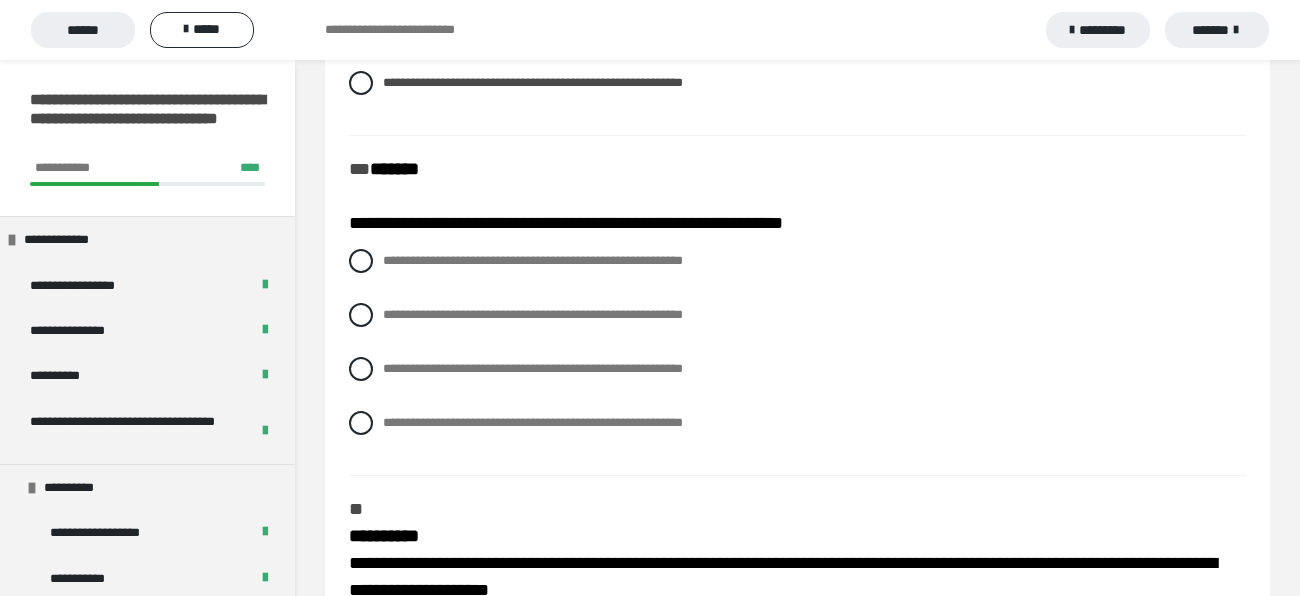 scroll, scrollTop: 985, scrollLeft: 0, axis: vertical 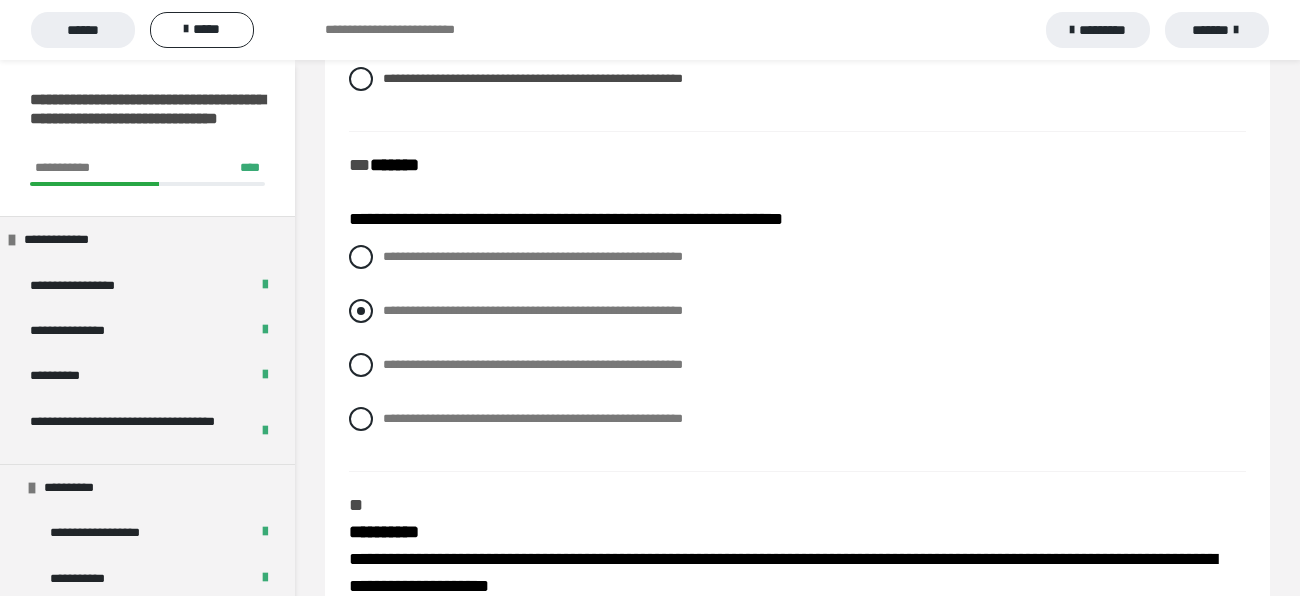 click on "**********" at bounding box center [797, 311] 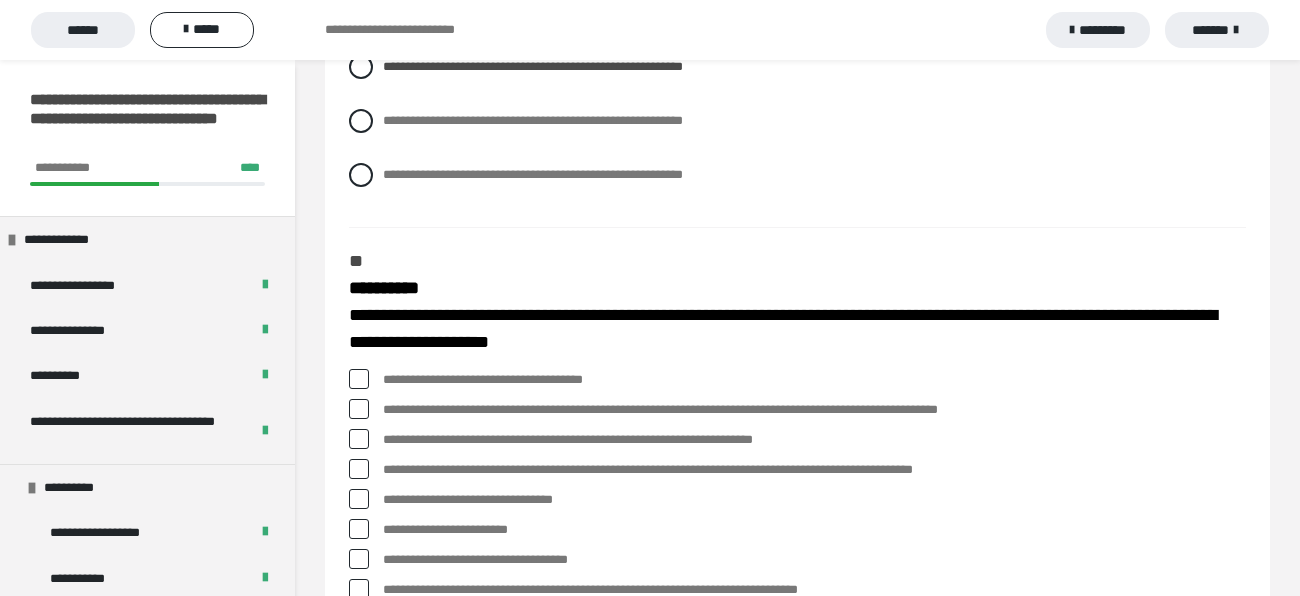 scroll, scrollTop: 1234, scrollLeft: 0, axis: vertical 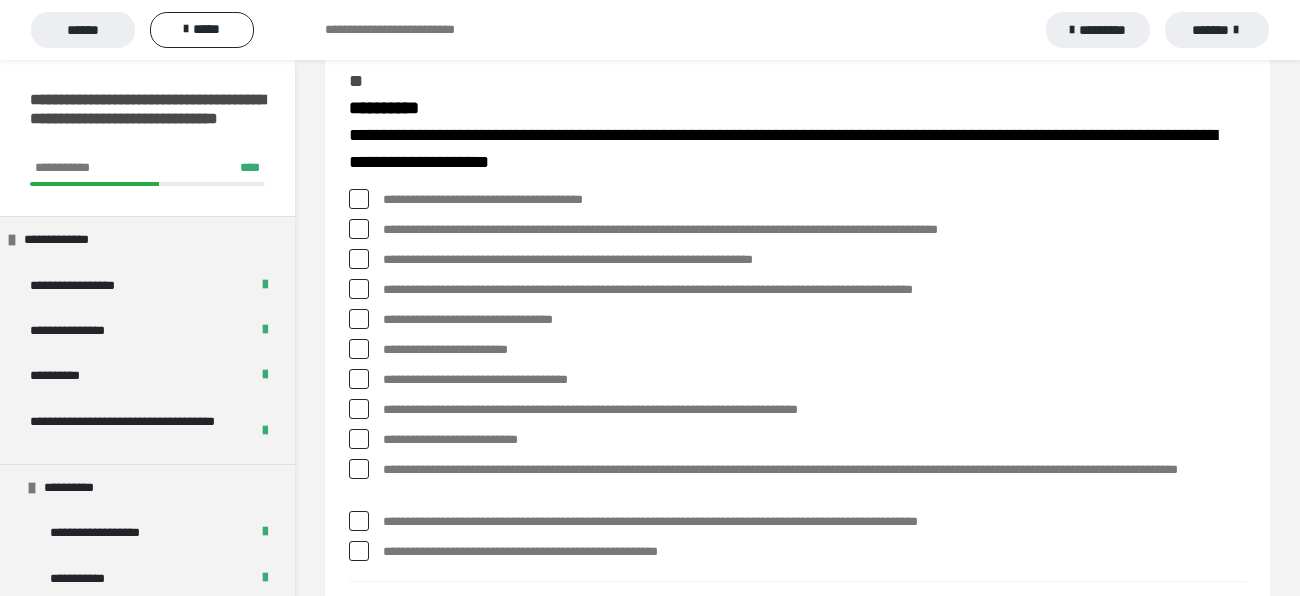 click at bounding box center (359, 229) 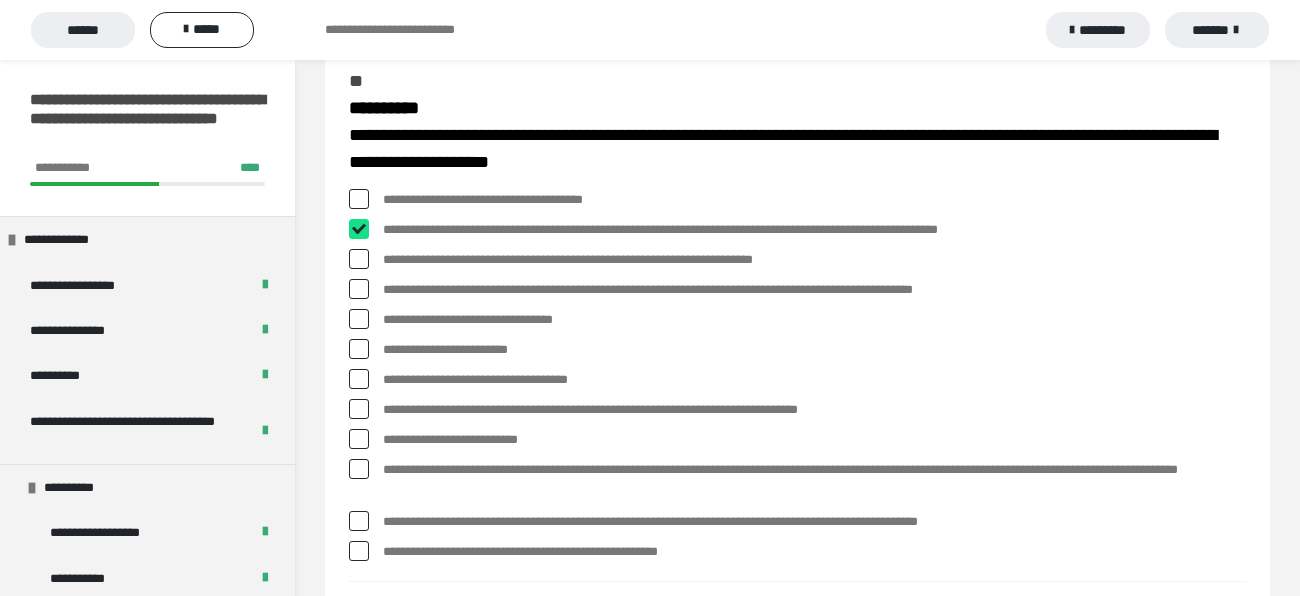 checkbox on "****" 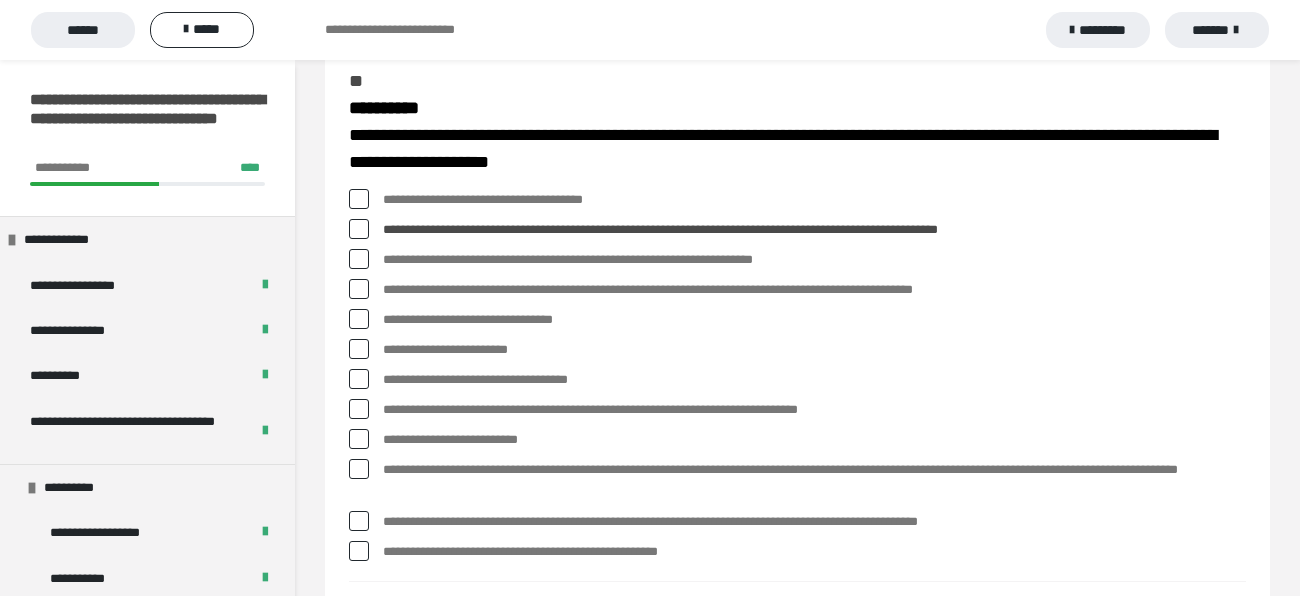 click at bounding box center (359, 289) 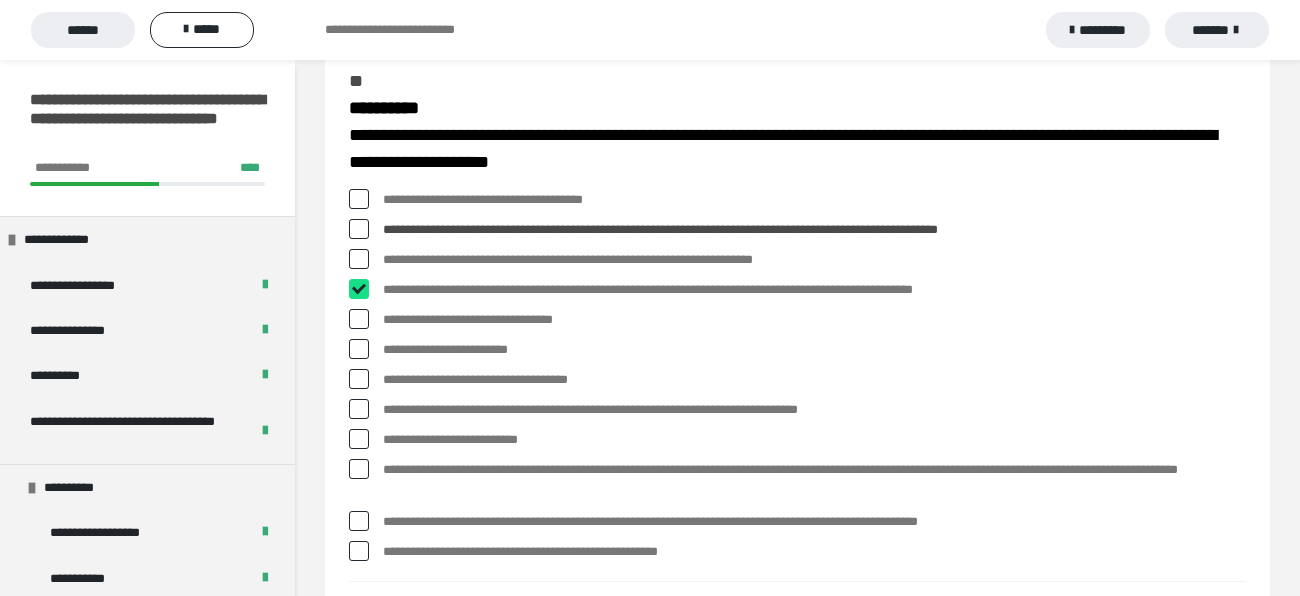 checkbox on "****" 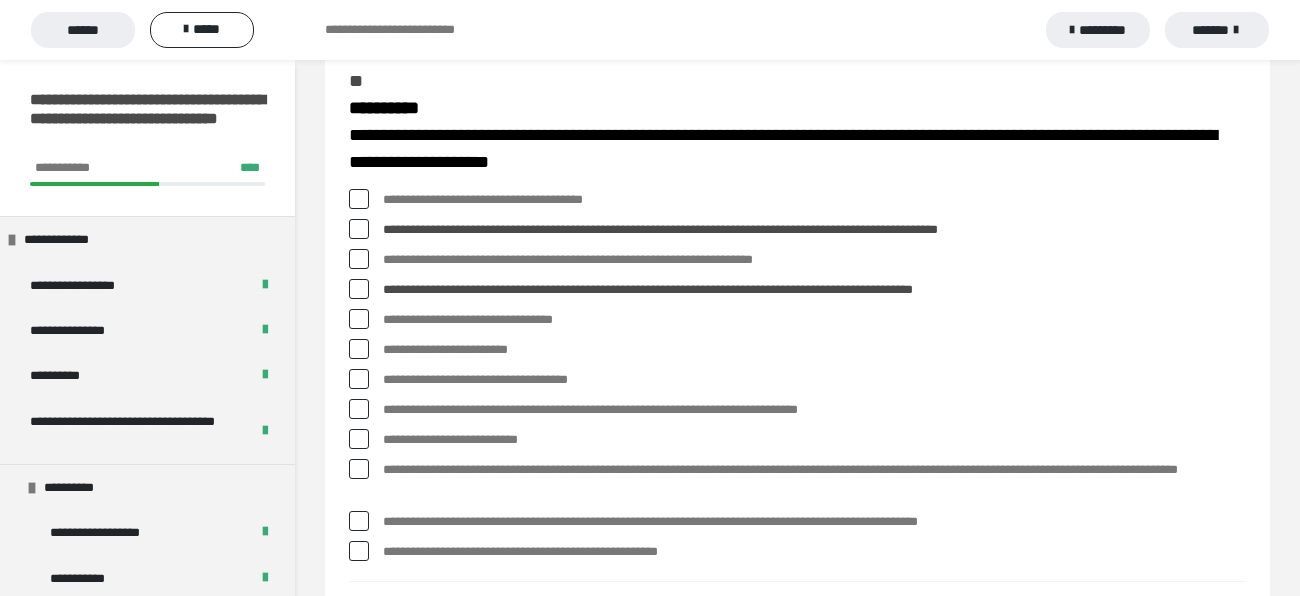 click at bounding box center (359, 409) 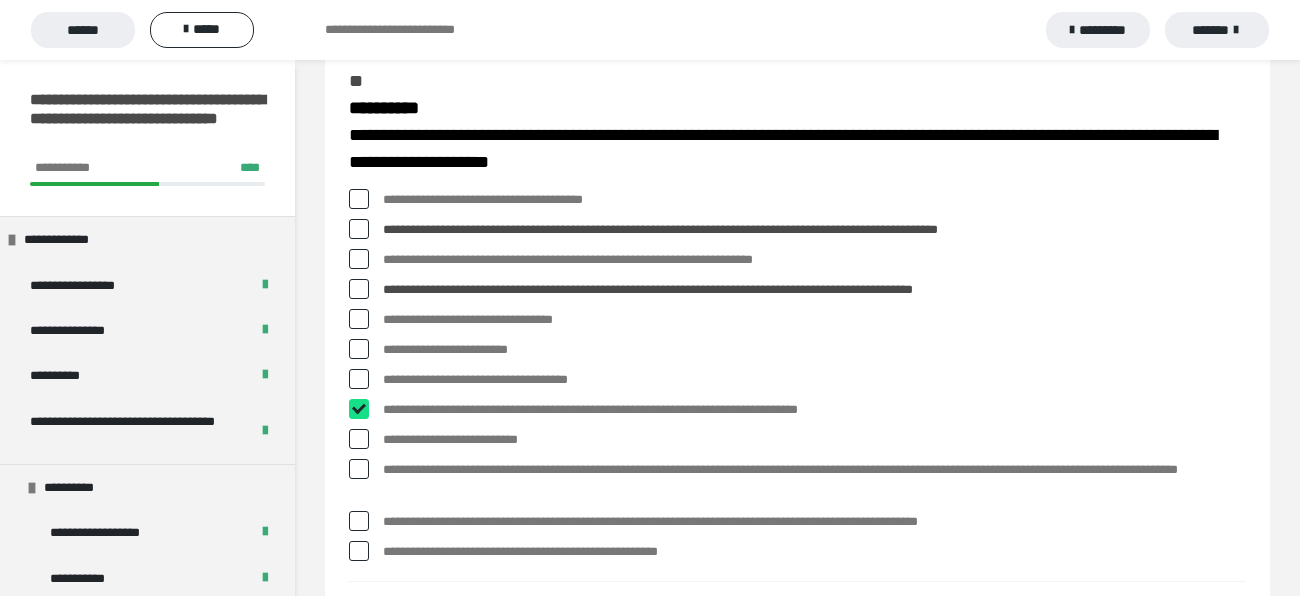 checkbox on "****" 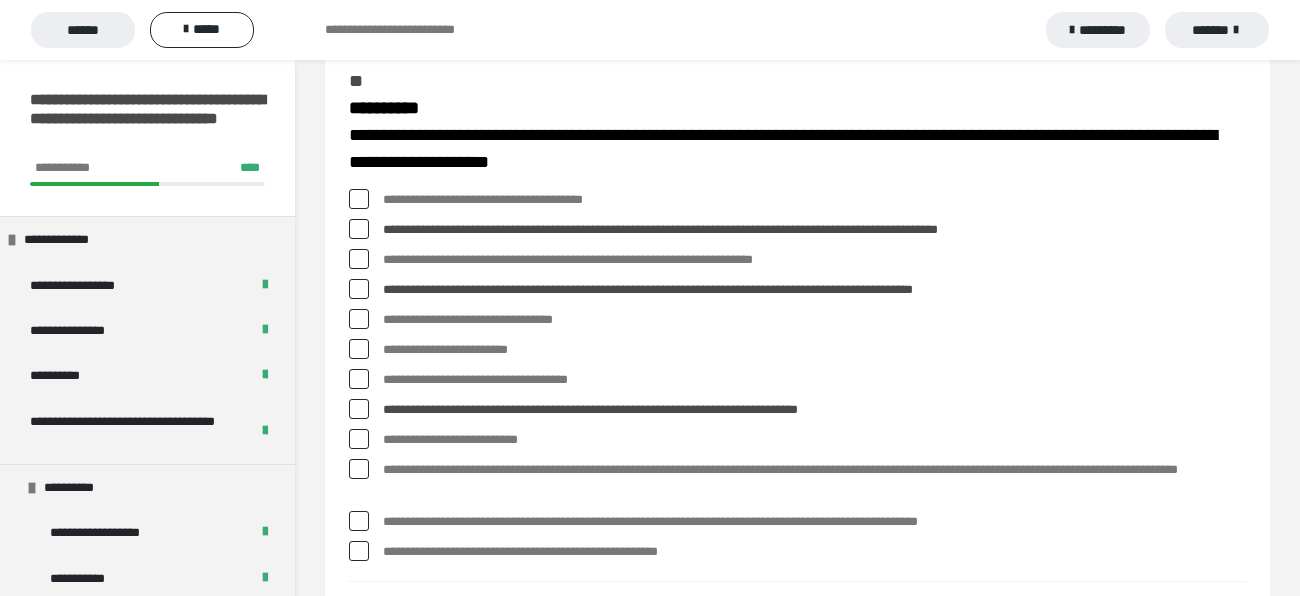 click at bounding box center [359, 469] 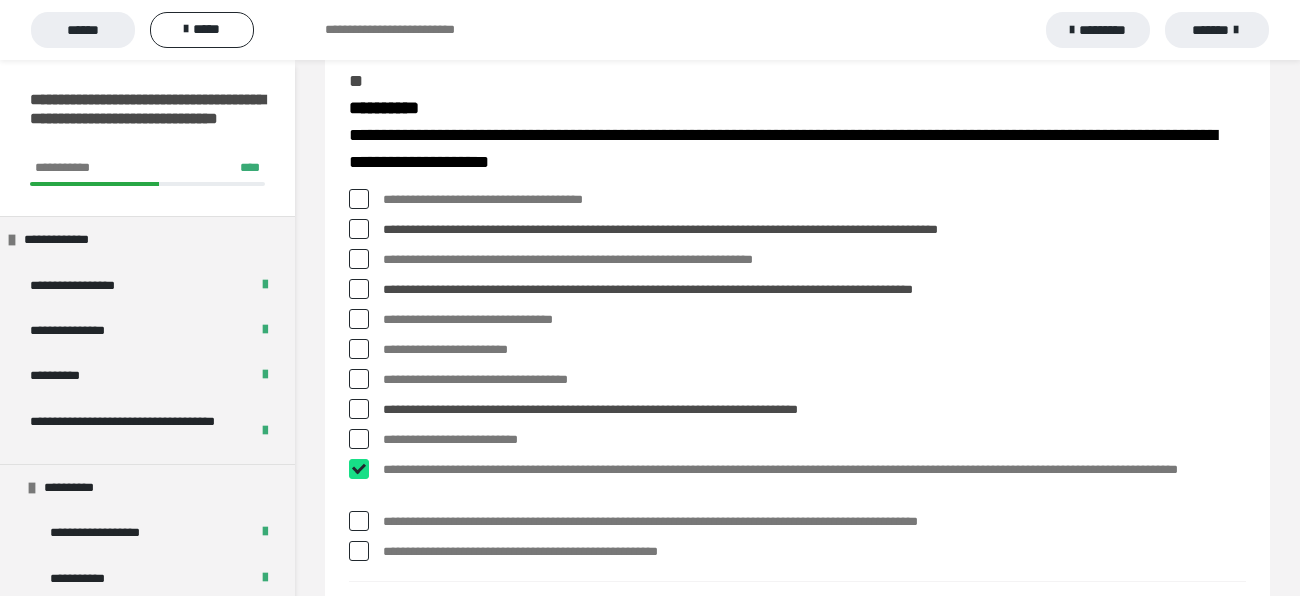 checkbox on "****" 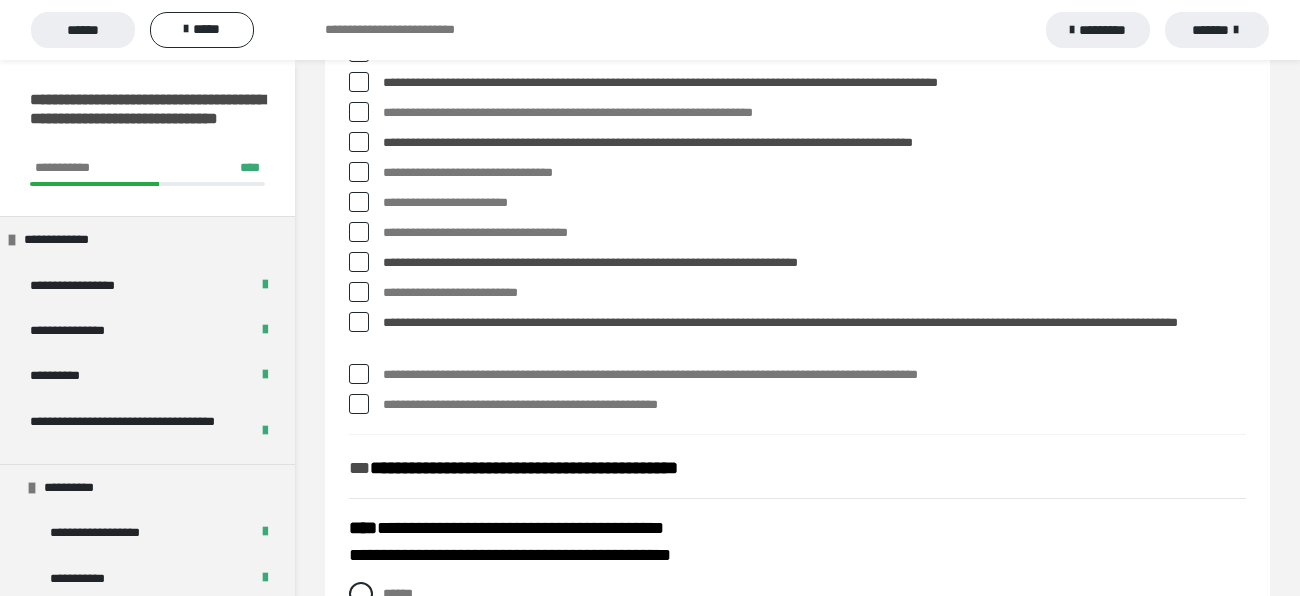 scroll, scrollTop: 1571, scrollLeft: 0, axis: vertical 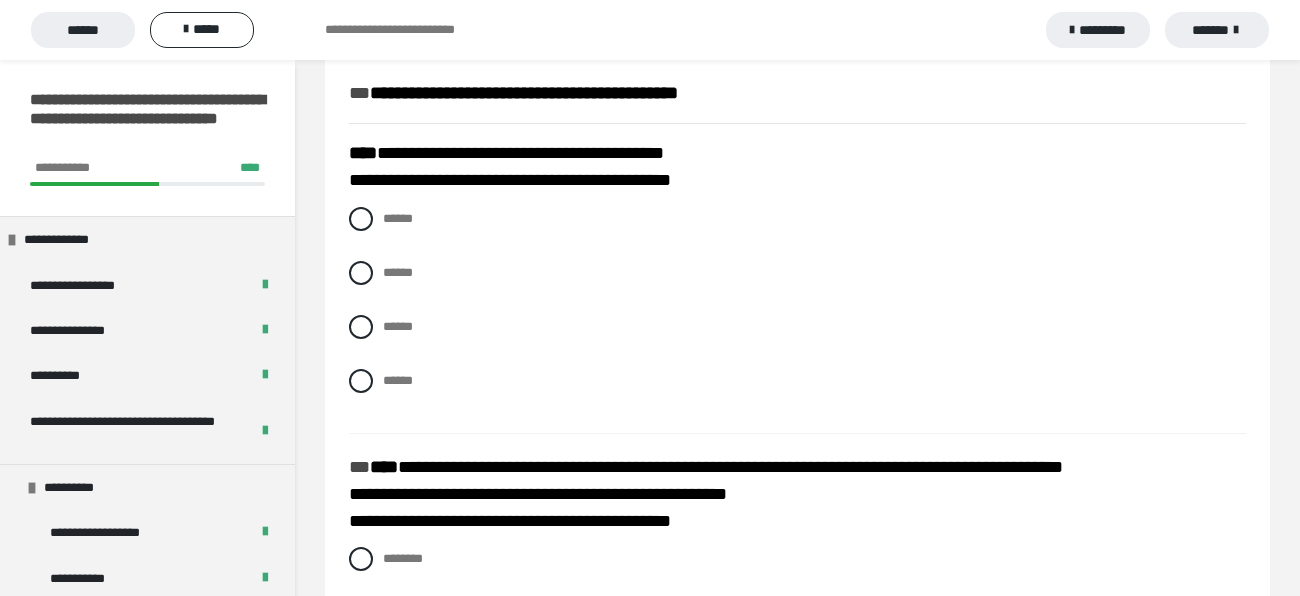 click on "**********" at bounding box center (147, 138) 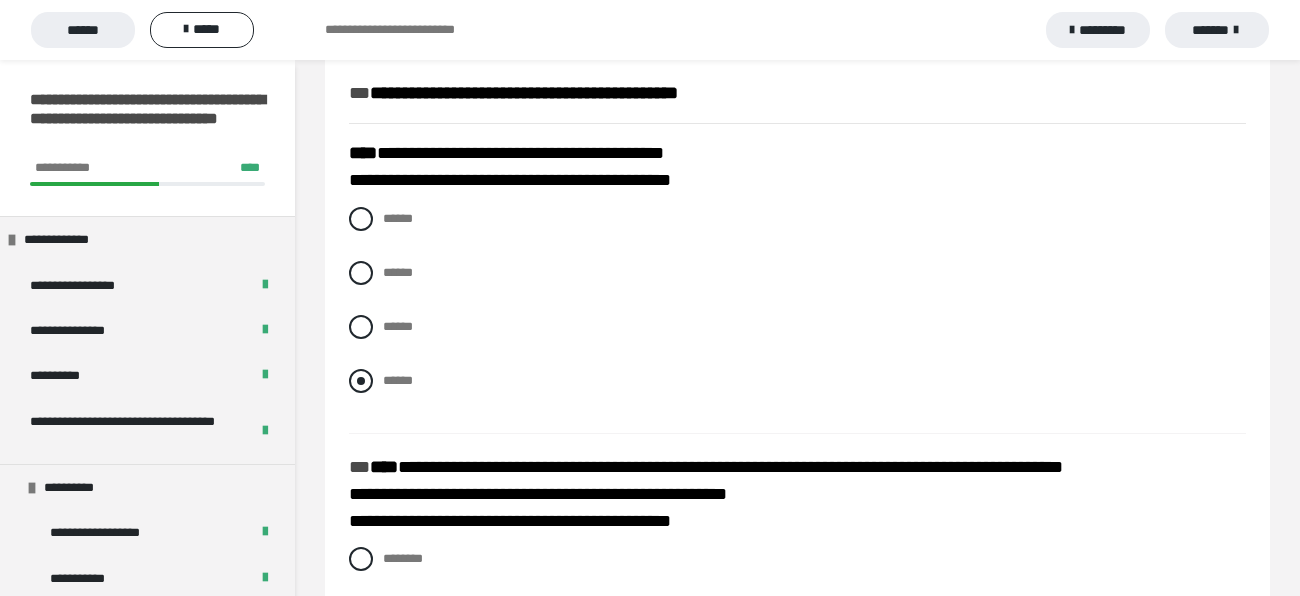click on "******" at bounding box center (398, 380) 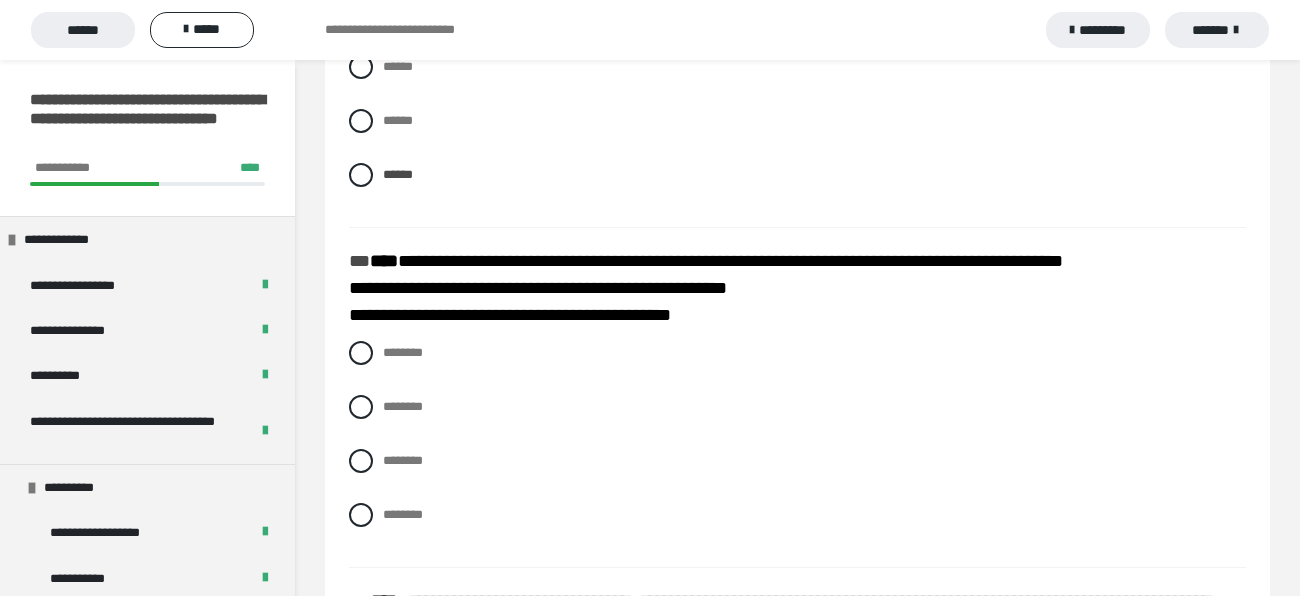 scroll, scrollTop: 2163, scrollLeft: 0, axis: vertical 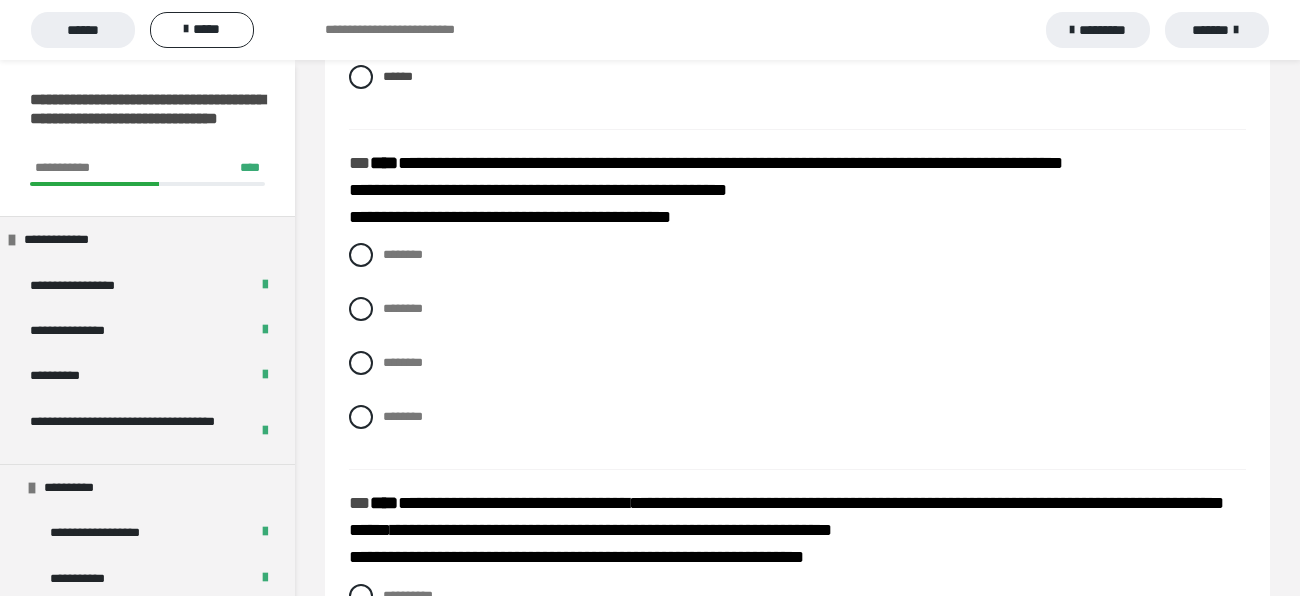 click on "**********" at bounding box center [147, 138] 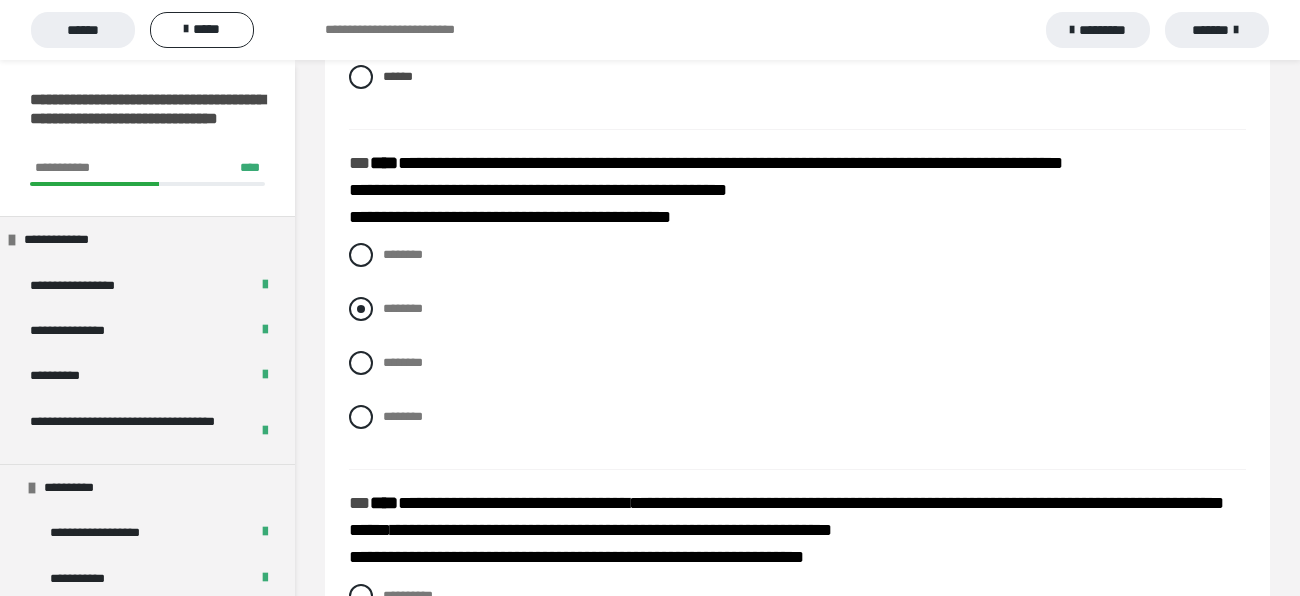 click at bounding box center [361, 309] 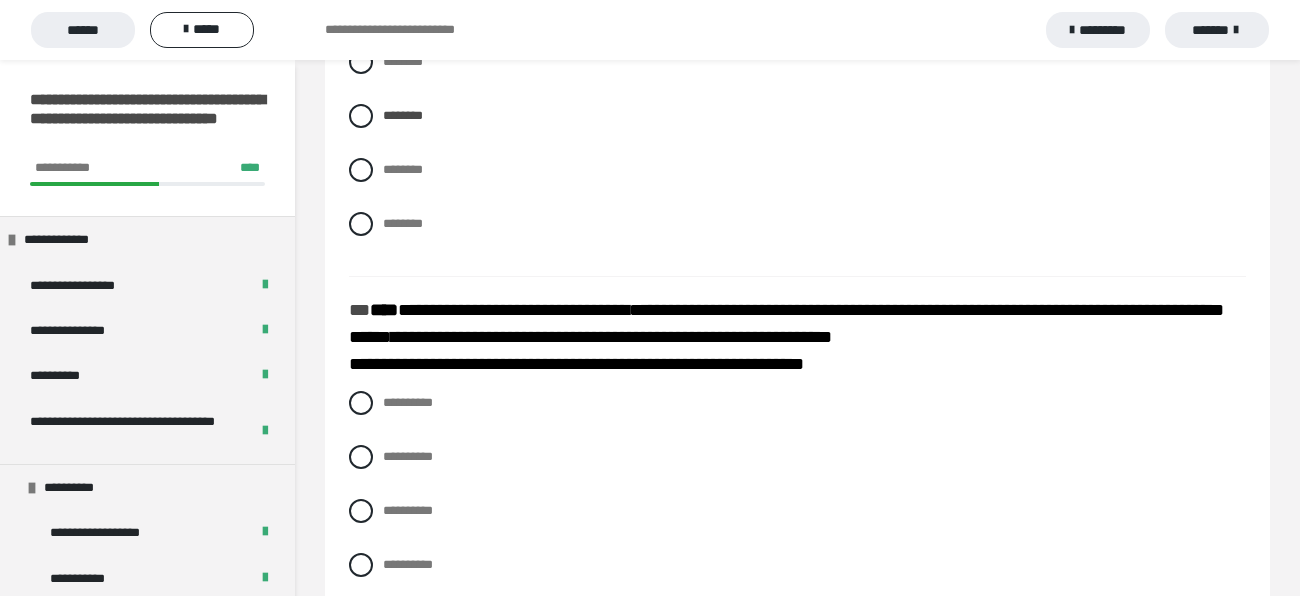 scroll, scrollTop: 2443, scrollLeft: 0, axis: vertical 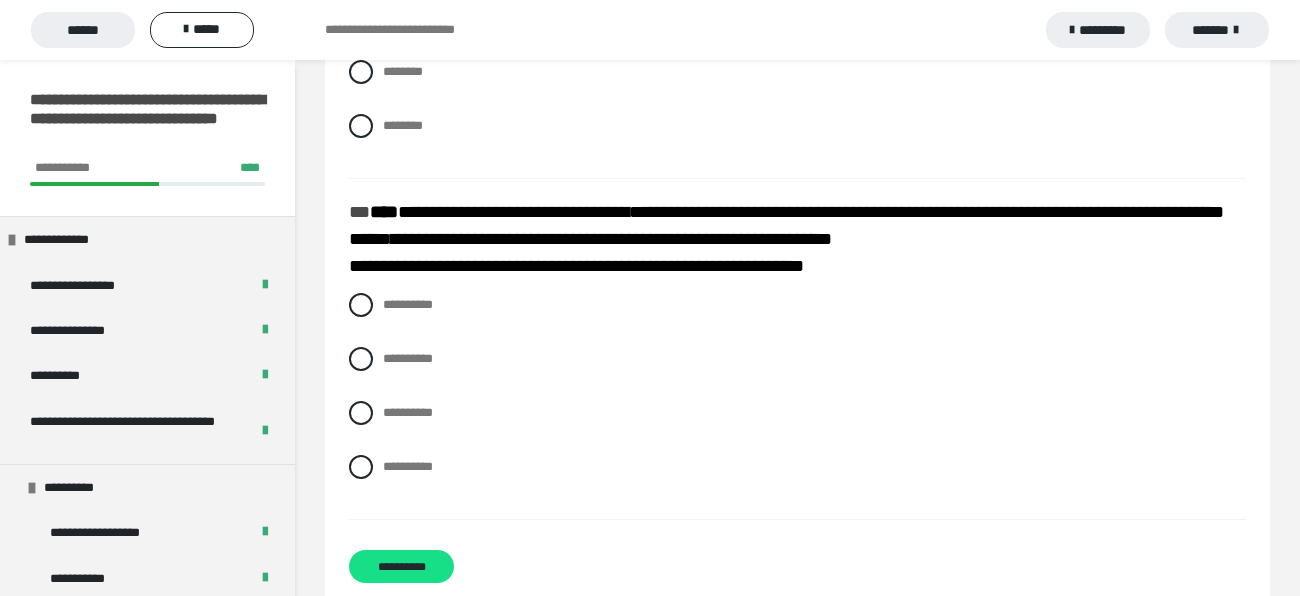 click on "**********" at bounding box center [147, 138] 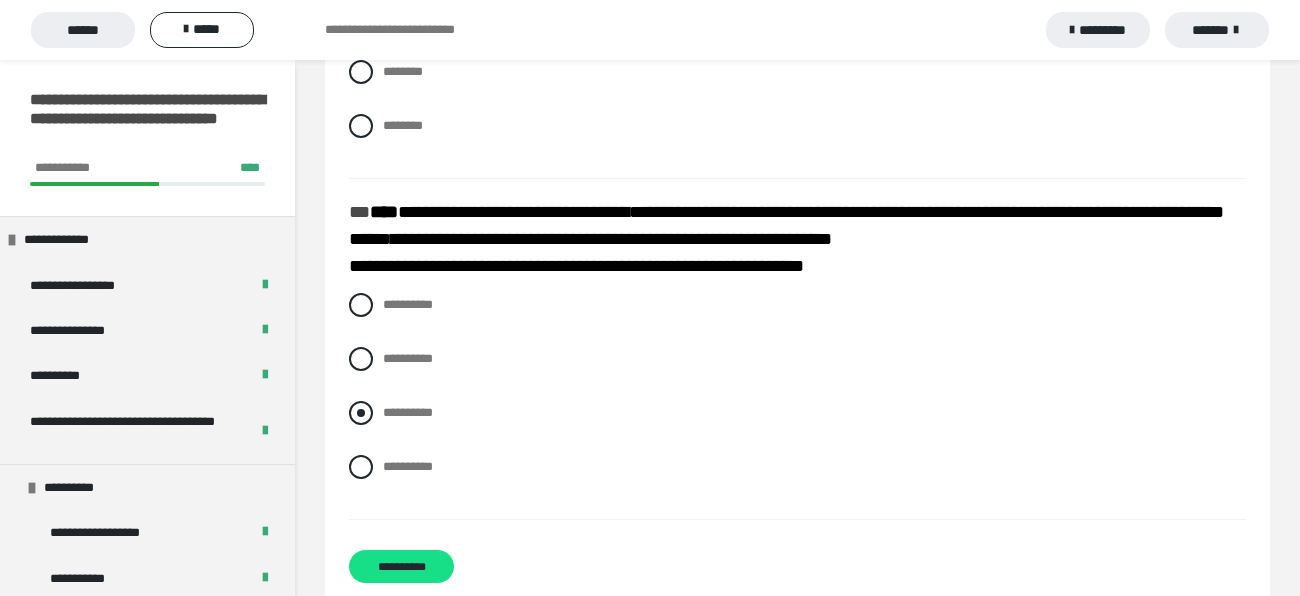 click on "**********" at bounding box center [797, 413] 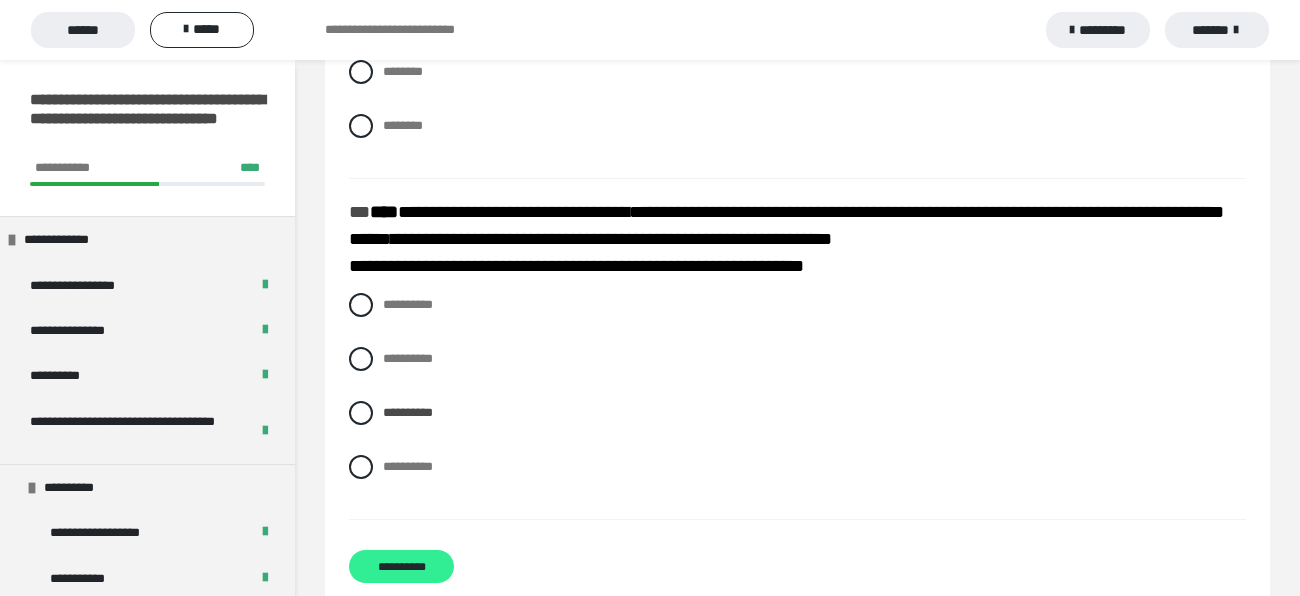 click on "**********" at bounding box center (401, 566) 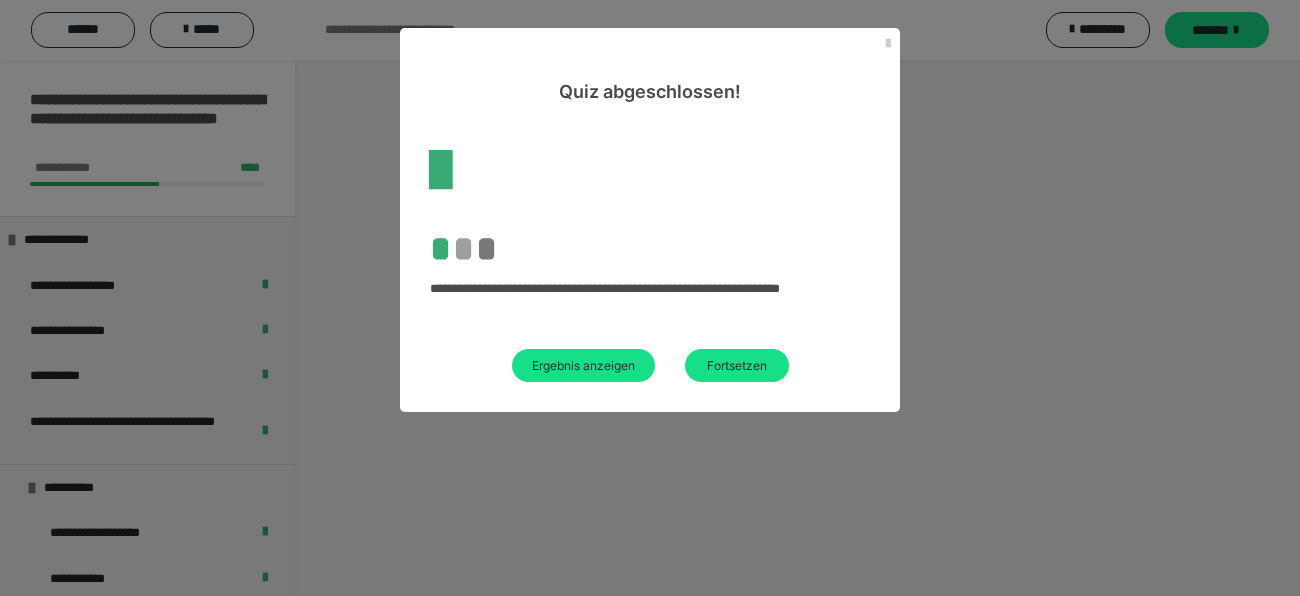 scroll, scrollTop: 59, scrollLeft: 0, axis: vertical 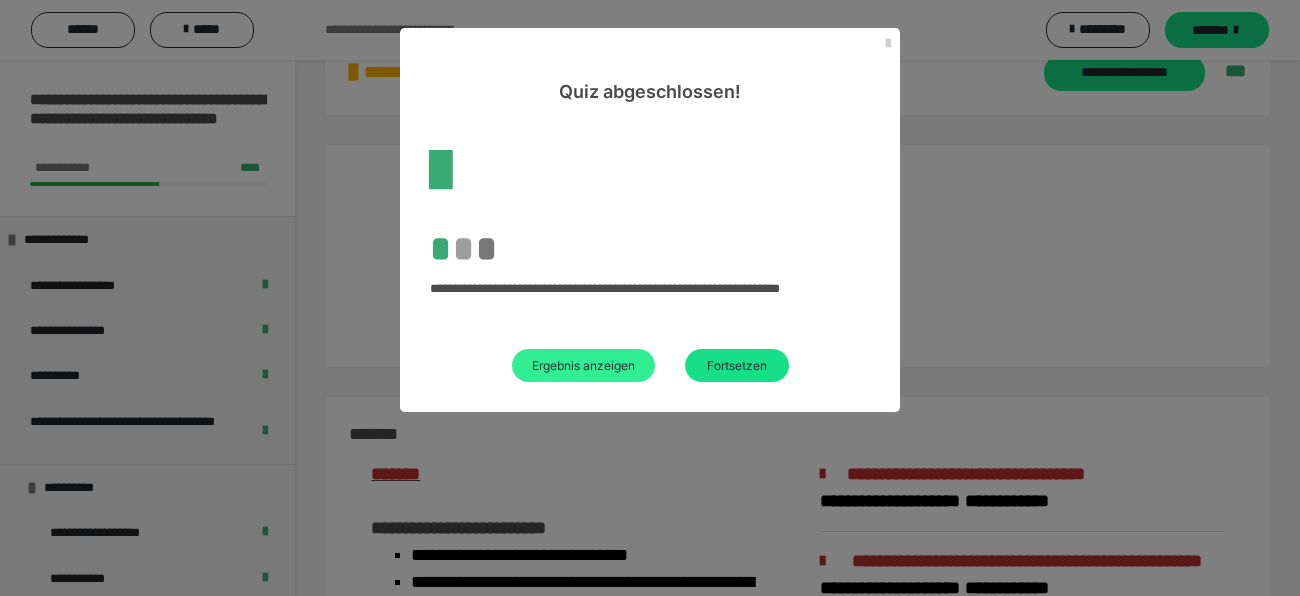 click on "Ergebnis anzeigen" at bounding box center [583, 365] 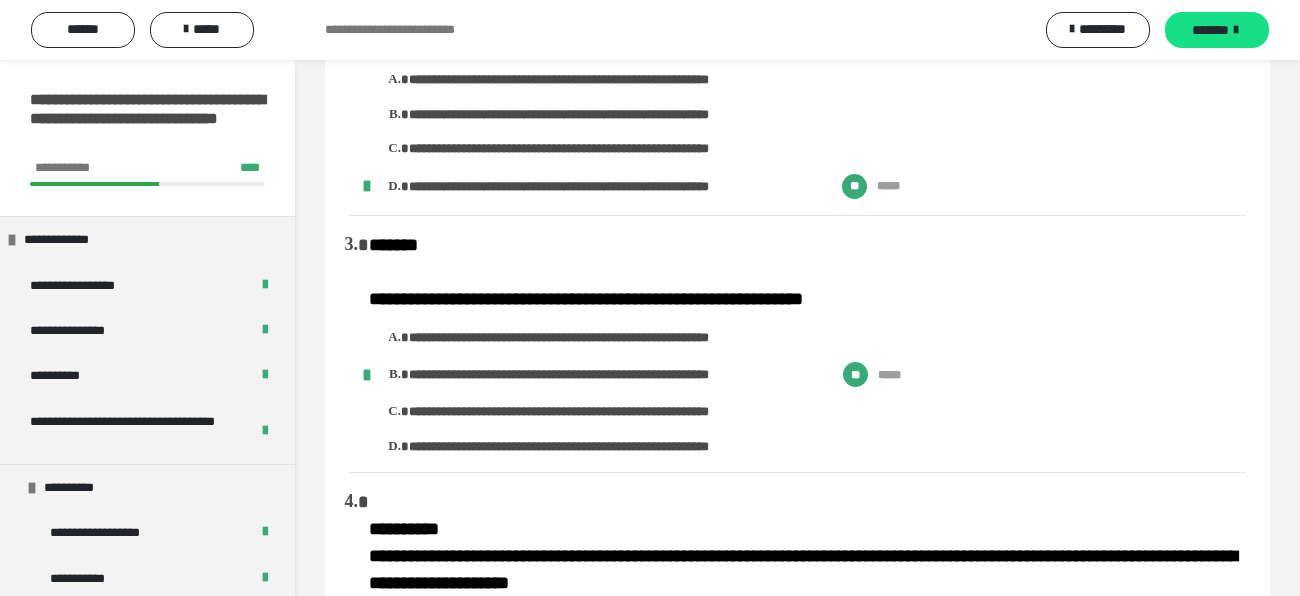 scroll, scrollTop: 685, scrollLeft: 0, axis: vertical 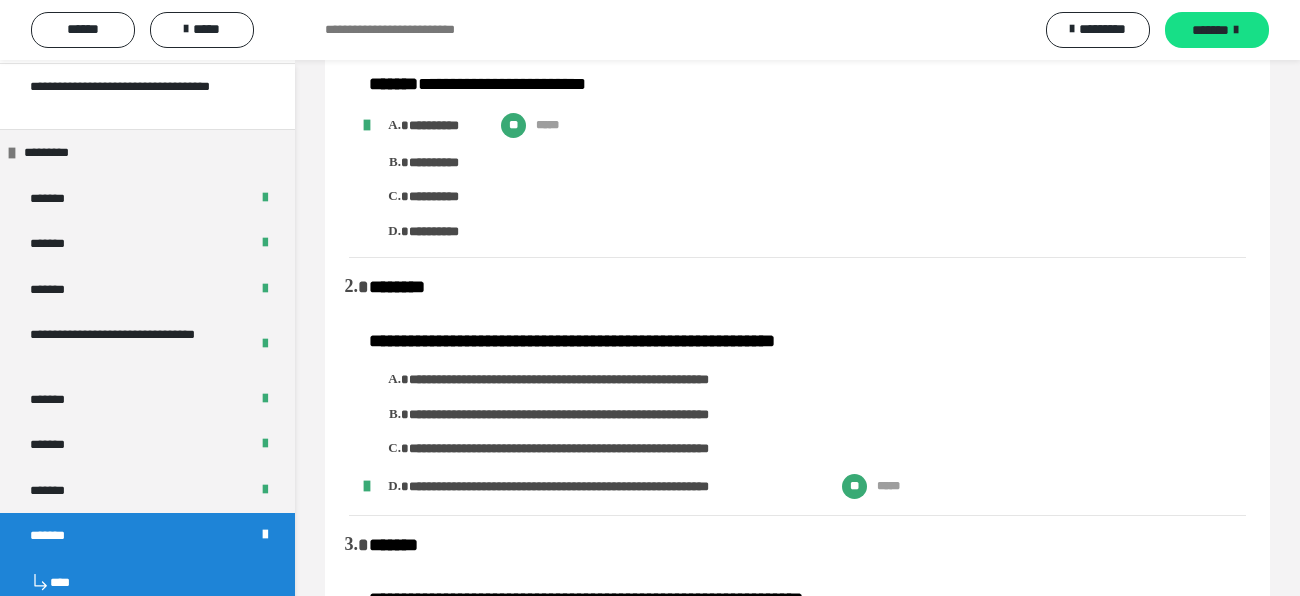 click on "**********" at bounding box center [827, 196] 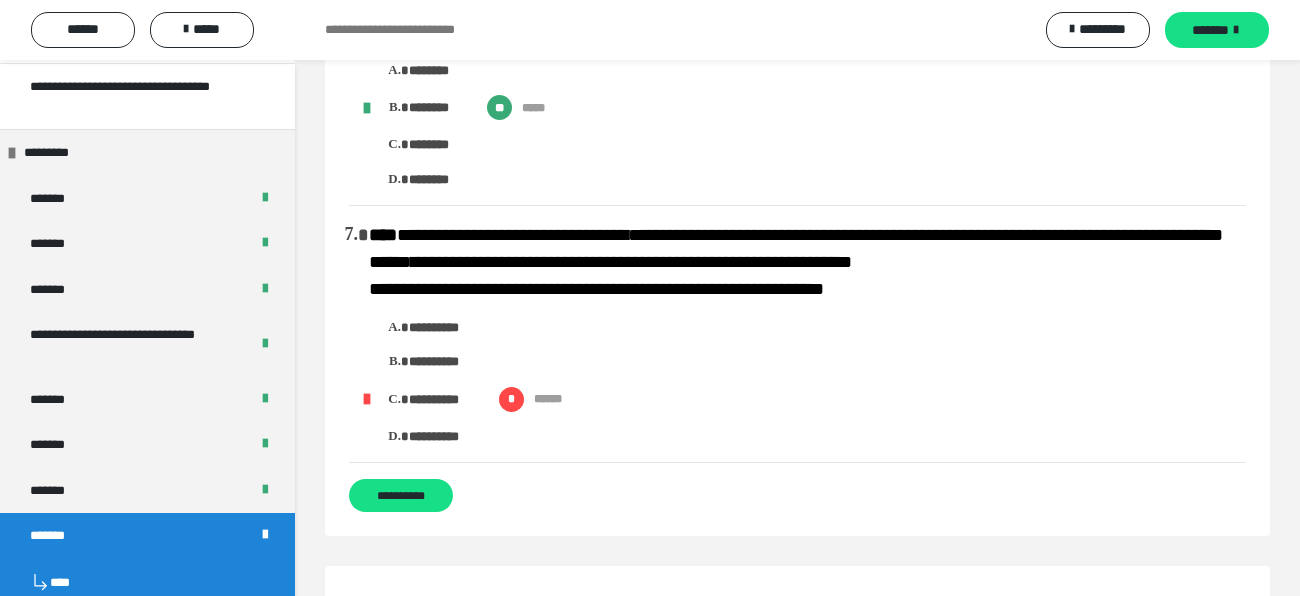 scroll, scrollTop: 2039, scrollLeft: 0, axis: vertical 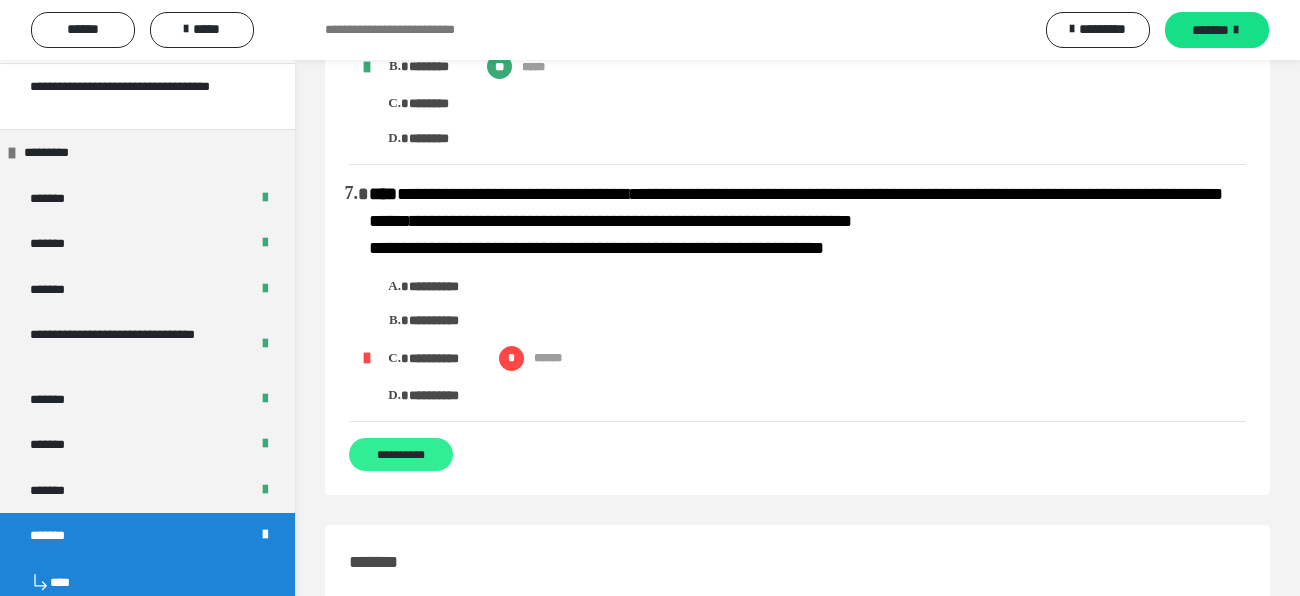 click on "**********" at bounding box center [401, 454] 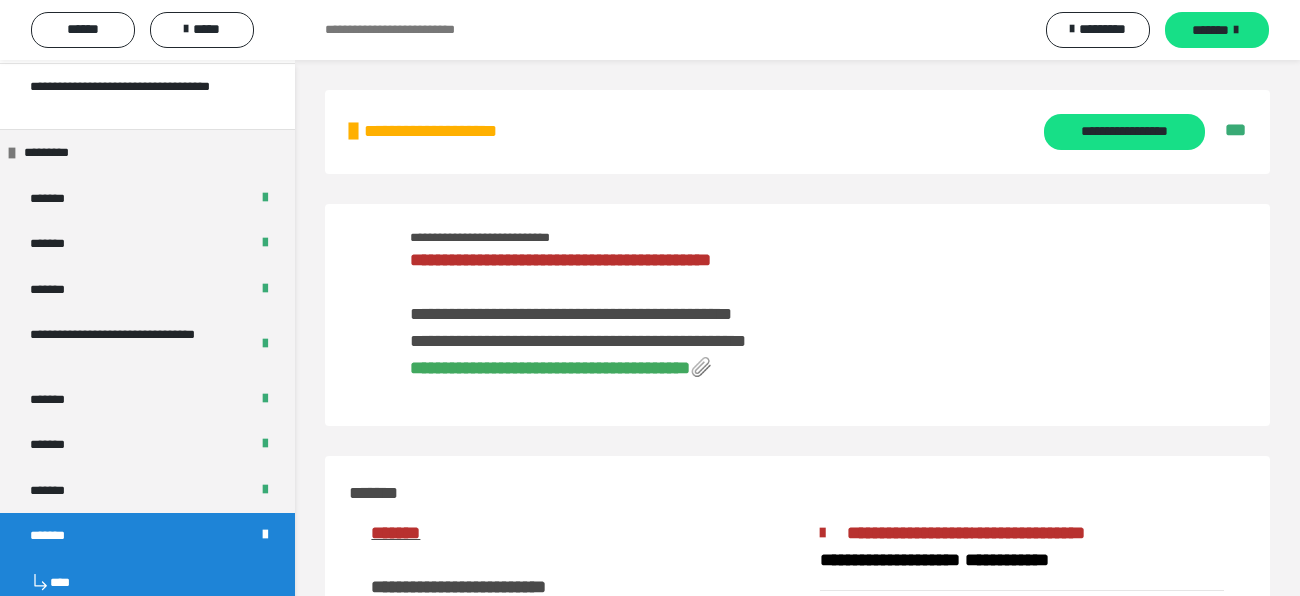click on "**********" at bounding box center [550, 368] 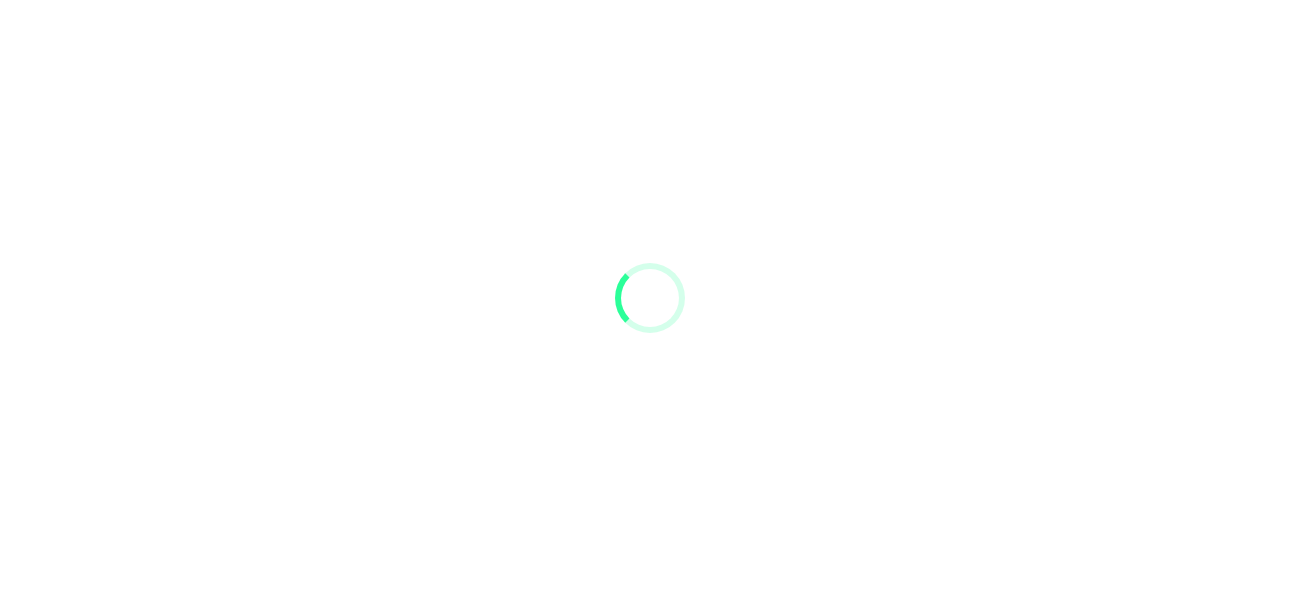 scroll, scrollTop: 0, scrollLeft: 0, axis: both 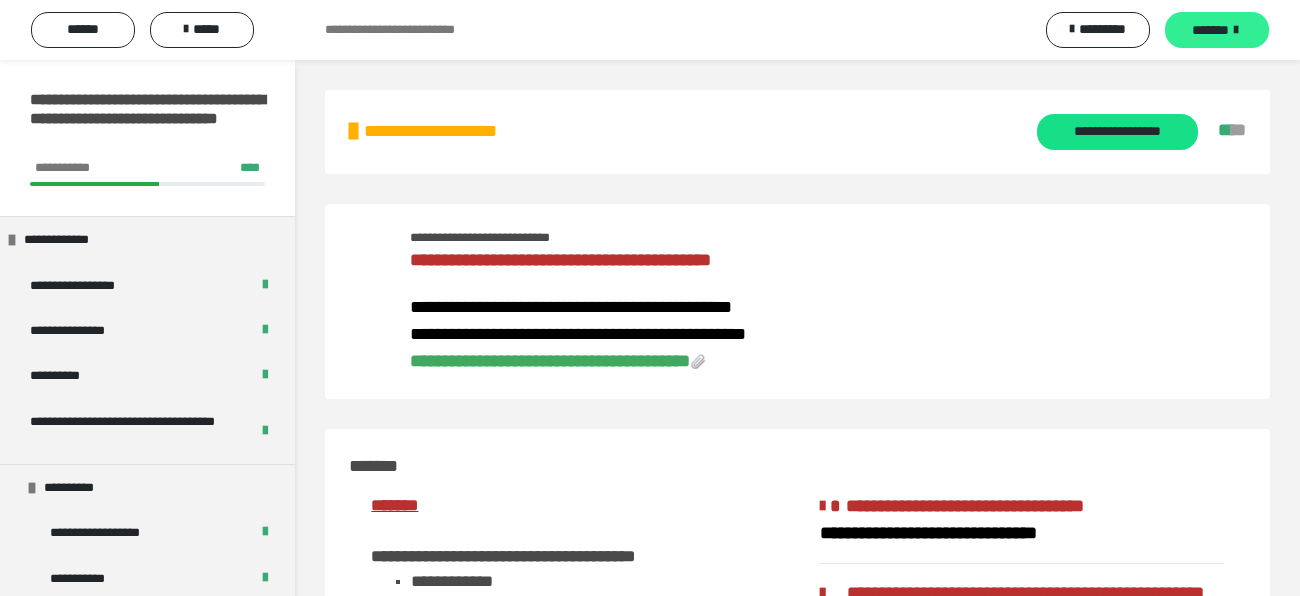 click on "*******" at bounding box center [1210, 30] 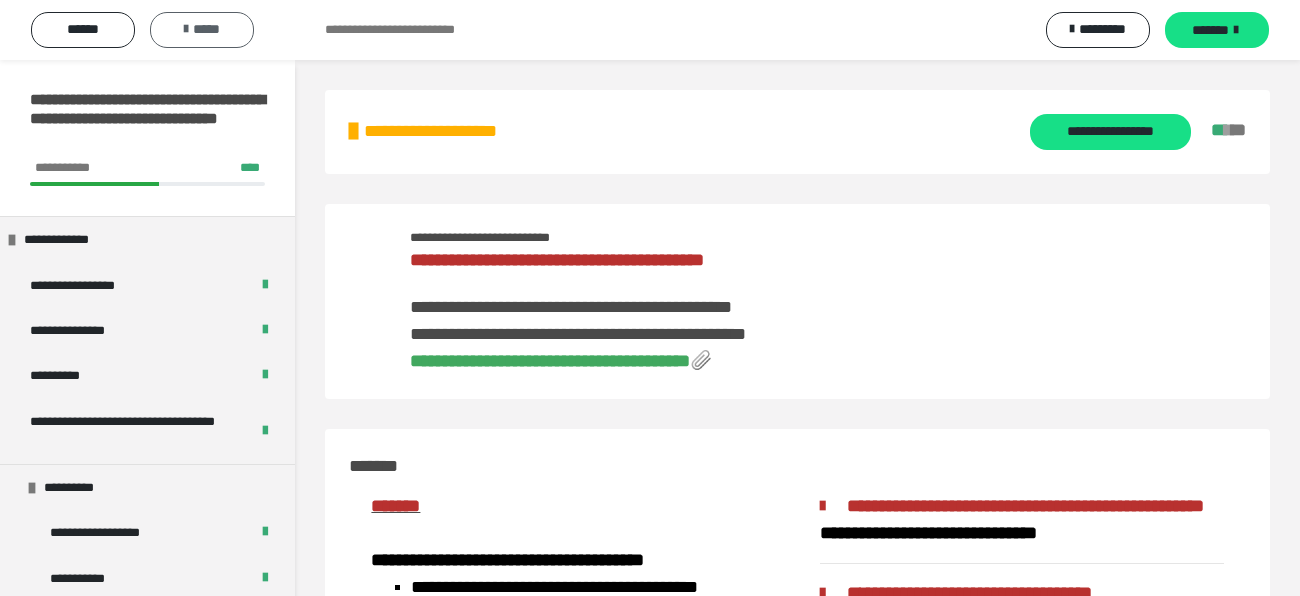 click on "*****" at bounding box center [202, 29] 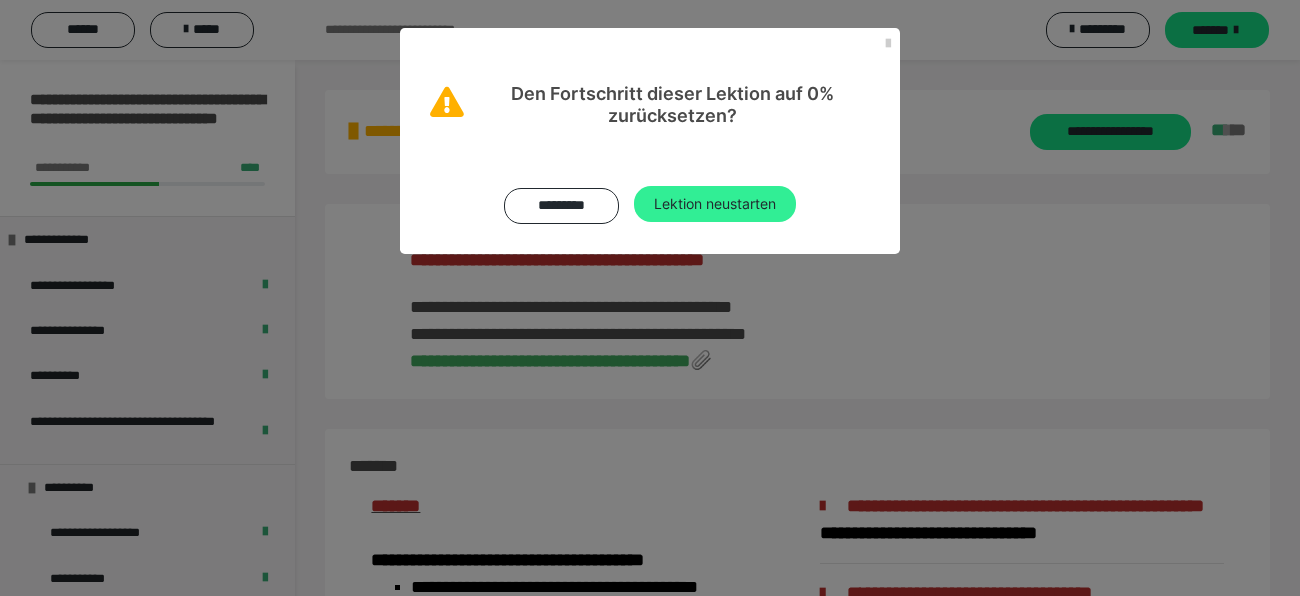 click on "Lektion neustarten" at bounding box center [715, 204] 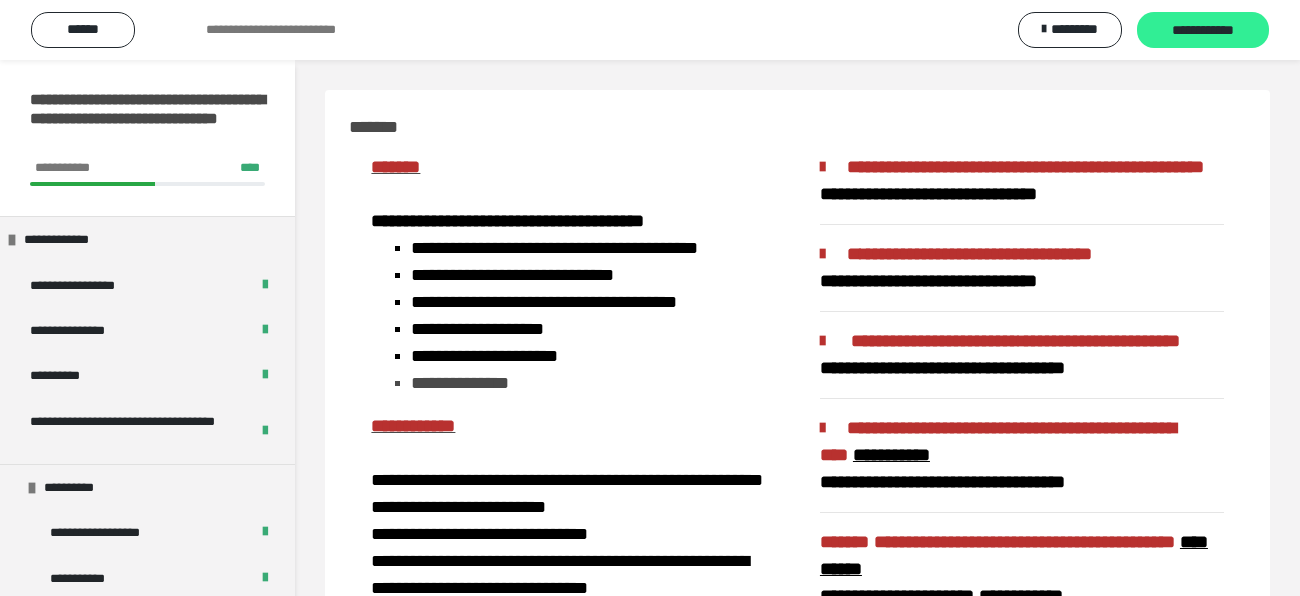 click on "**********" at bounding box center [1203, 31] 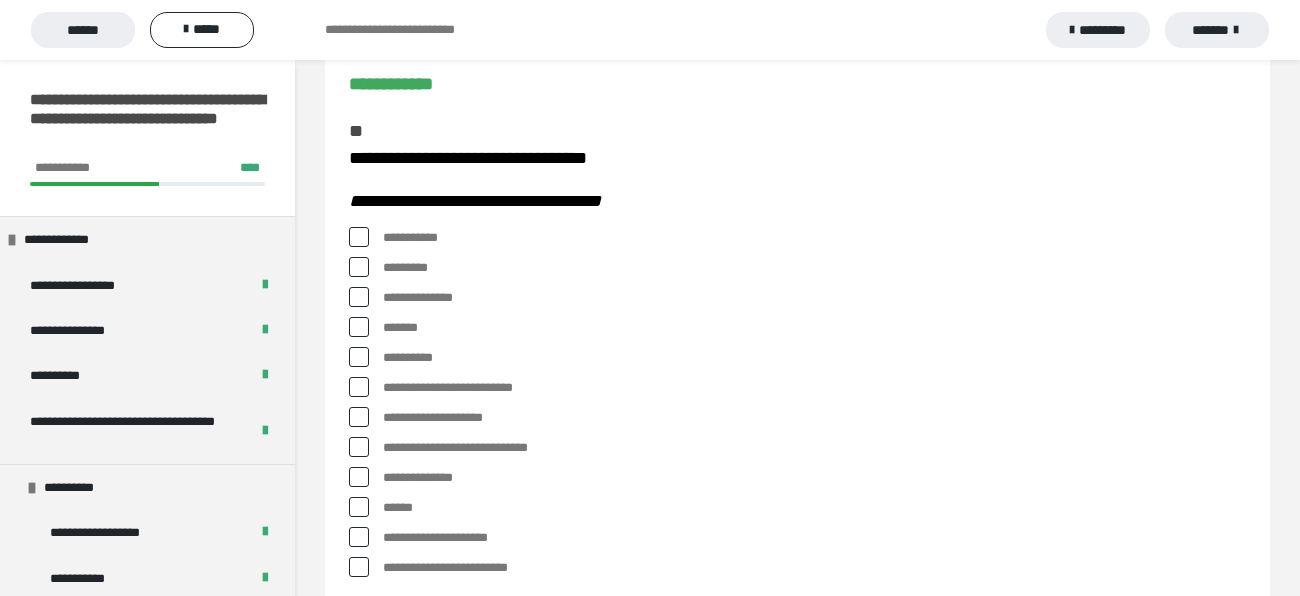 scroll, scrollTop: 219, scrollLeft: 0, axis: vertical 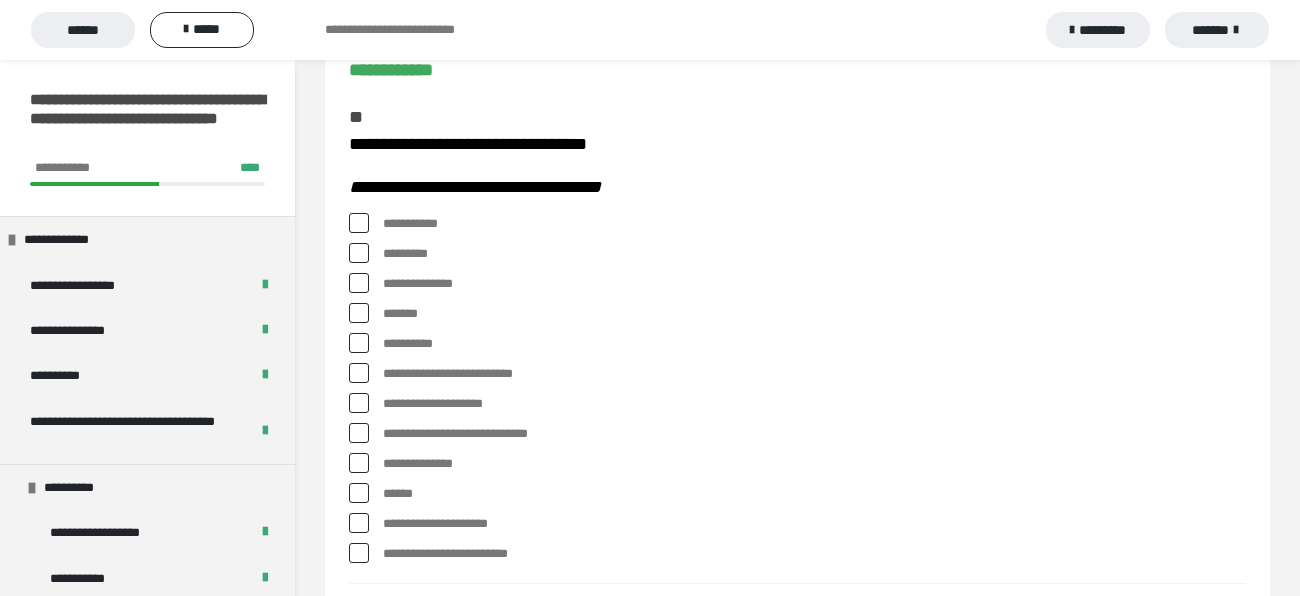 click at bounding box center [359, 343] 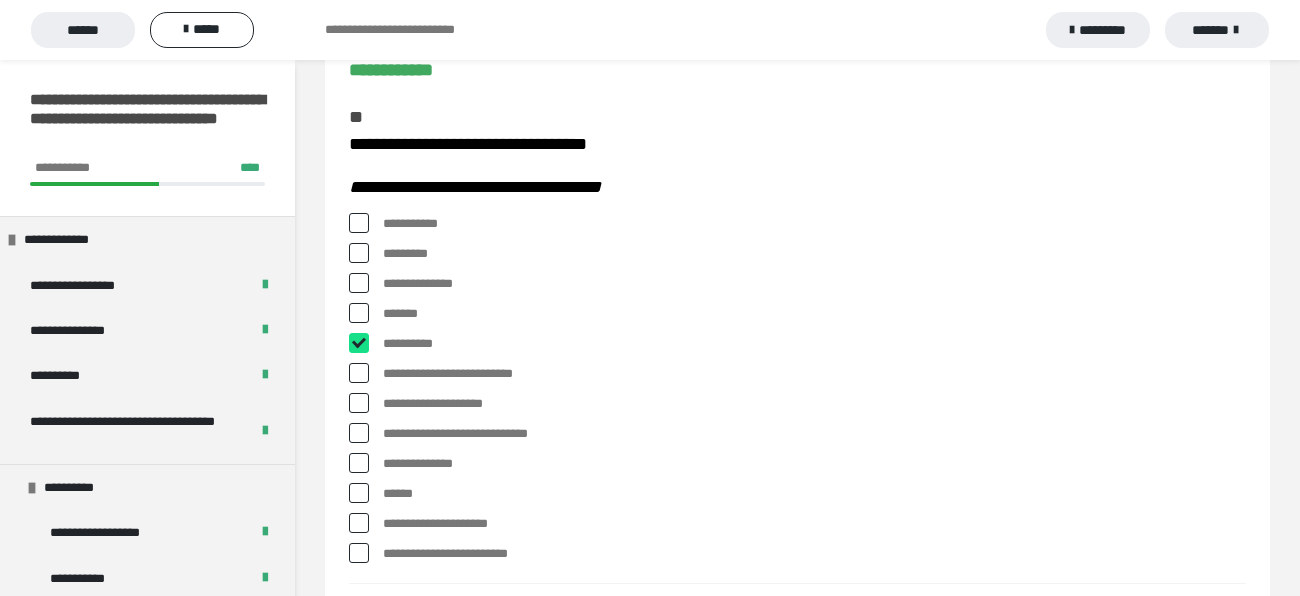 checkbox on "****" 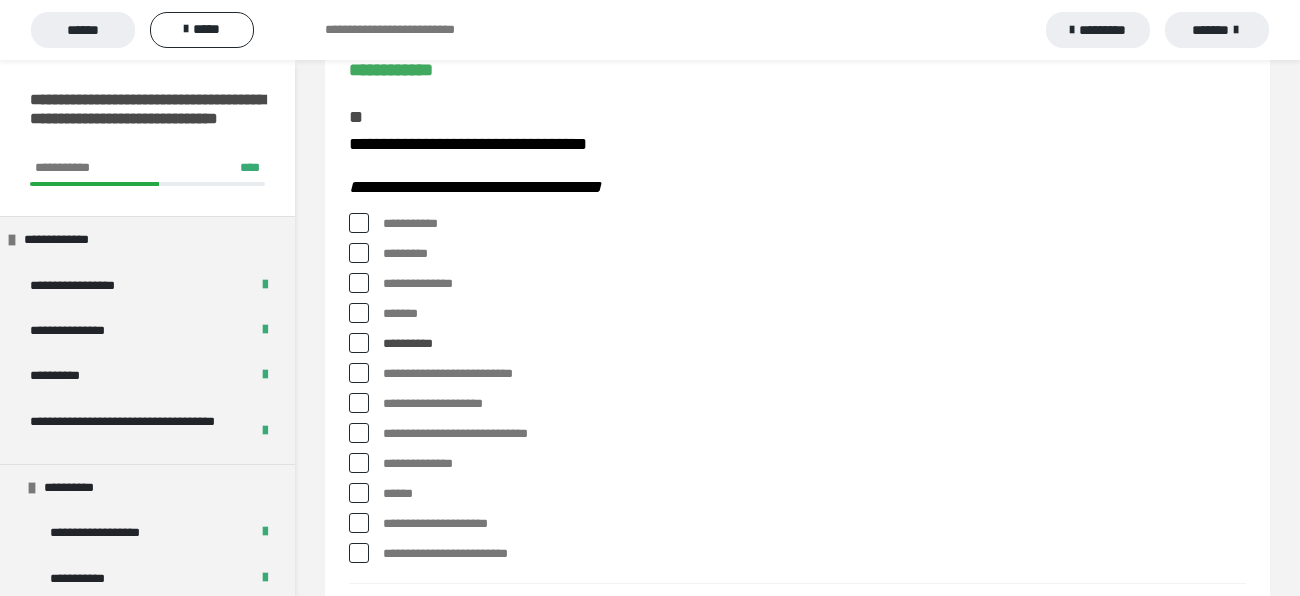 click at bounding box center [359, 463] 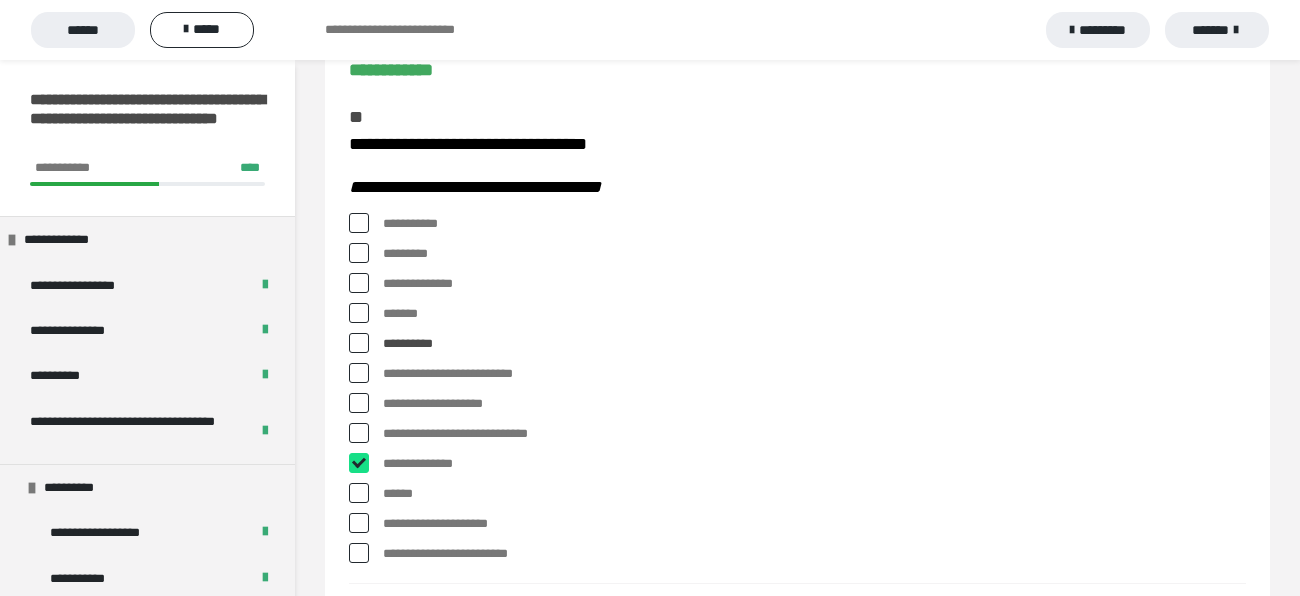 checkbox on "****" 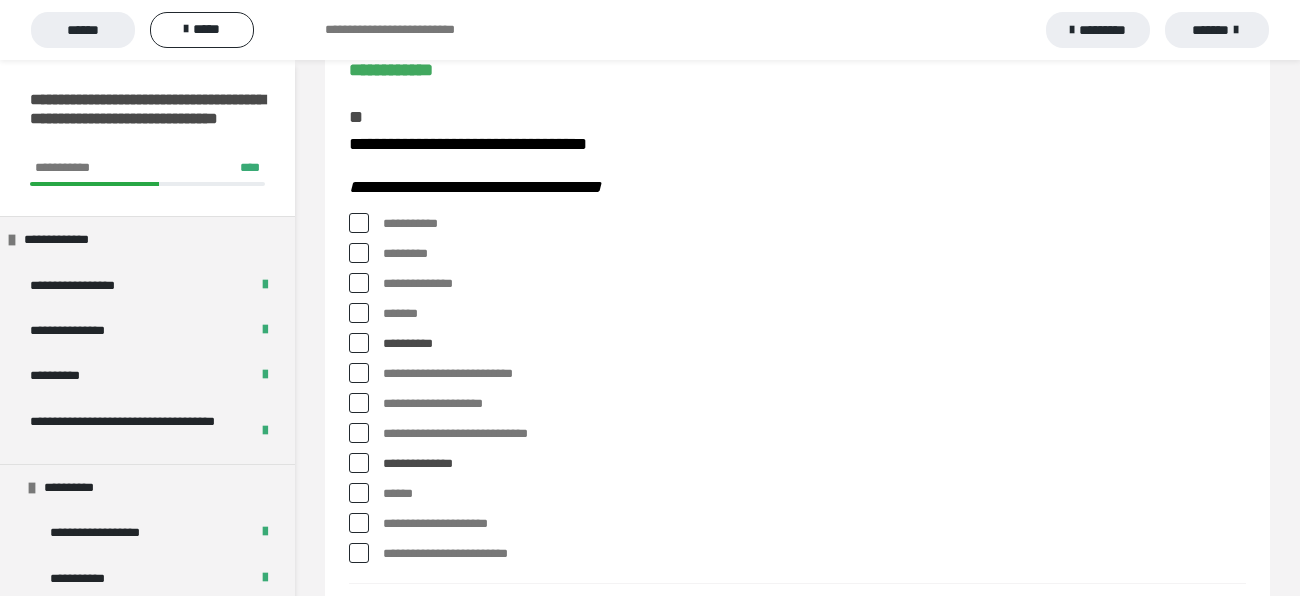 click at bounding box center (359, 493) 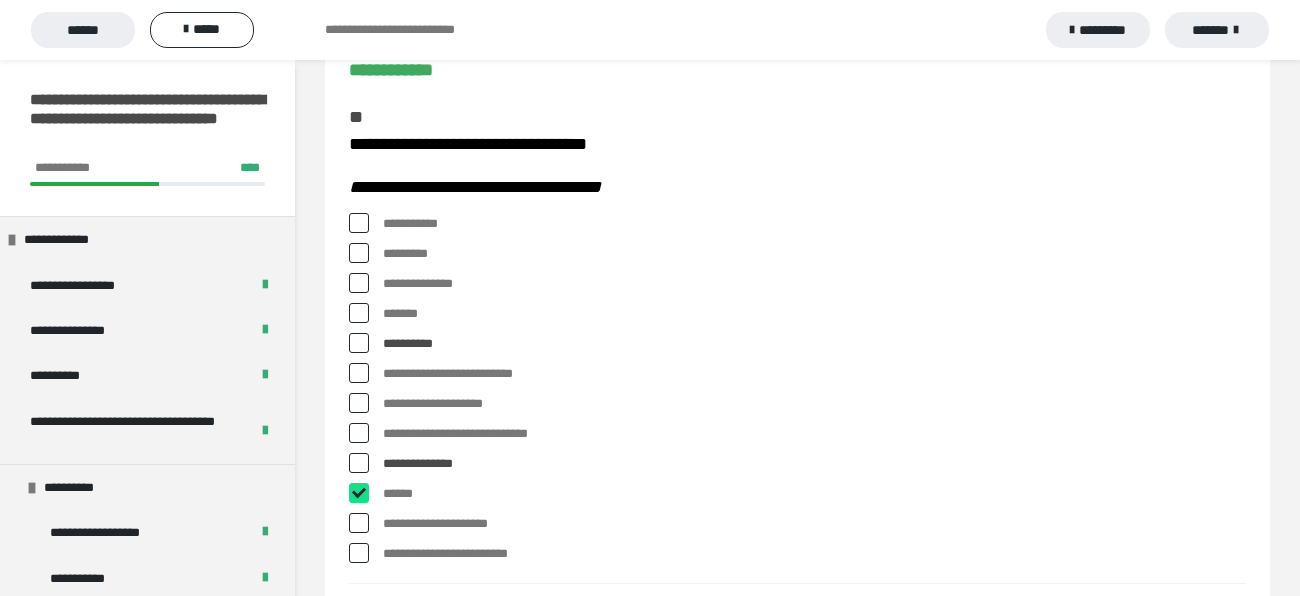 checkbox on "****" 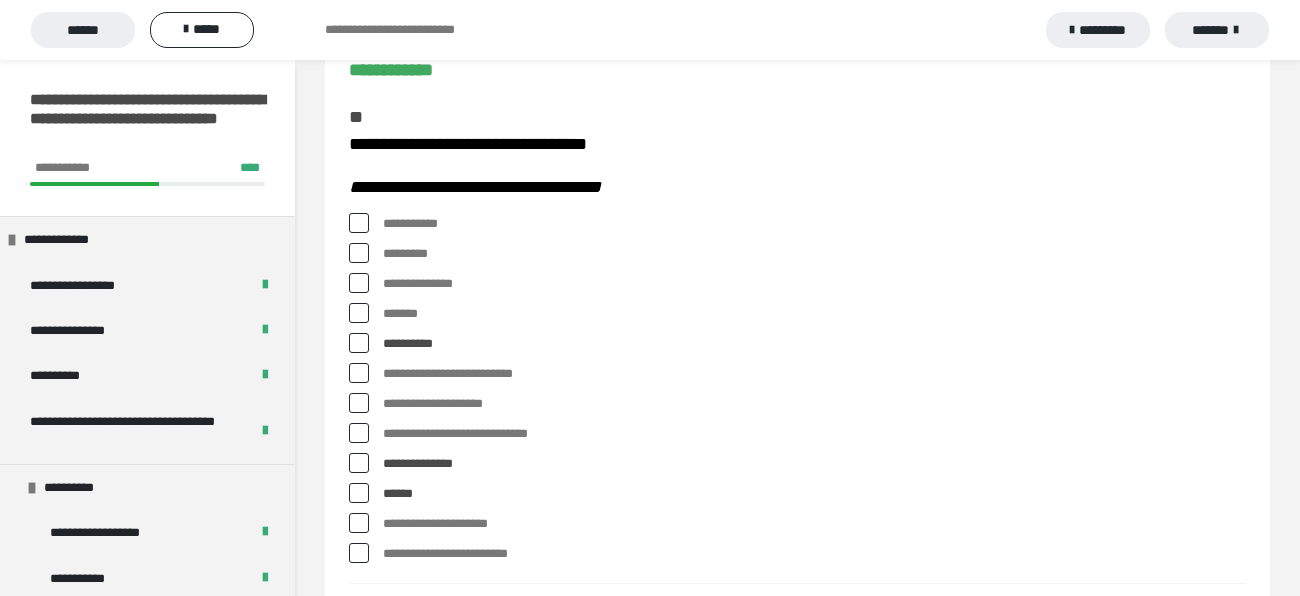 click at bounding box center (359, 253) 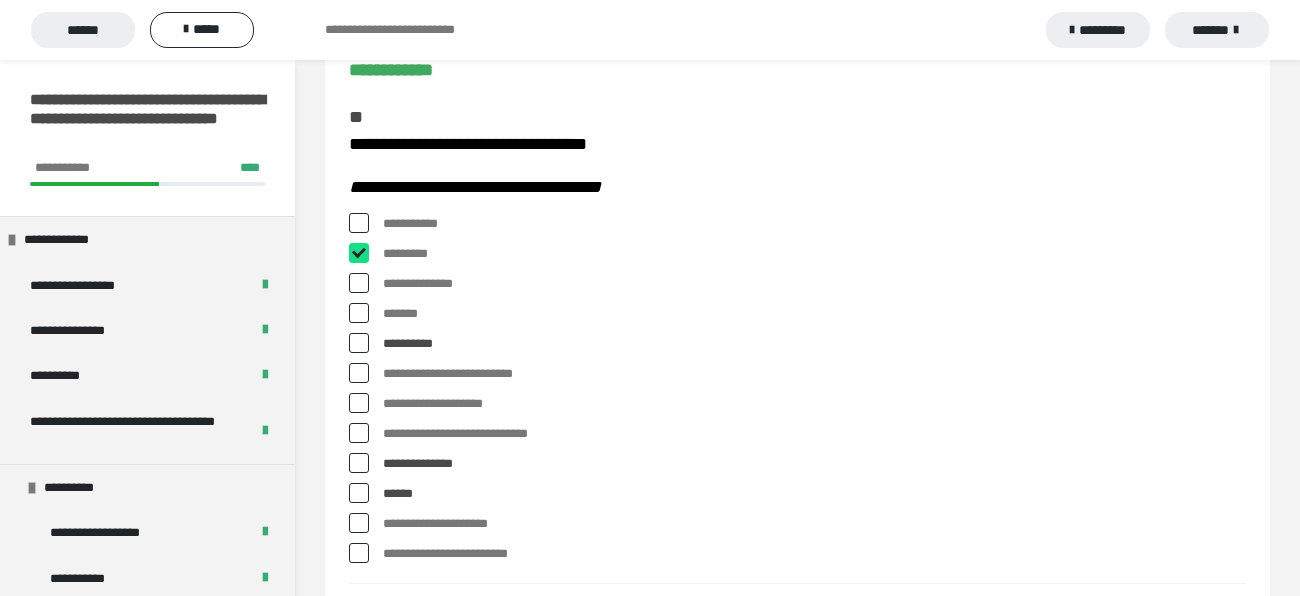 checkbox on "****" 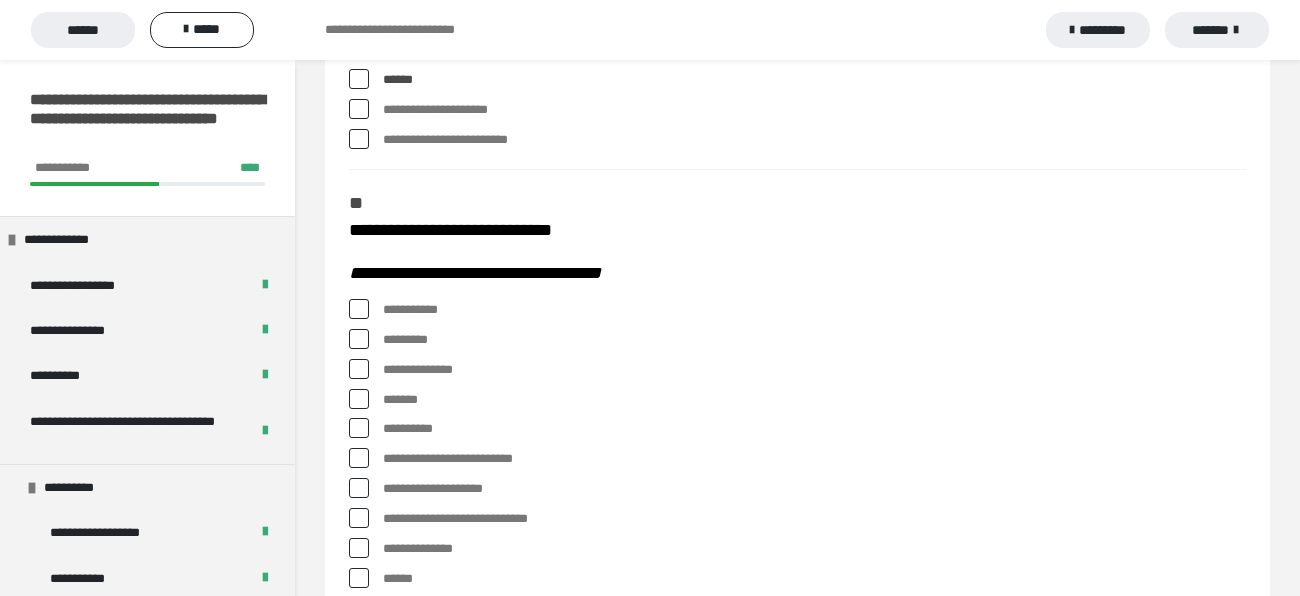scroll, scrollTop: 693, scrollLeft: 0, axis: vertical 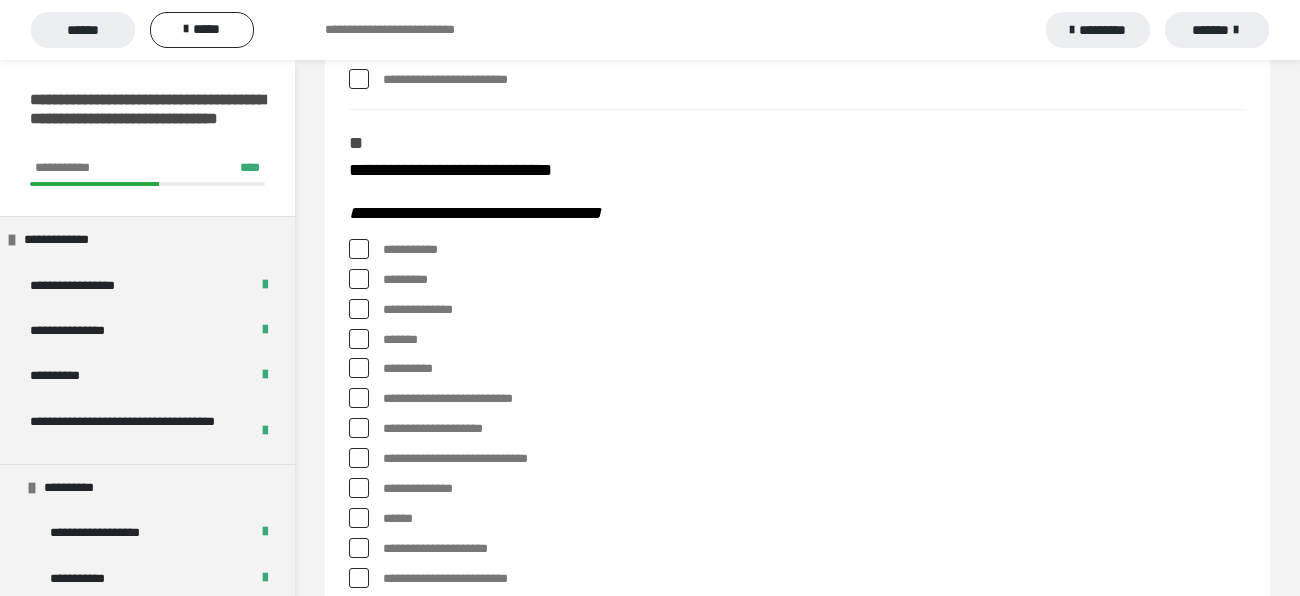 click at bounding box center (359, 249) 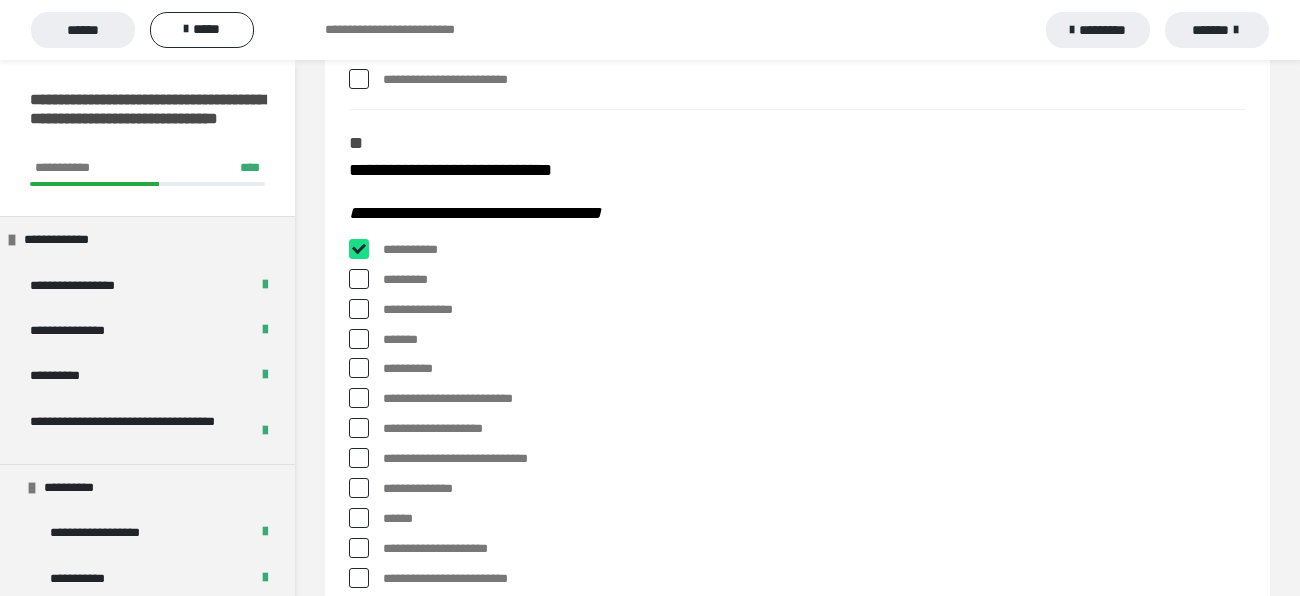 checkbox on "****" 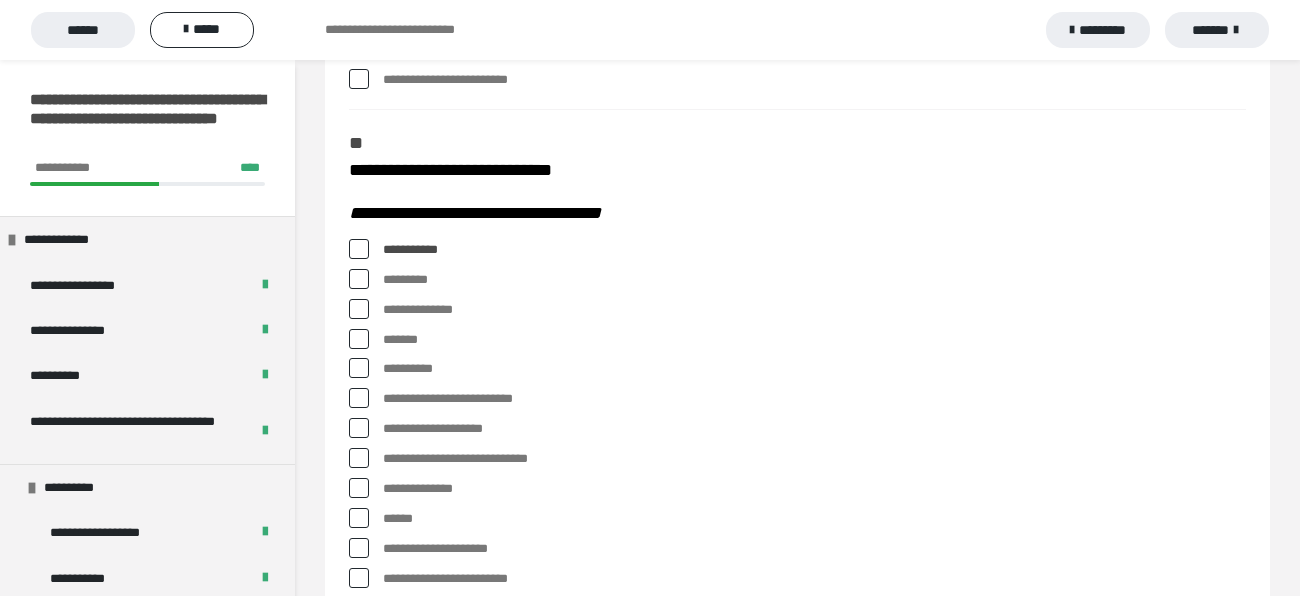 click at bounding box center [359, 309] 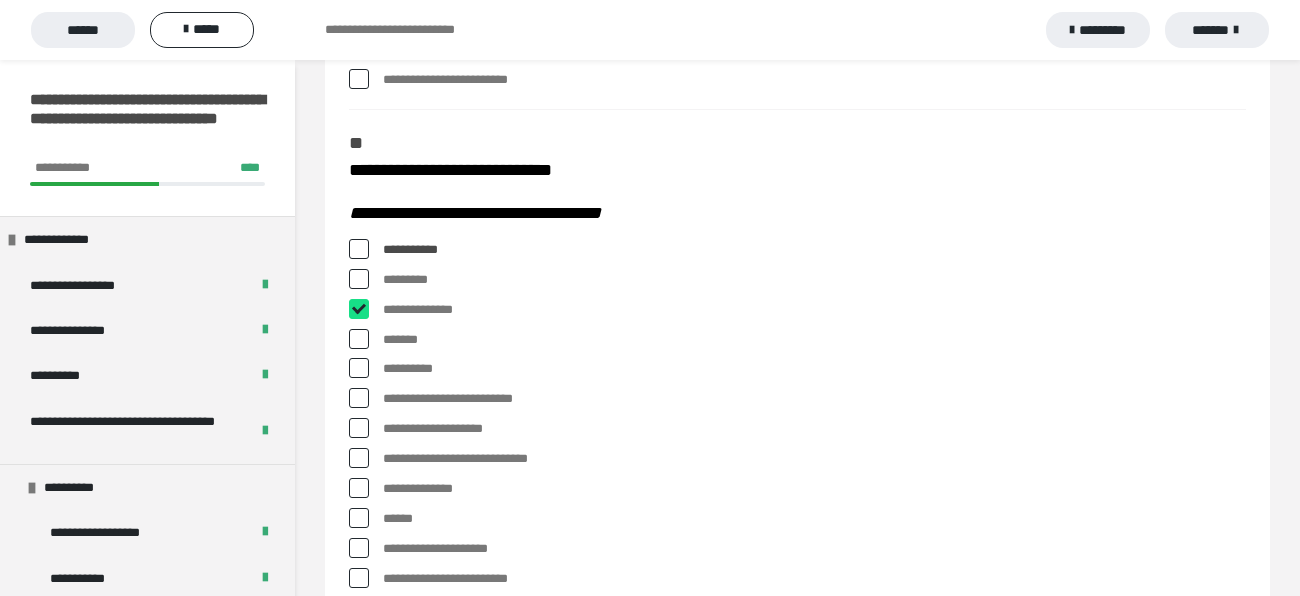 checkbox on "****" 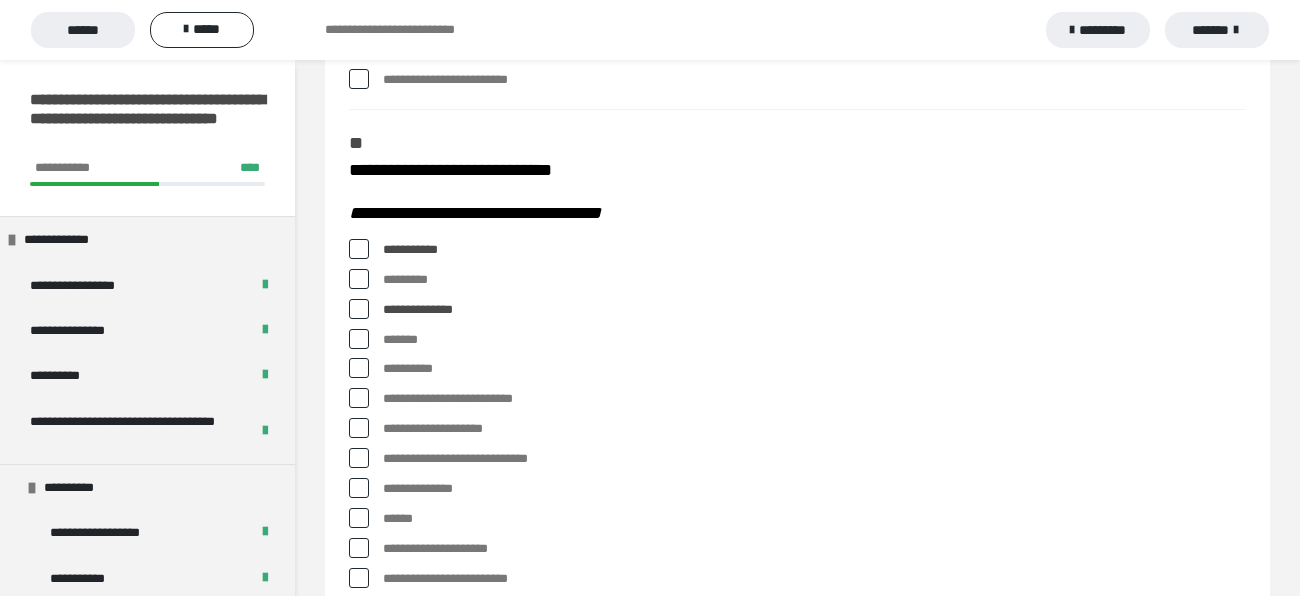 click at bounding box center [359, 339] 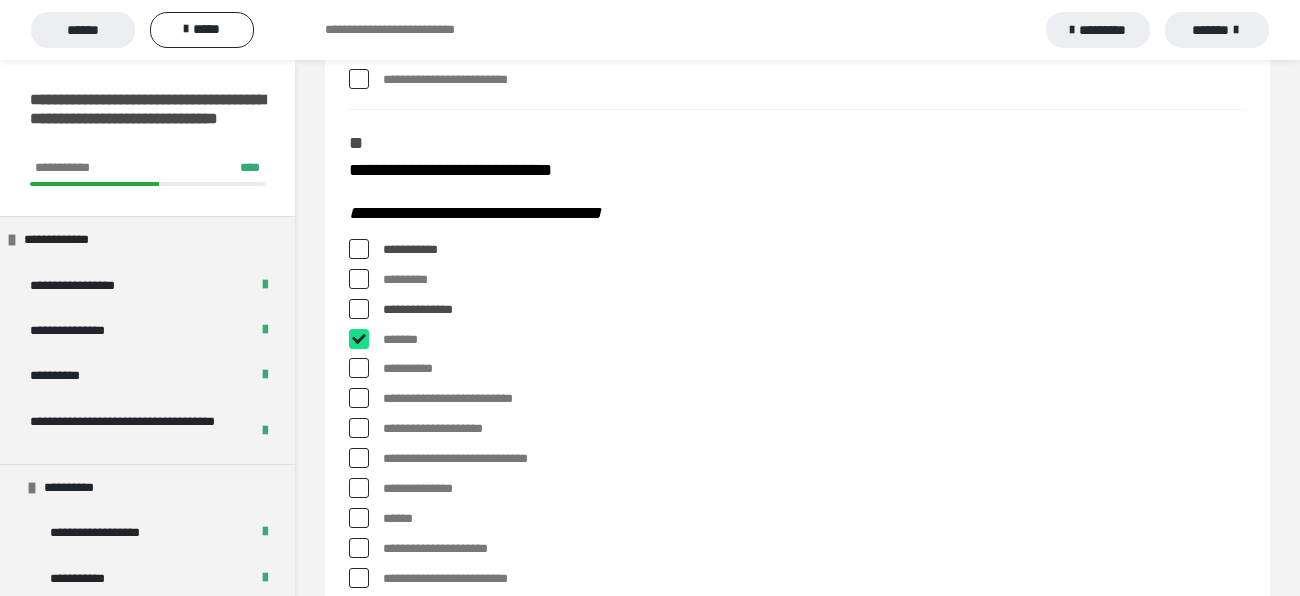 checkbox on "****" 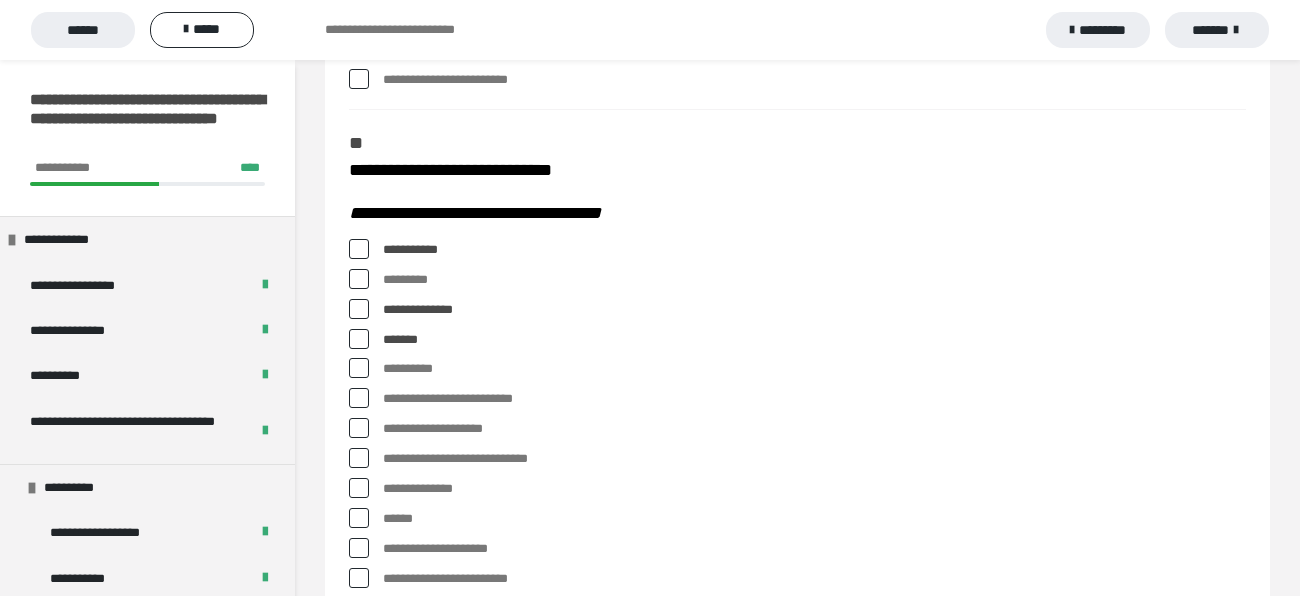 click at bounding box center [359, 428] 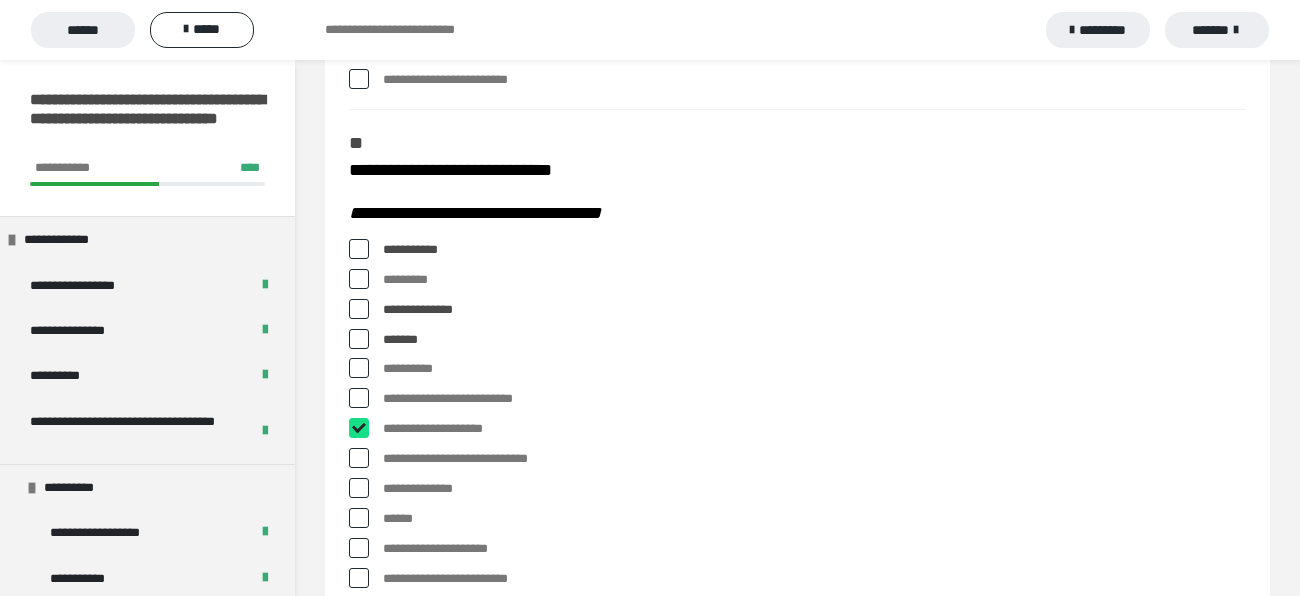 checkbox on "****" 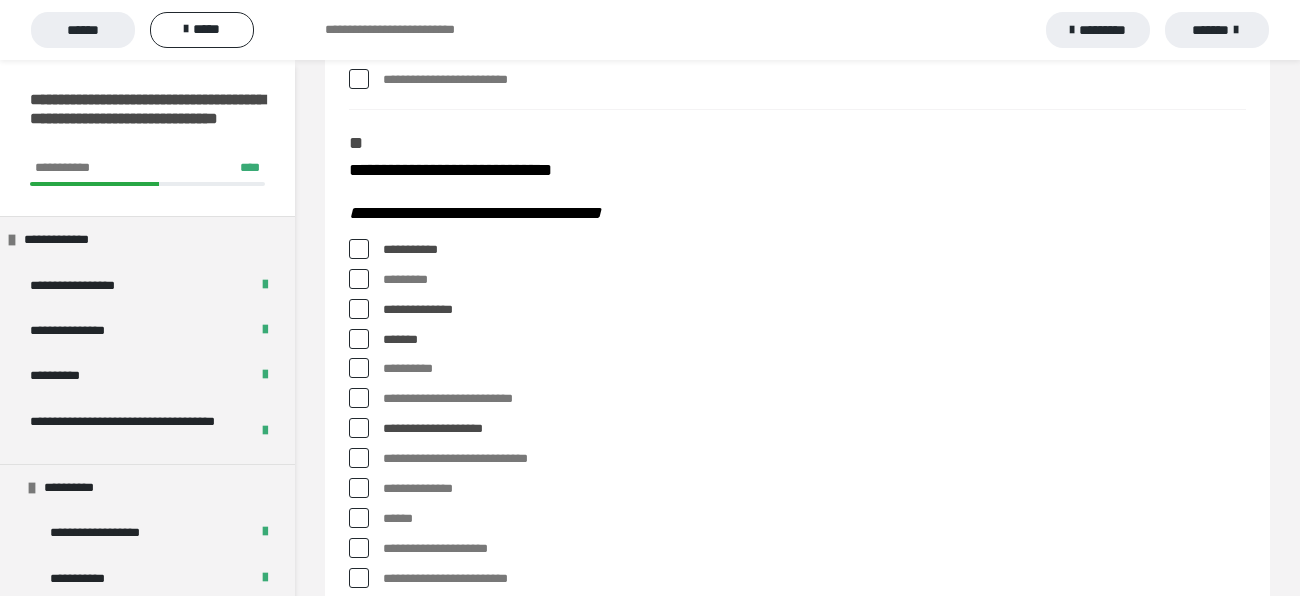 click at bounding box center [359, 458] 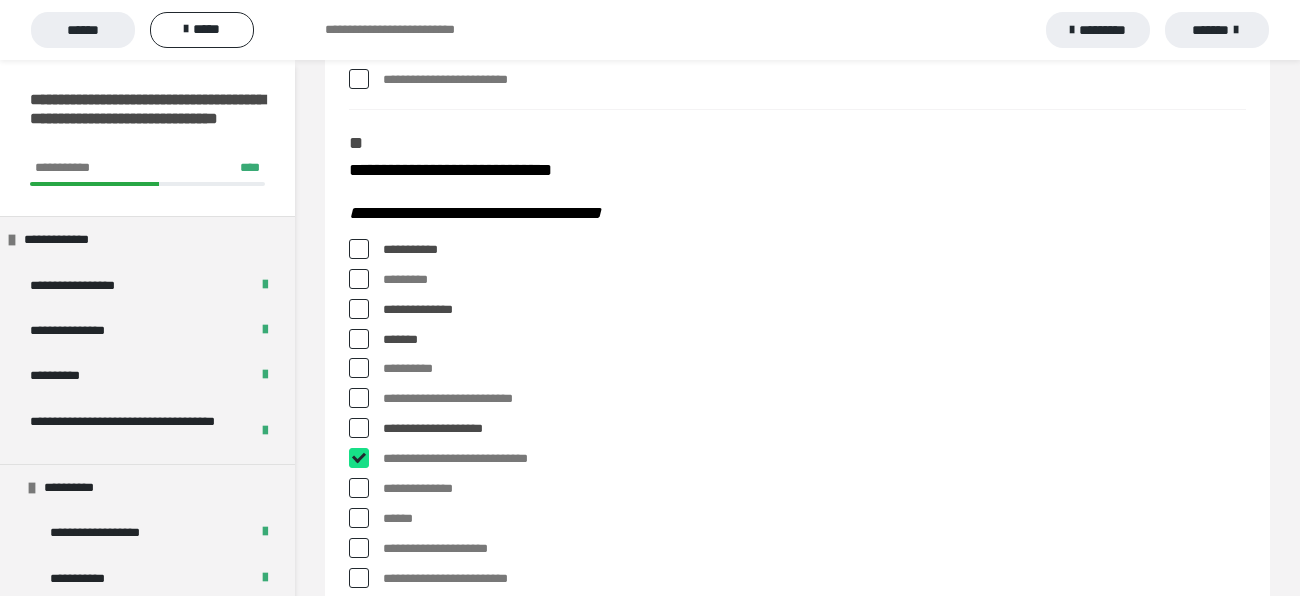 checkbox on "****" 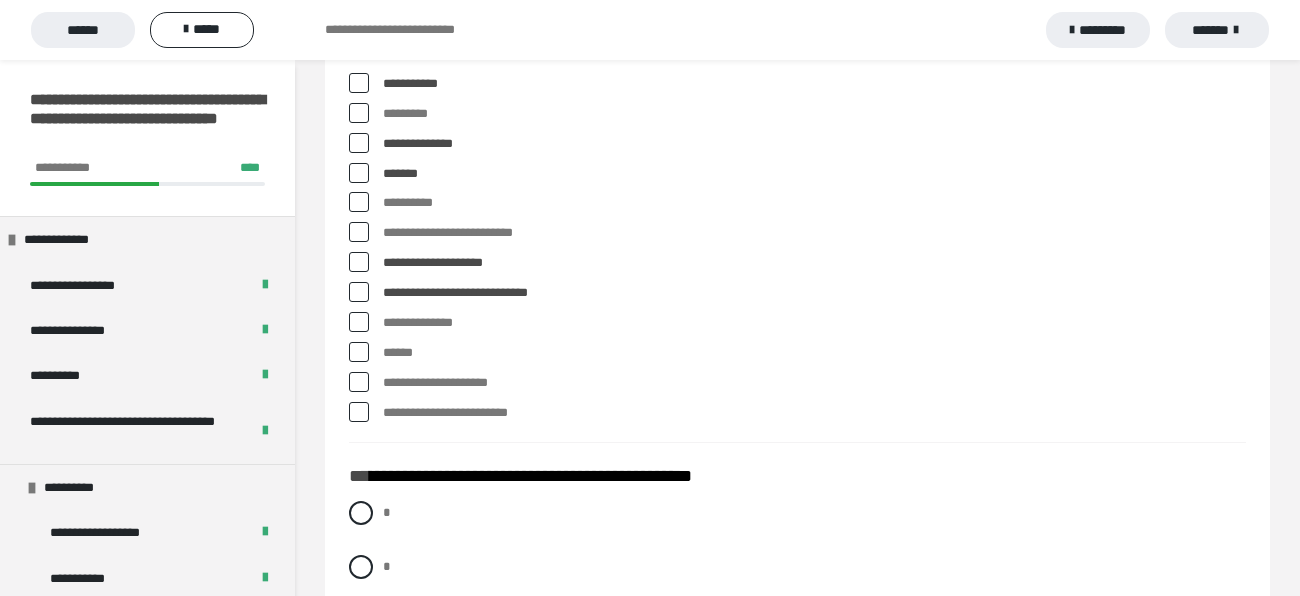 scroll, scrollTop: 872, scrollLeft: 0, axis: vertical 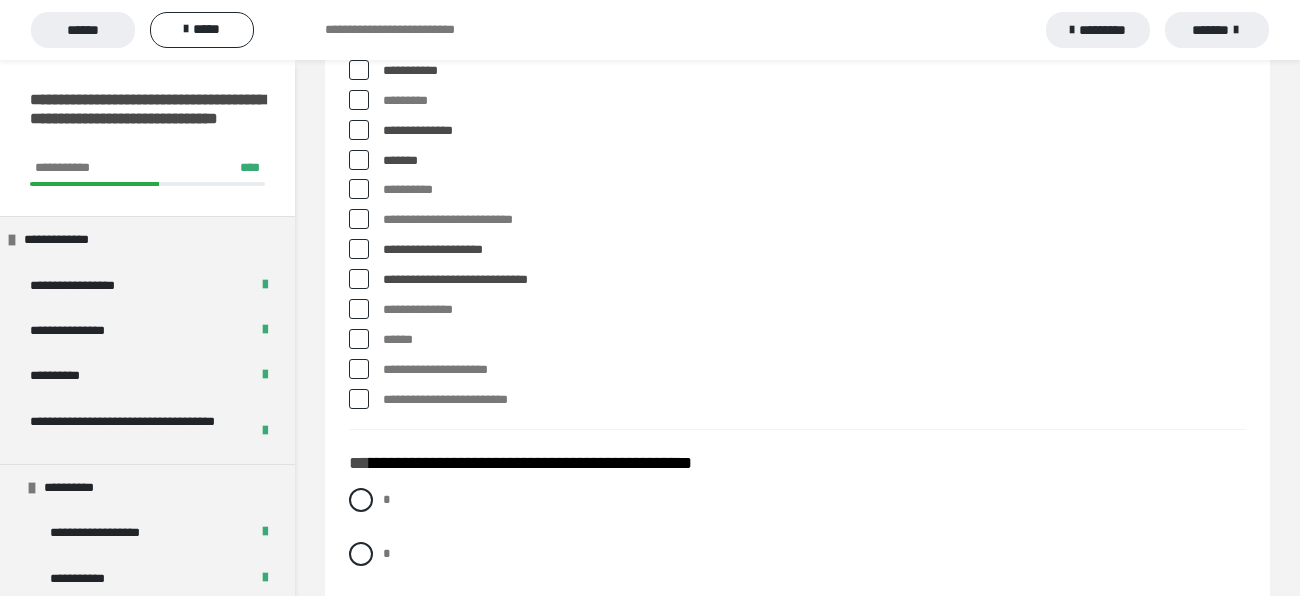 click at bounding box center [359, 399] 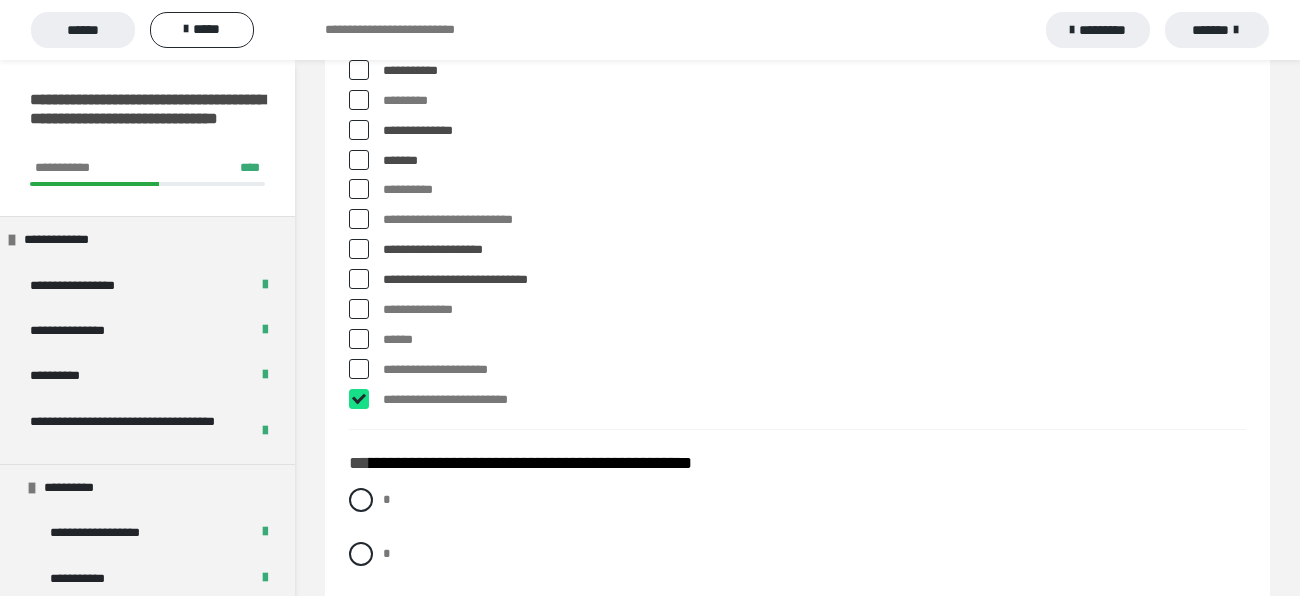 checkbox on "****" 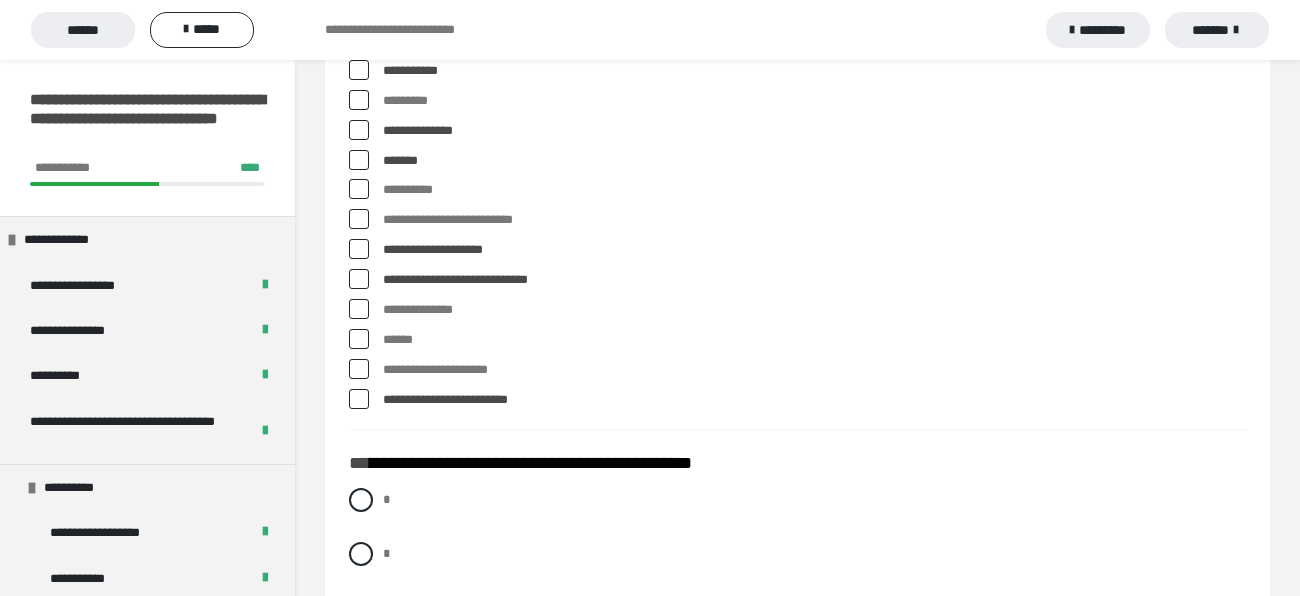 click at bounding box center (359, 219) 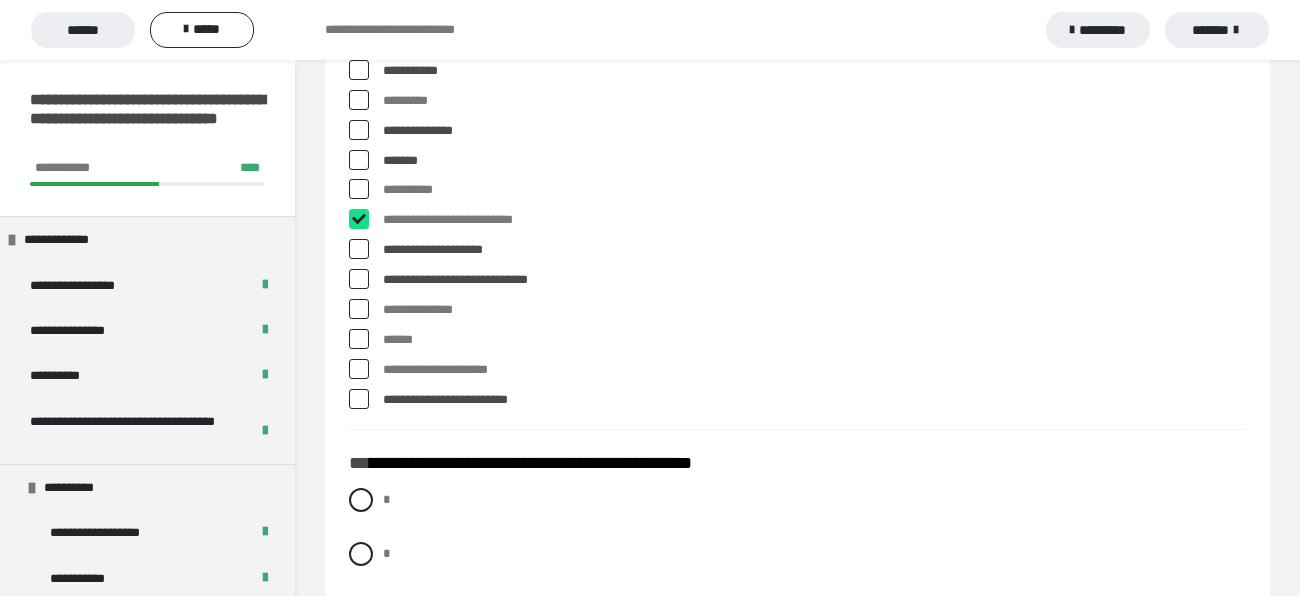 checkbox on "****" 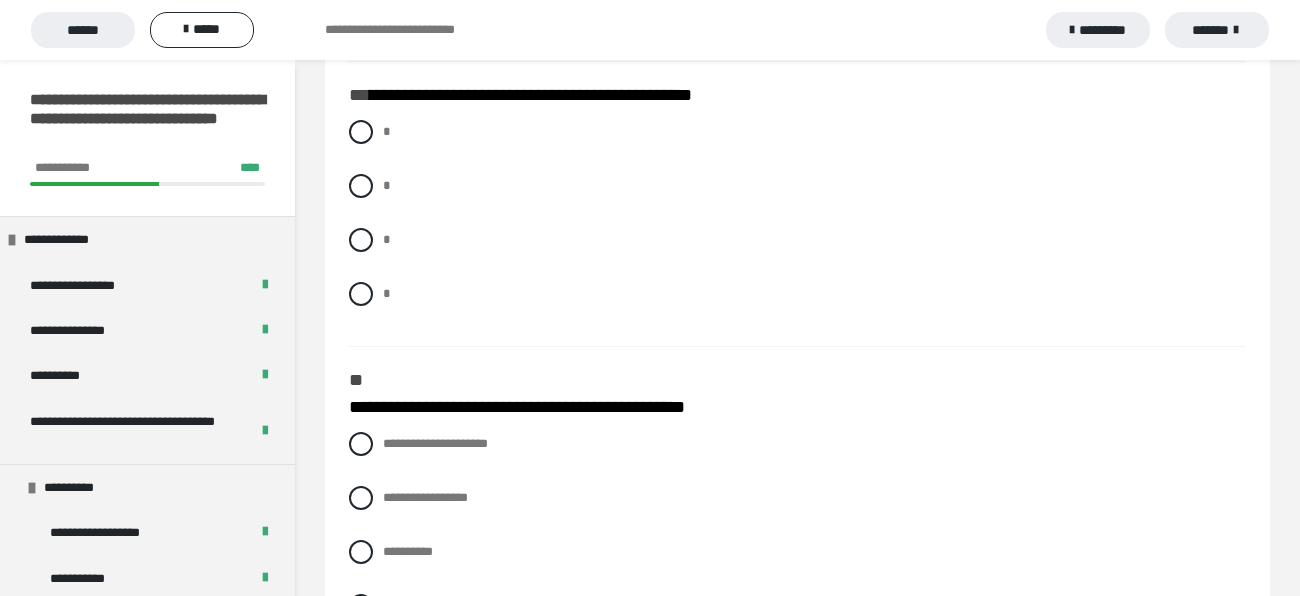 scroll, scrollTop: 1246, scrollLeft: 0, axis: vertical 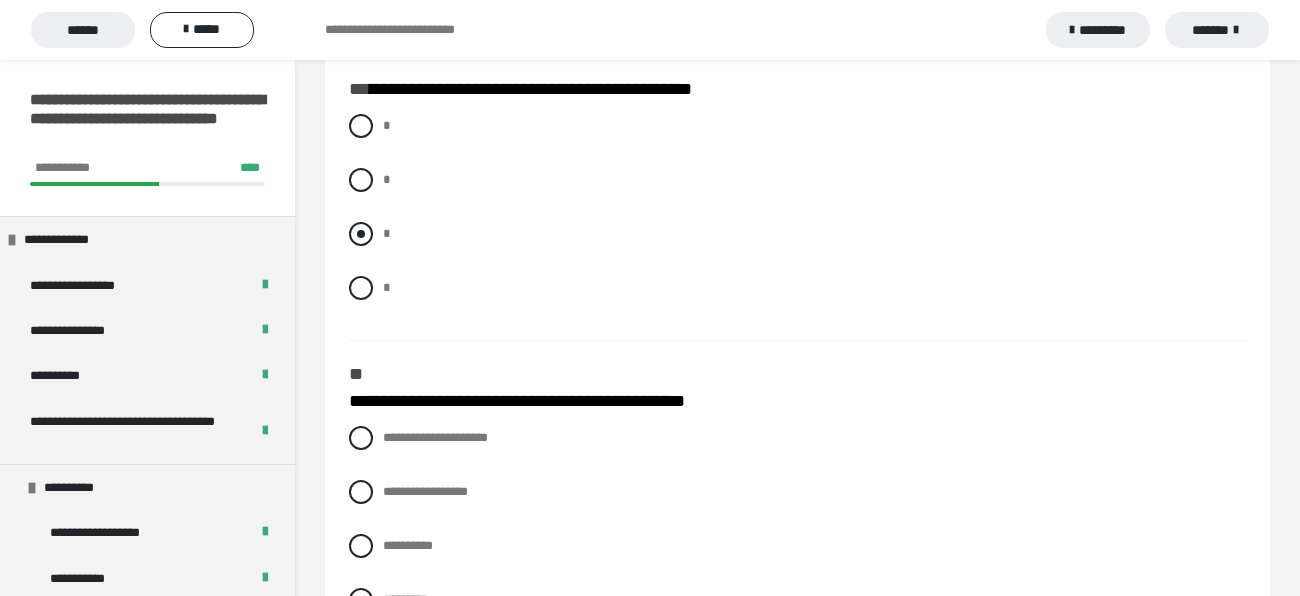 click at bounding box center (361, 234) 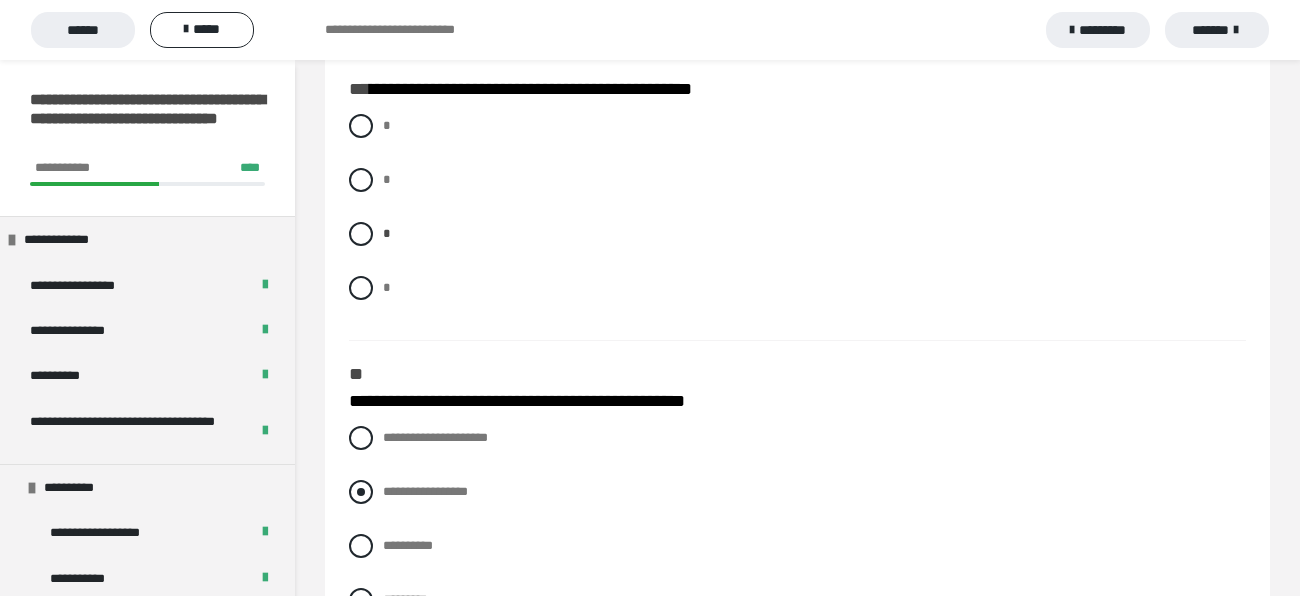 click at bounding box center [361, 492] 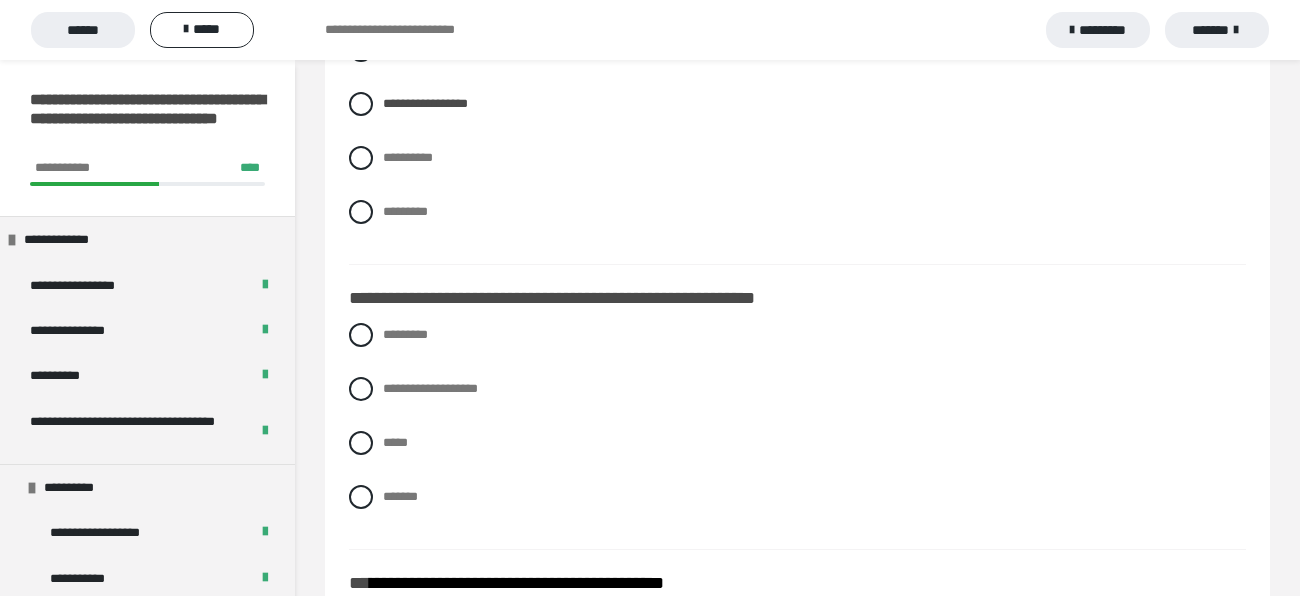 scroll, scrollTop: 1640, scrollLeft: 0, axis: vertical 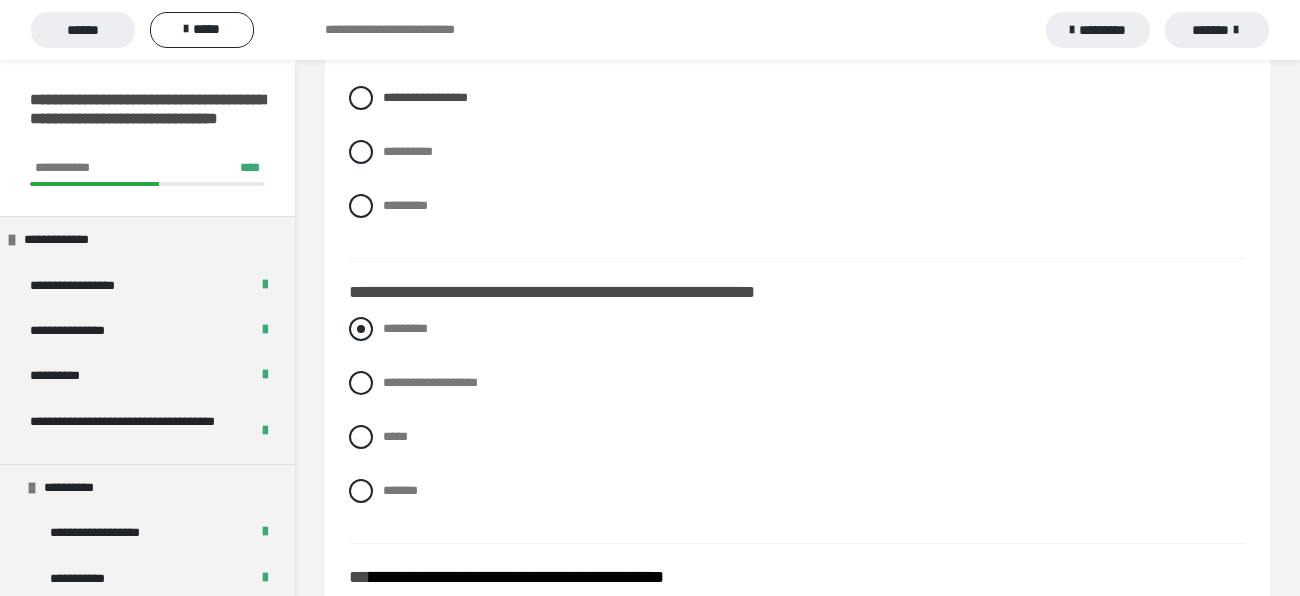 click on "*********" at bounding box center (405, 328) 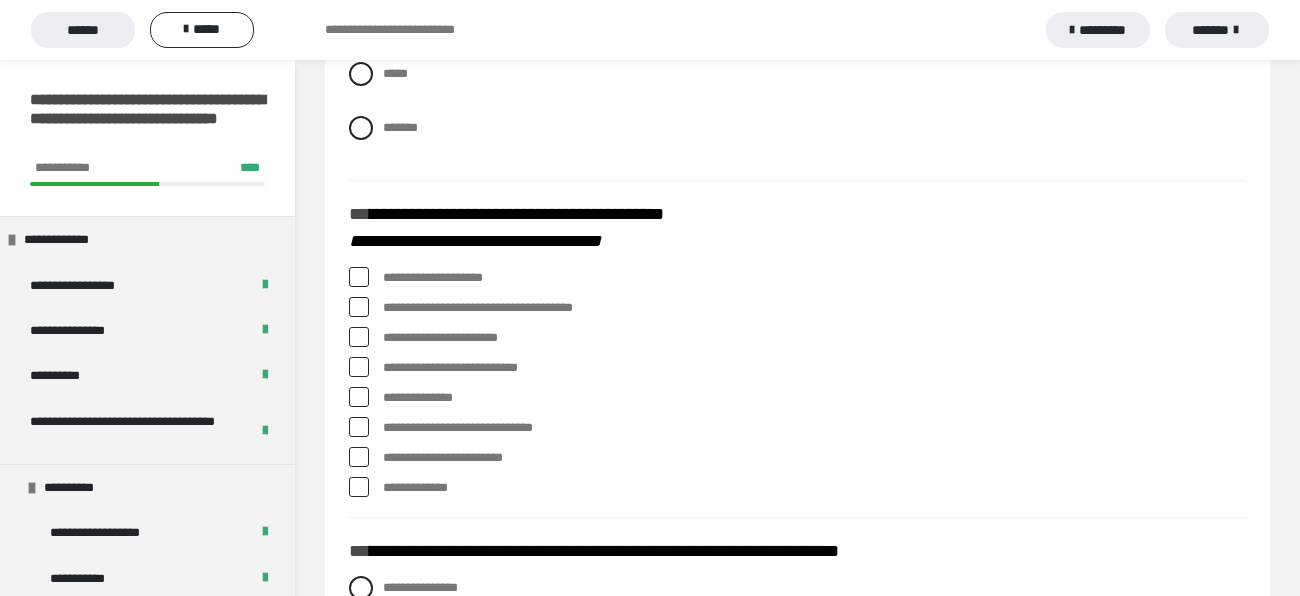 scroll, scrollTop: 2009, scrollLeft: 0, axis: vertical 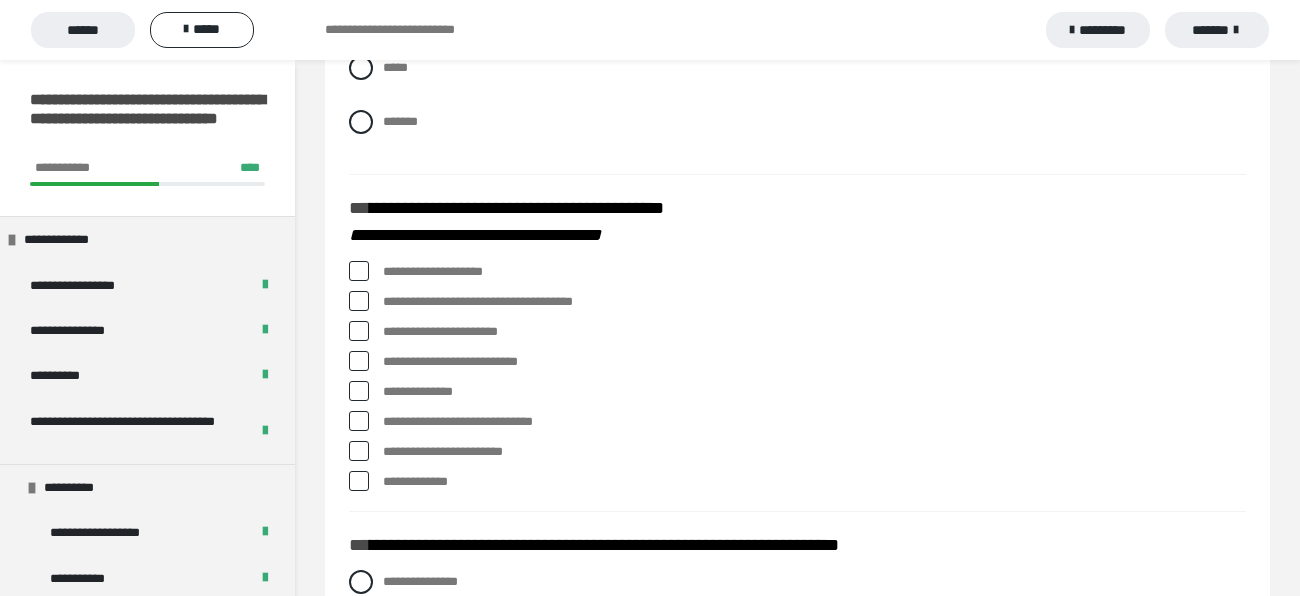 click on "**********" at bounding box center (814, 272) 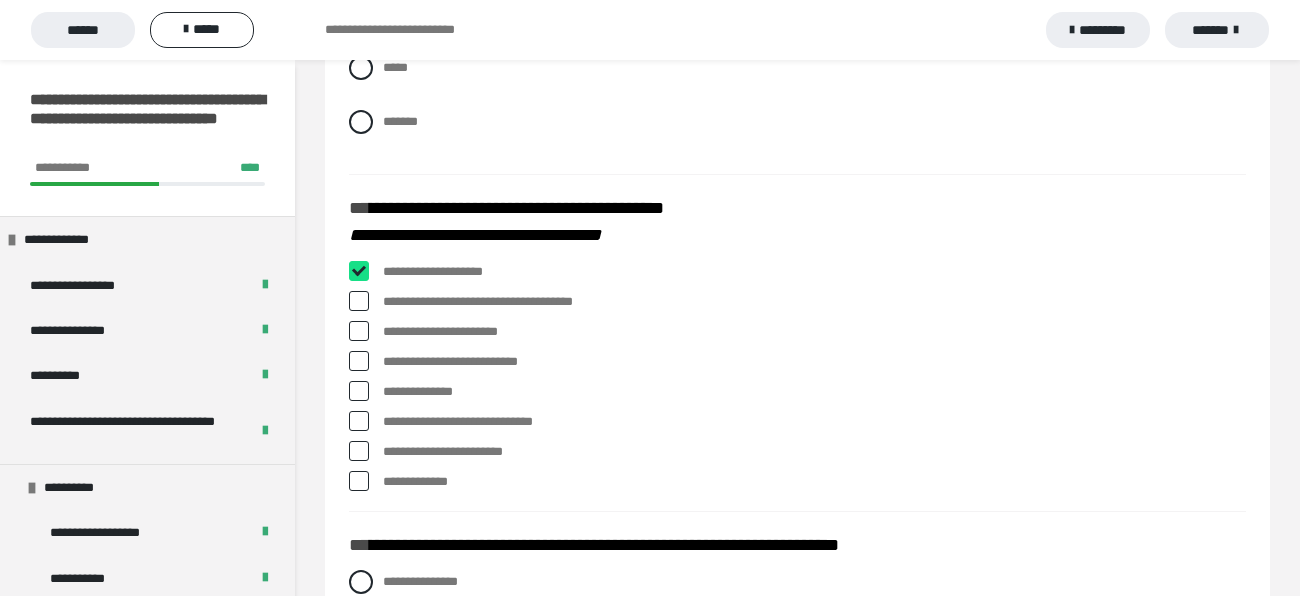 checkbox on "****" 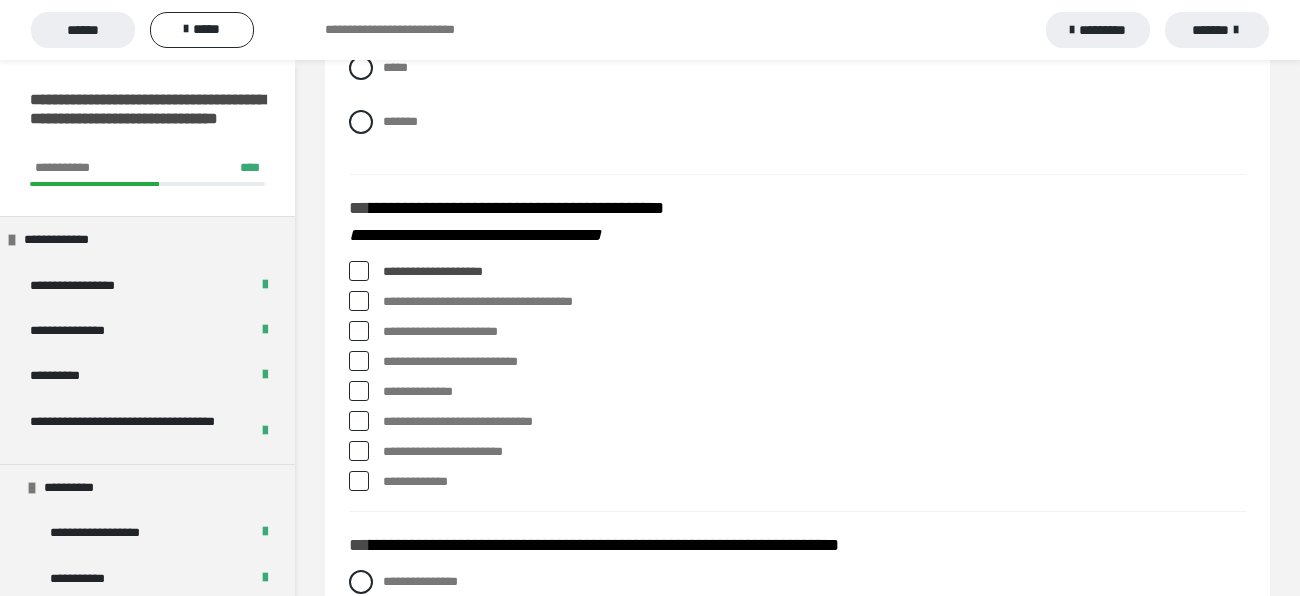 click on "**********" at bounding box center [814, 302] 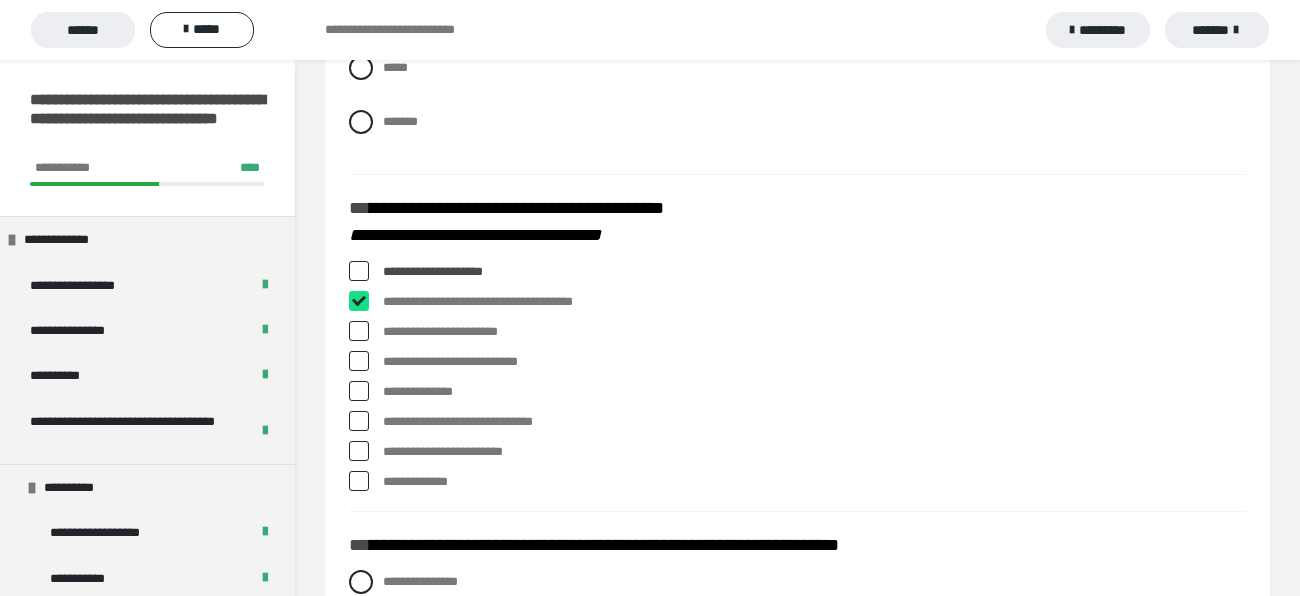 checkbox on "****" 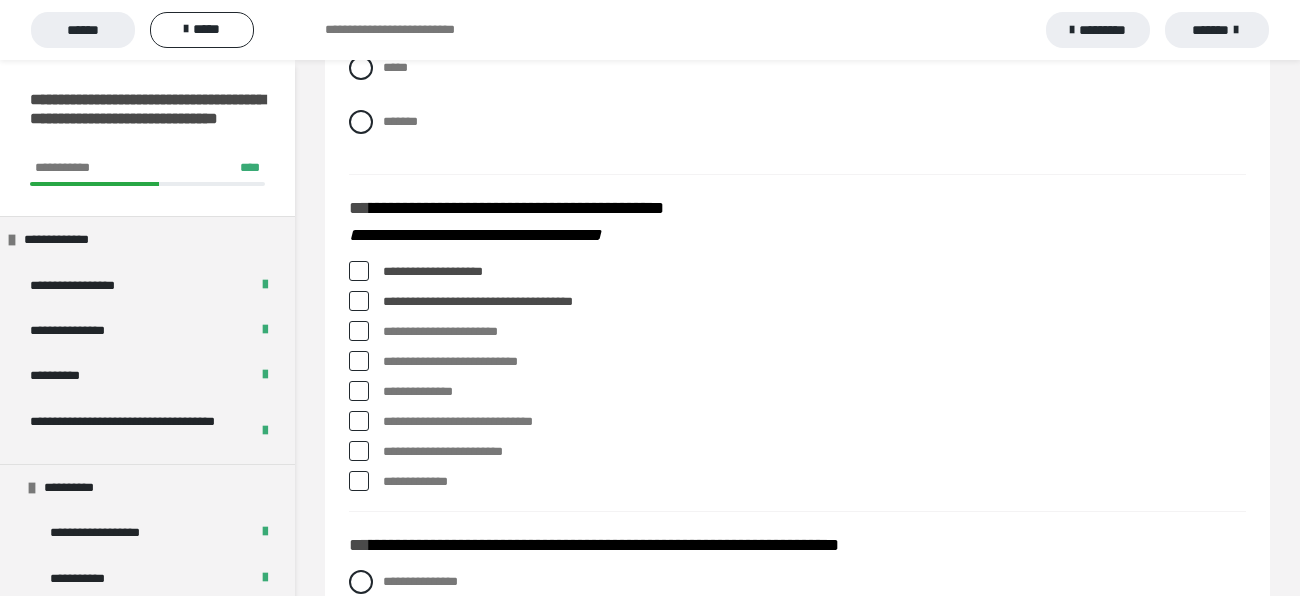 click on "**********" at bounding box center (814, 332) 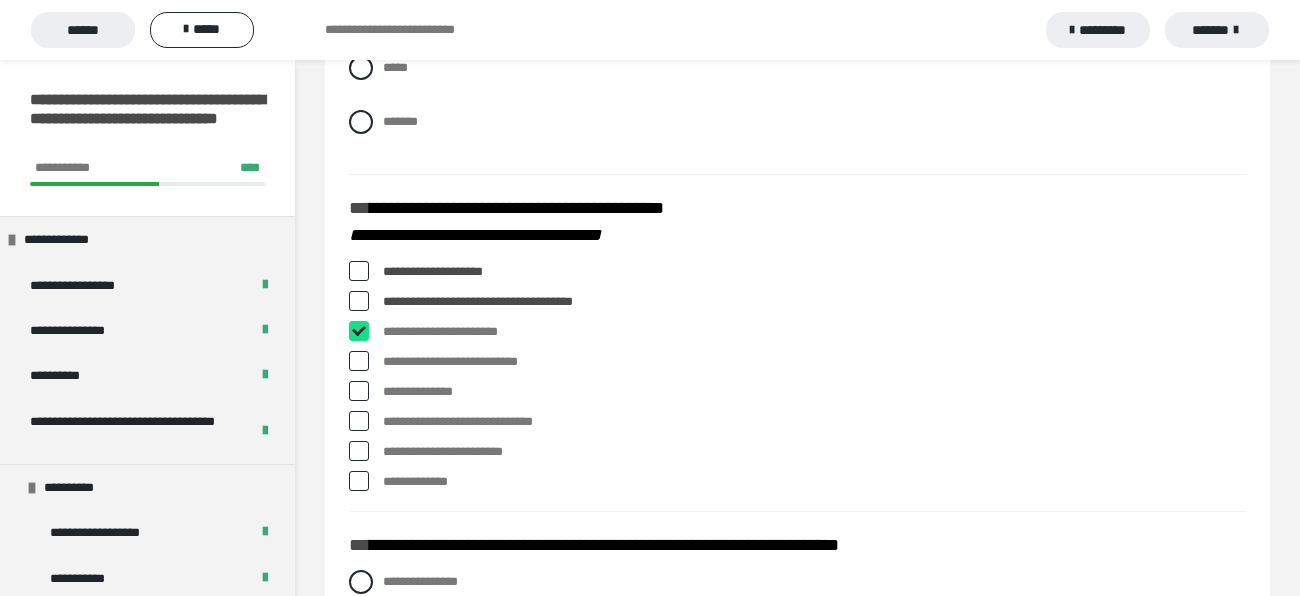 checkbox on "****" 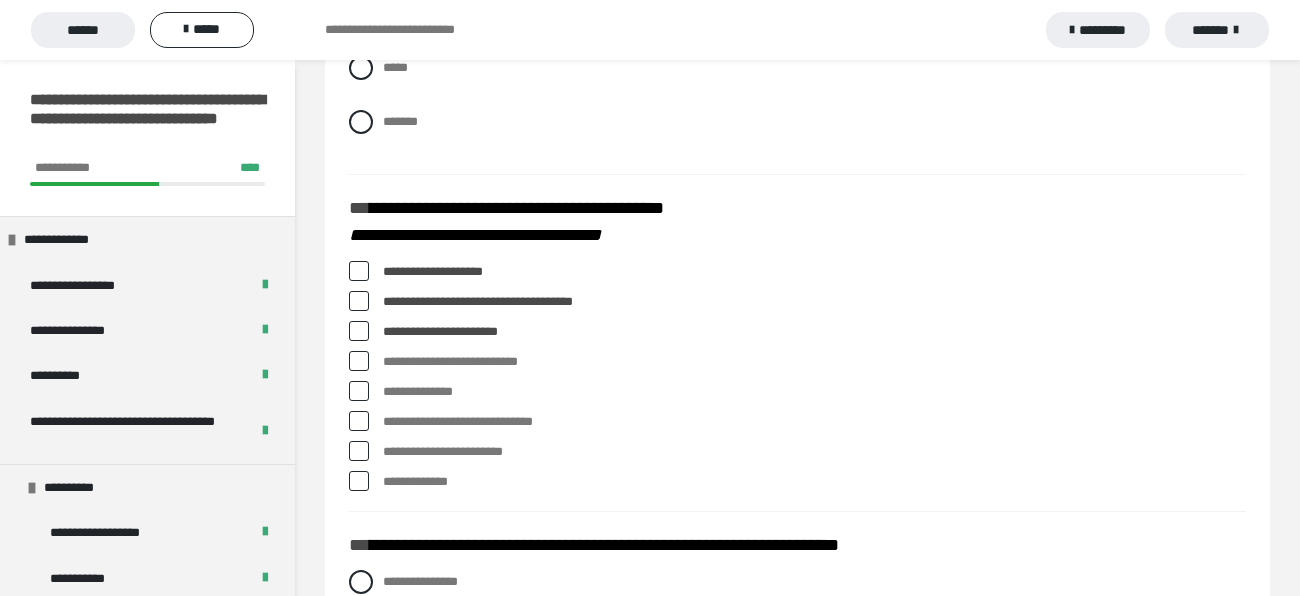 click on "**********" at bounding box center (814, 452) 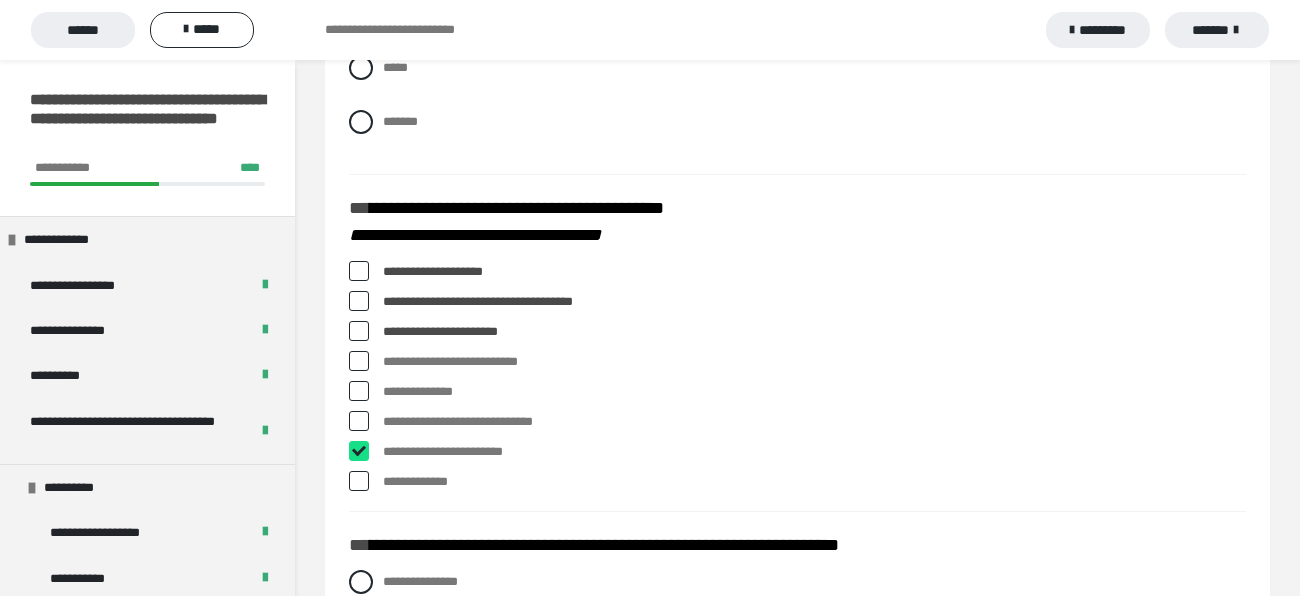 checkbox on "****" 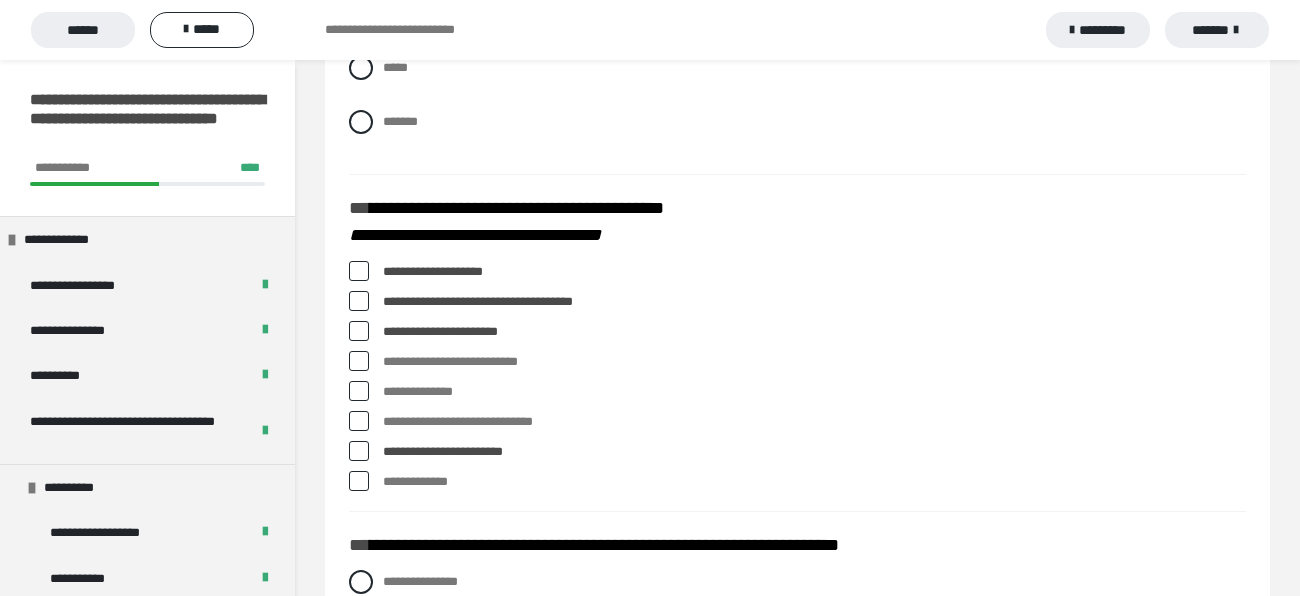 click on "**********" at bounding box center [814, 422] 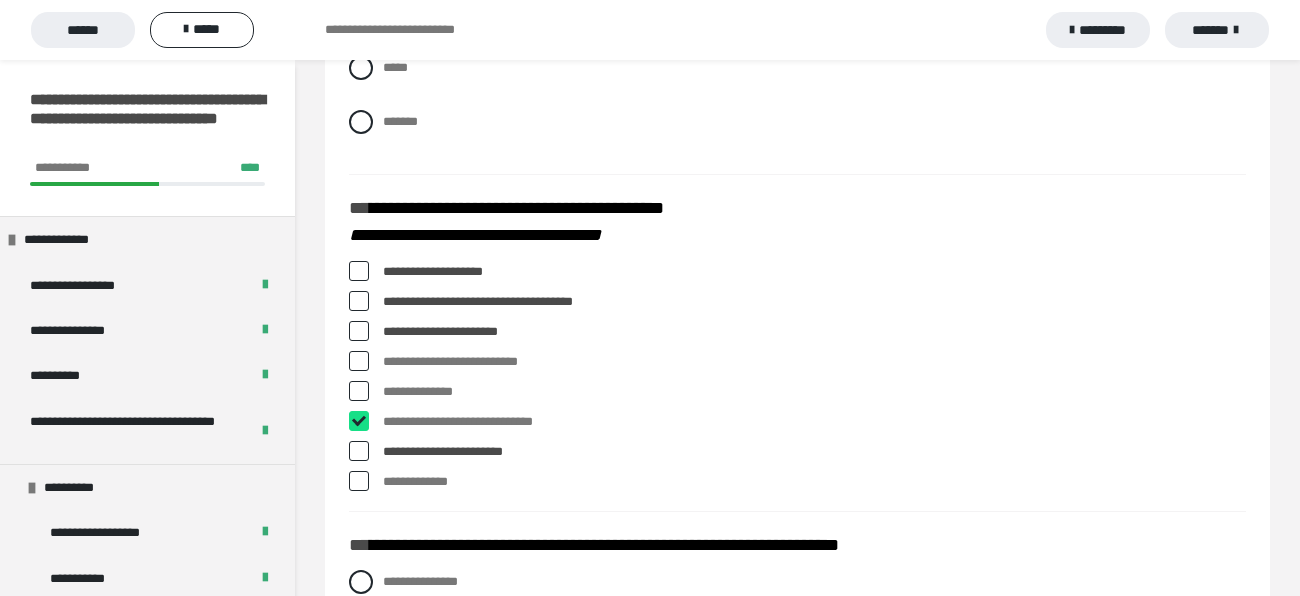 checkbox on "****" 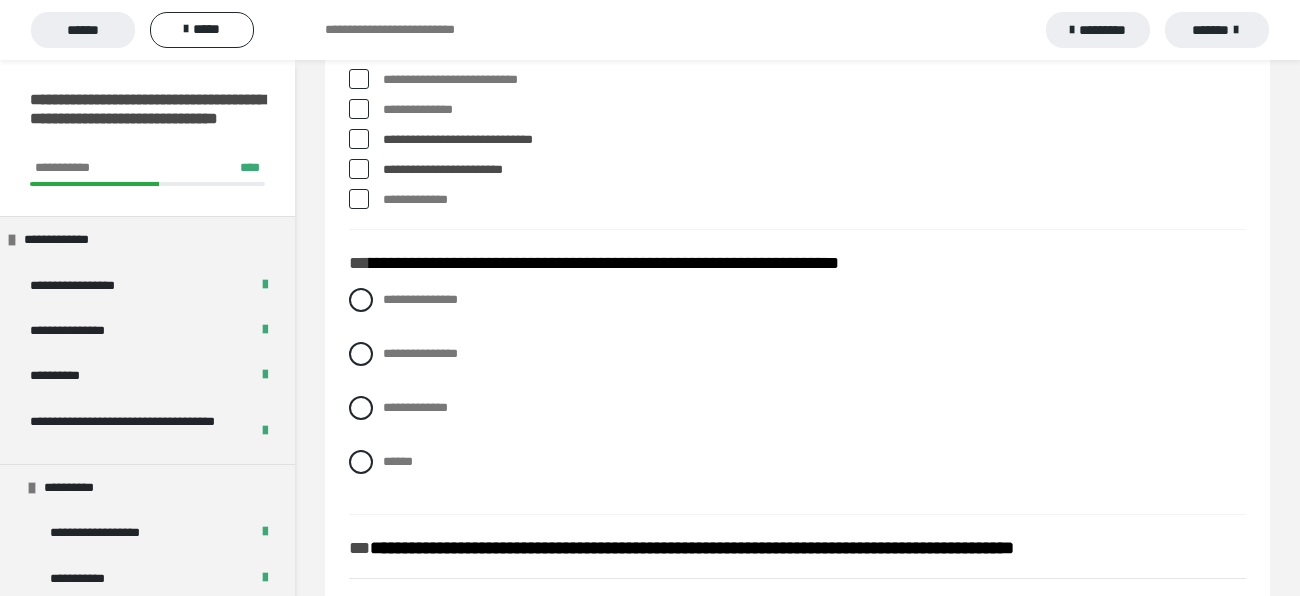 scroll, scrollTop: 2298, scrollLeft: 0, axis: vertical 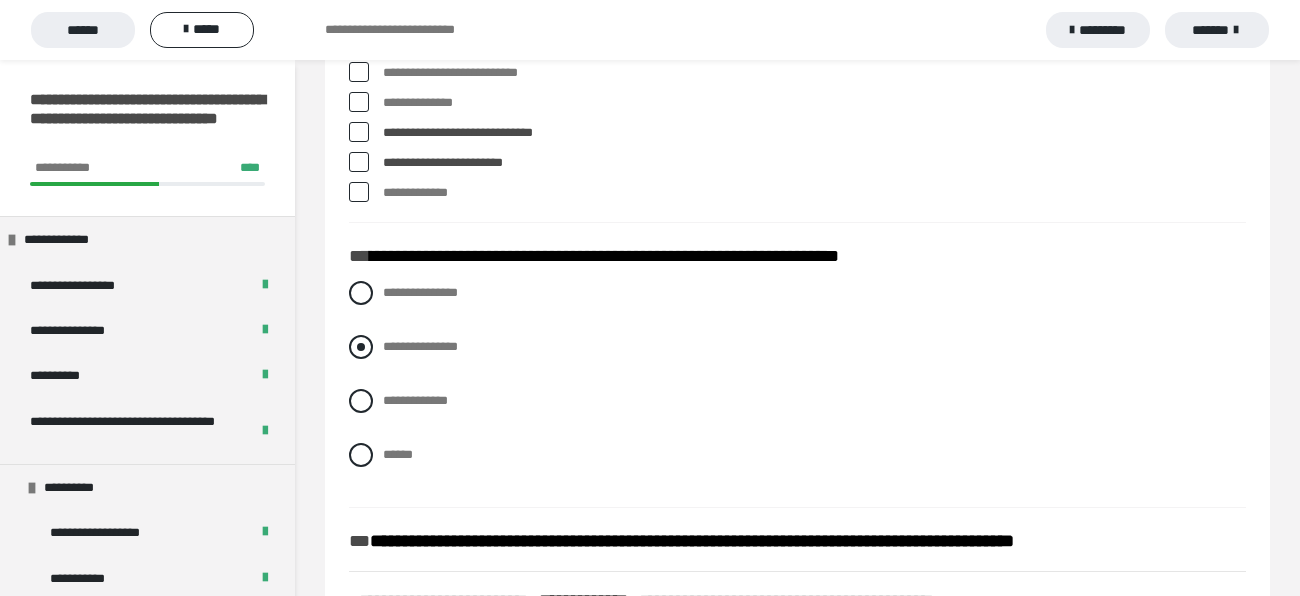 click on "**********" at bounding box center [420, 346] 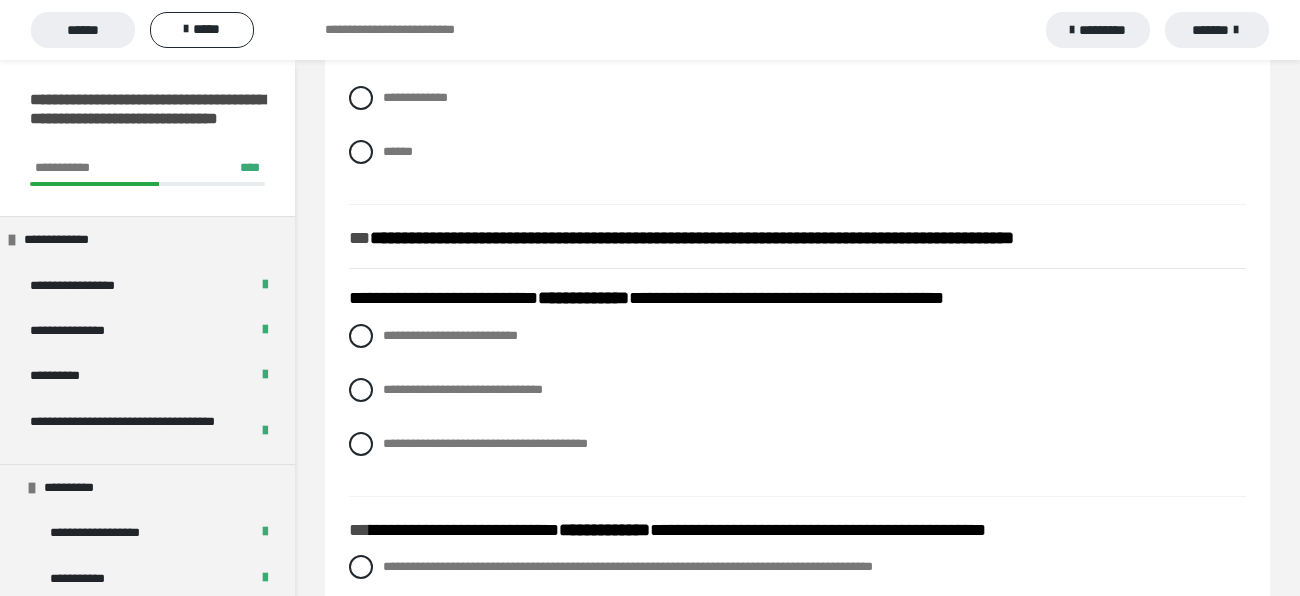 scroll, scrollTop: 2608, scrollLeft: 0, axis: vertical 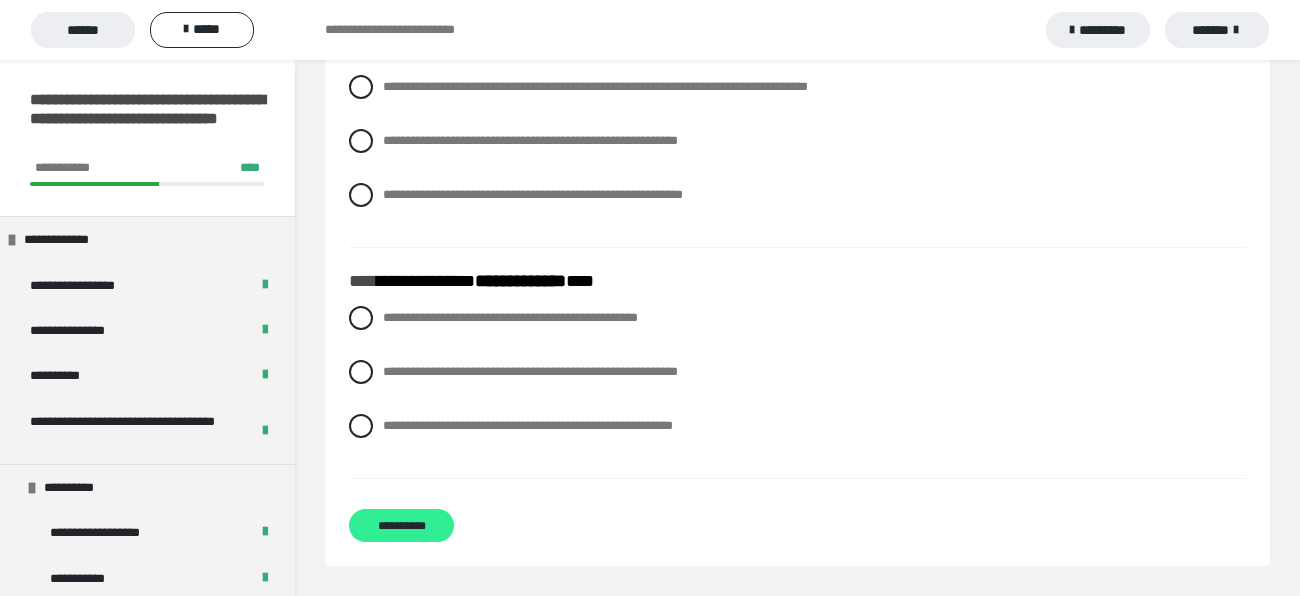click on "**********" at bounding box center [401, 525] 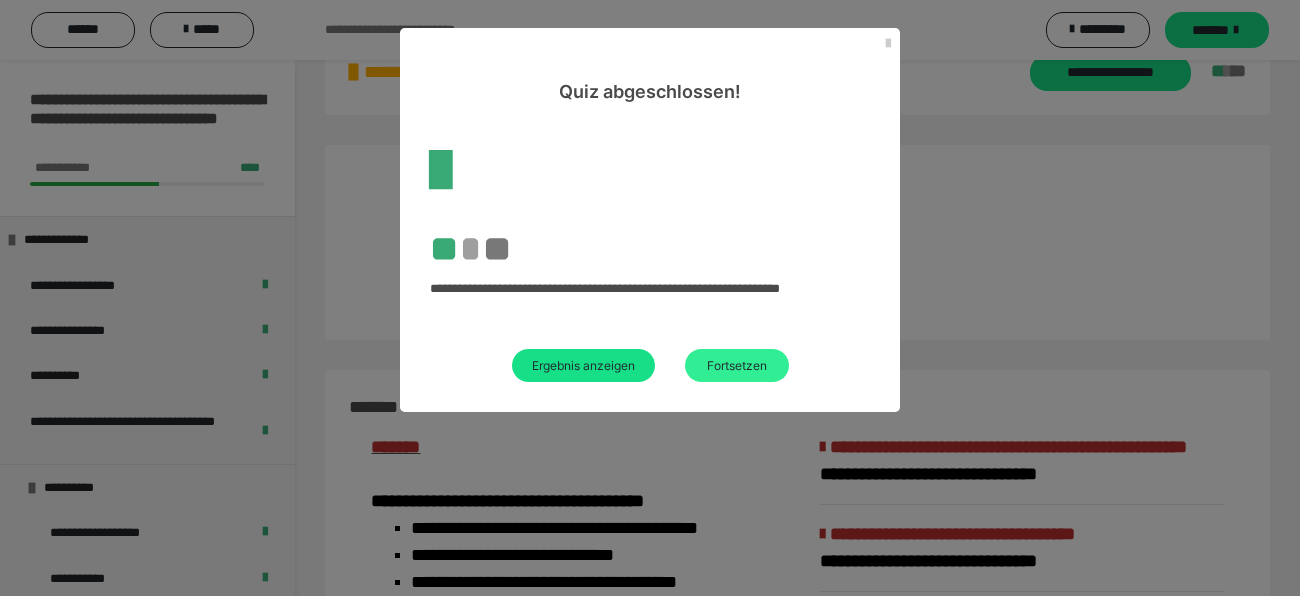 scroll, scrollTop: 2740, scrollLeft: 0, axis: vertical 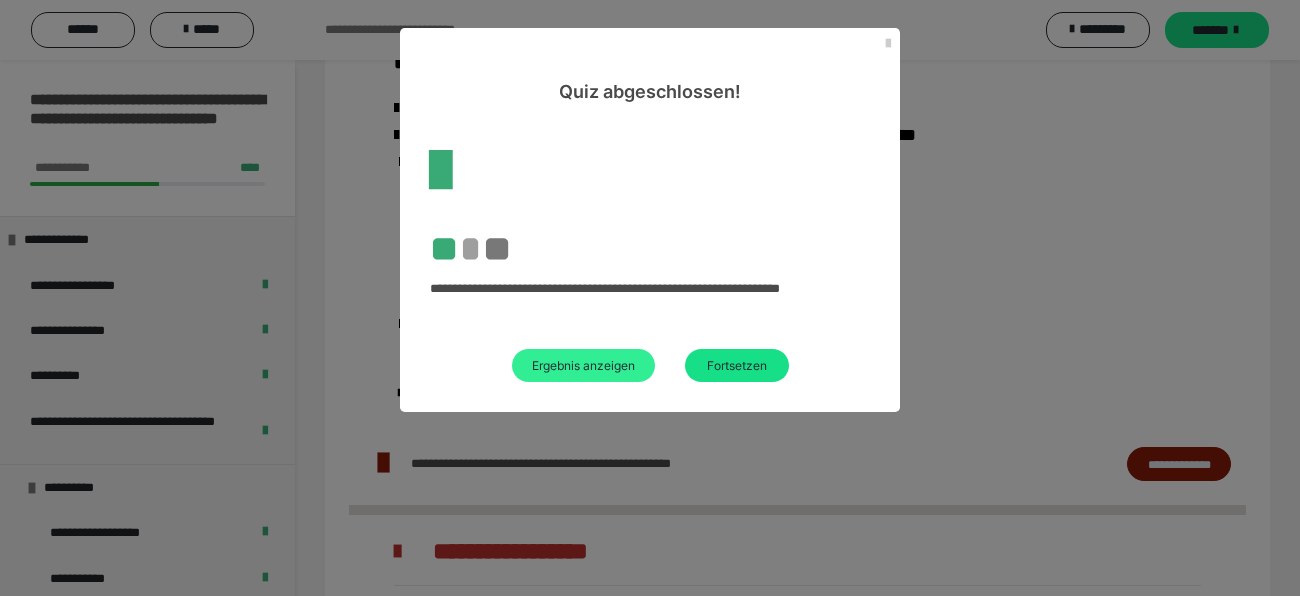 click on "Ergebnis anzeigen" at bounding box center [583, 365] 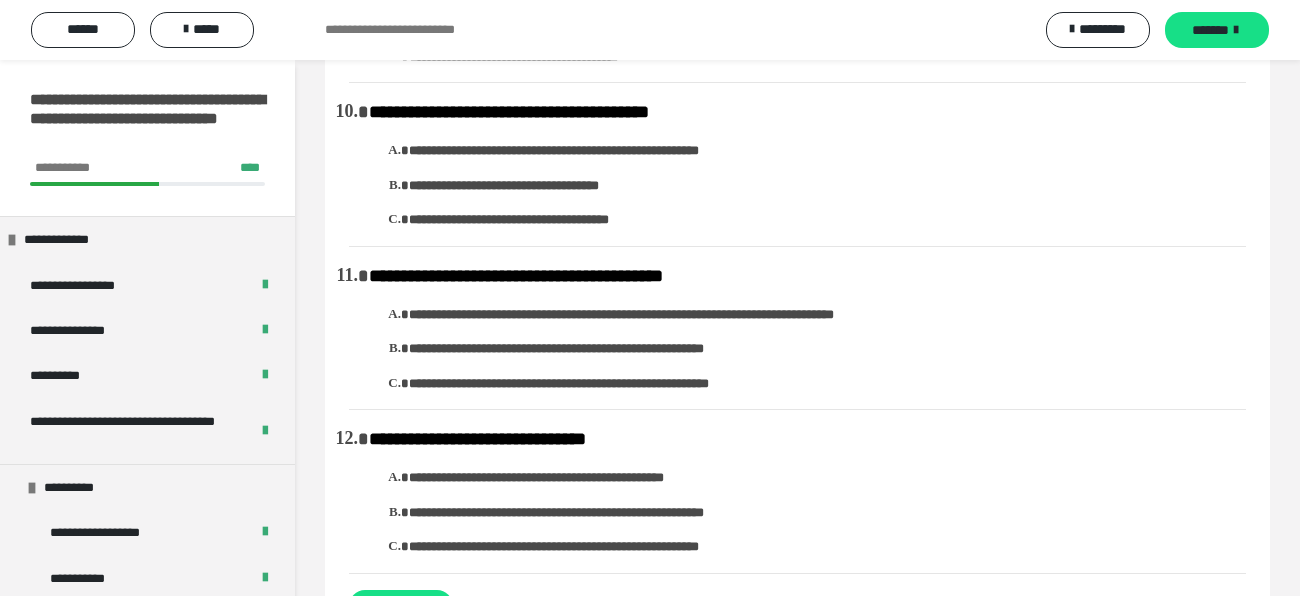 scroll, scrollTop: 5742, scrollLeft: 0, axis: vertical 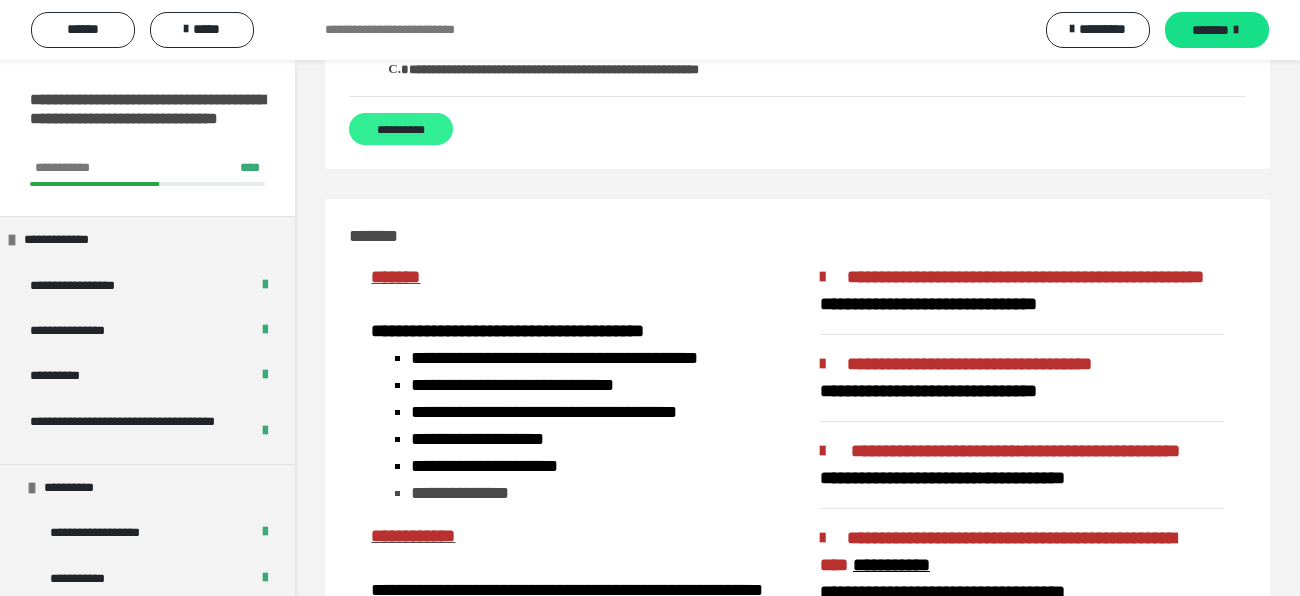 click on "**********" at bounding box center [401, 129] 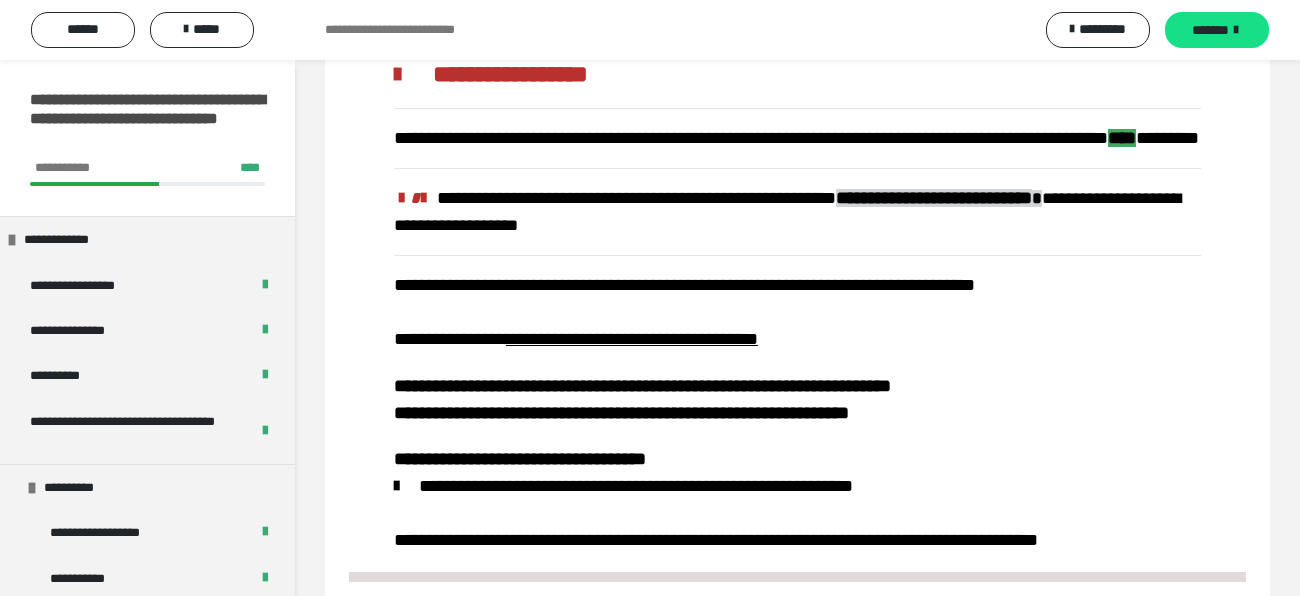 scroll, scrollTop: 215, scrollLeft: 0, axis: vertical 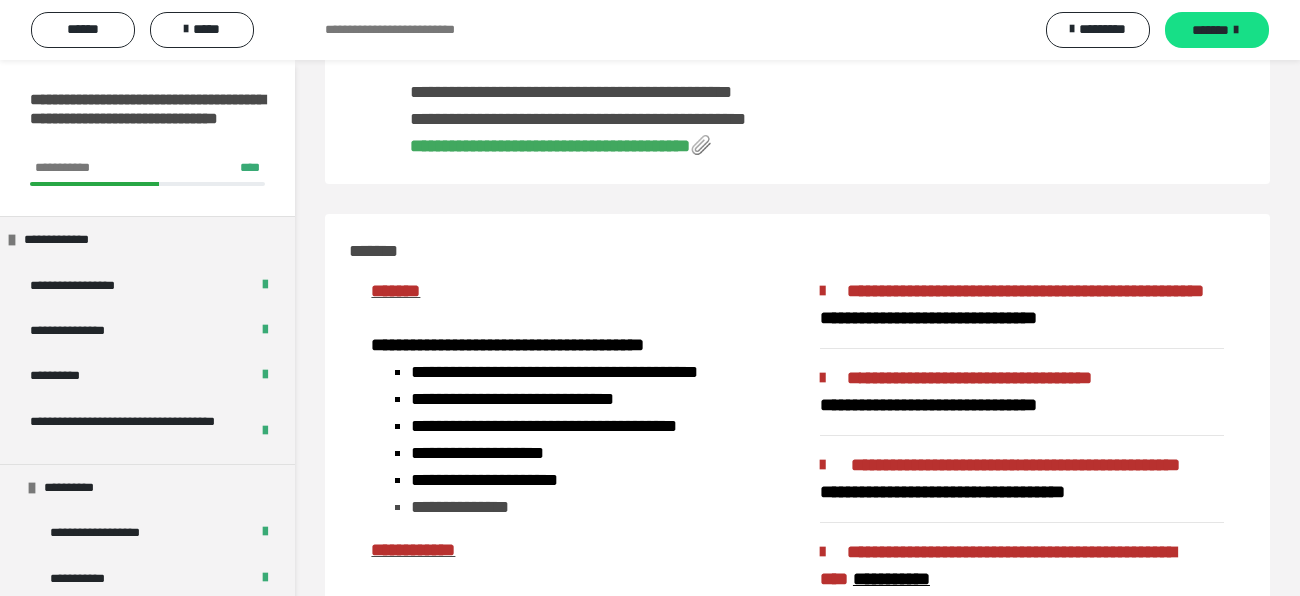 click on "**********" at bounding box center [550, 146] 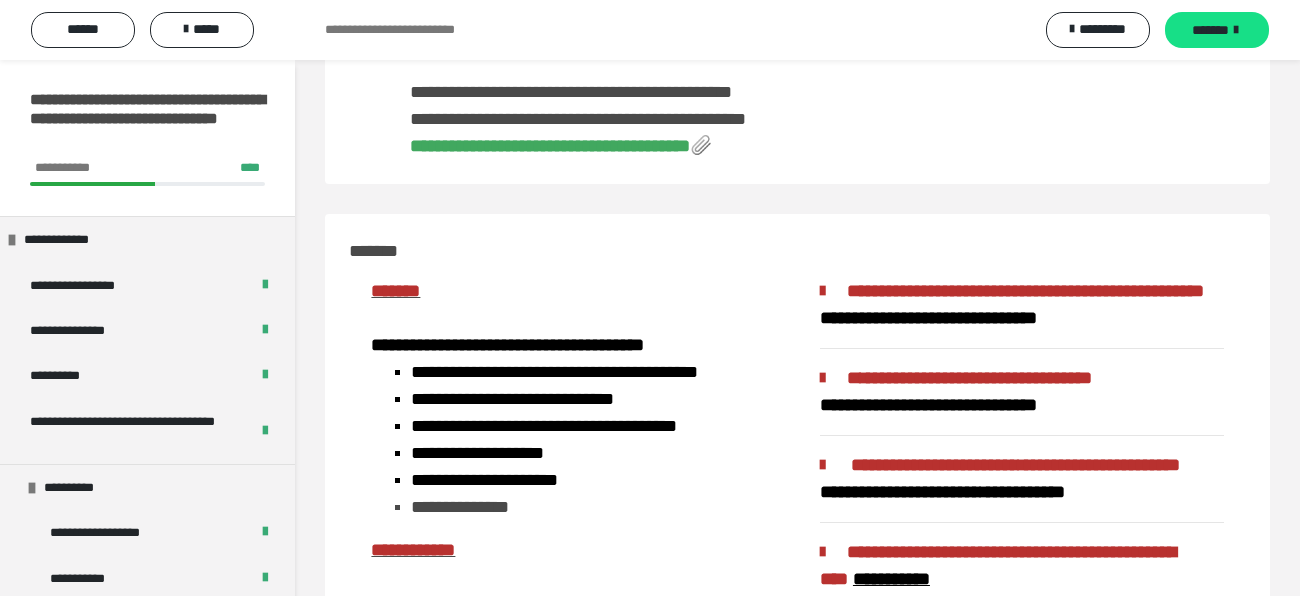 scroll, scrollTop: 215, scrollLeft: 0, axis: vertical 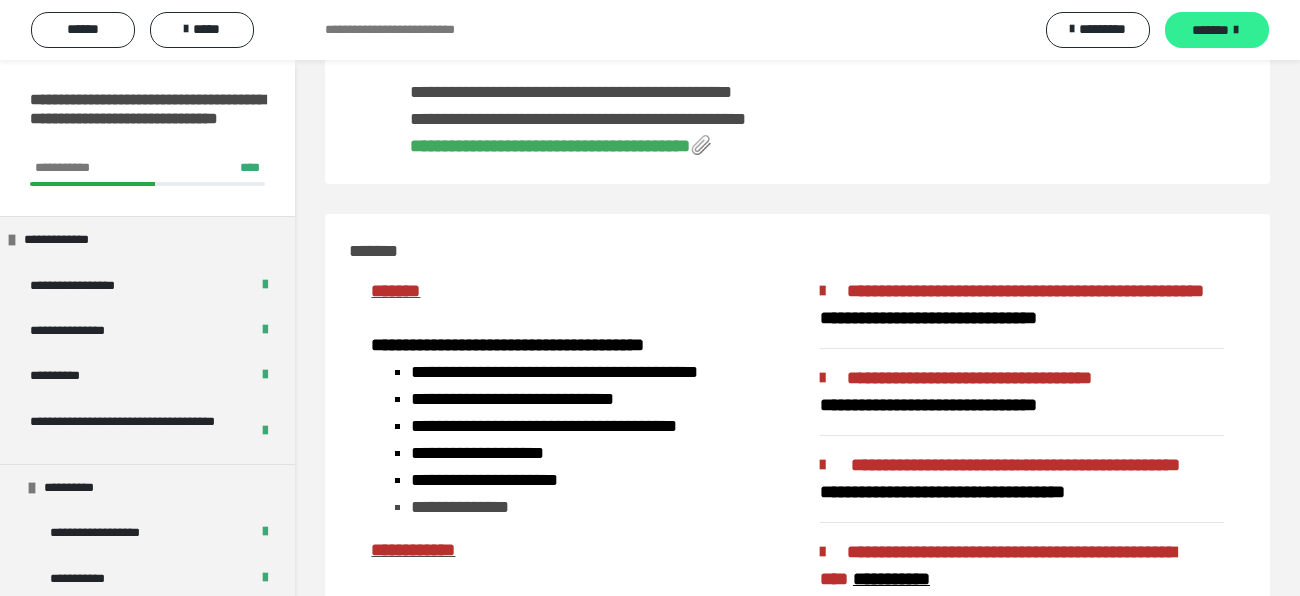 click on "*******" at bounding box center [1210, 30] 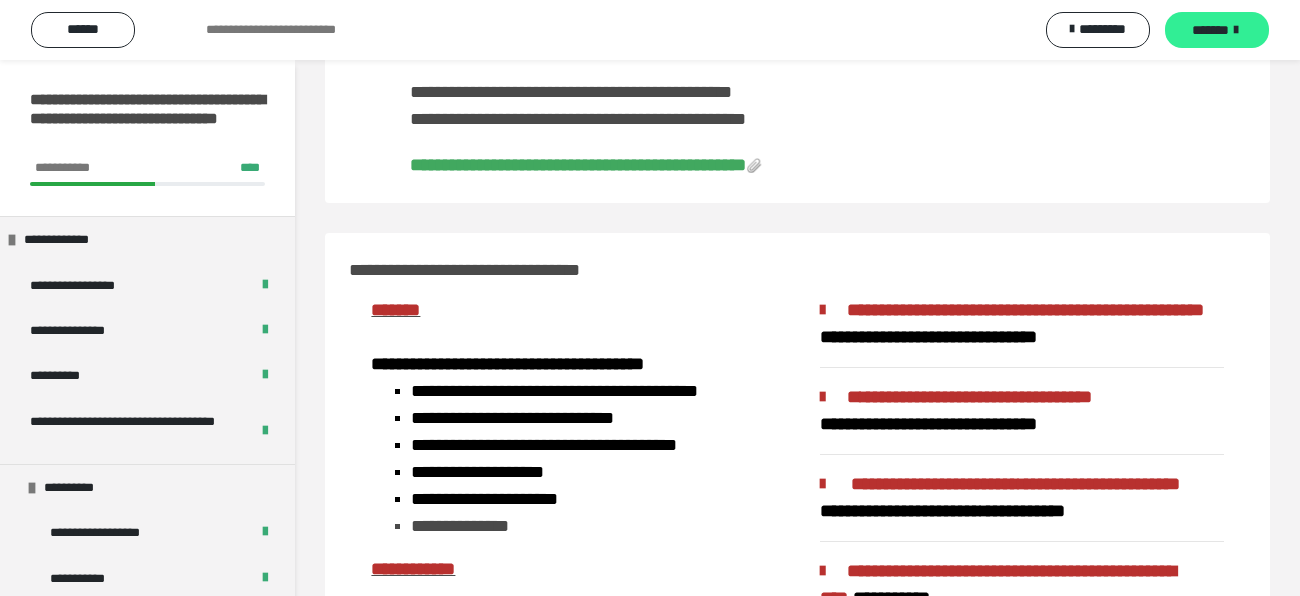scroll, scrollTop: 235, scrollLeft: 0, axis: vertical 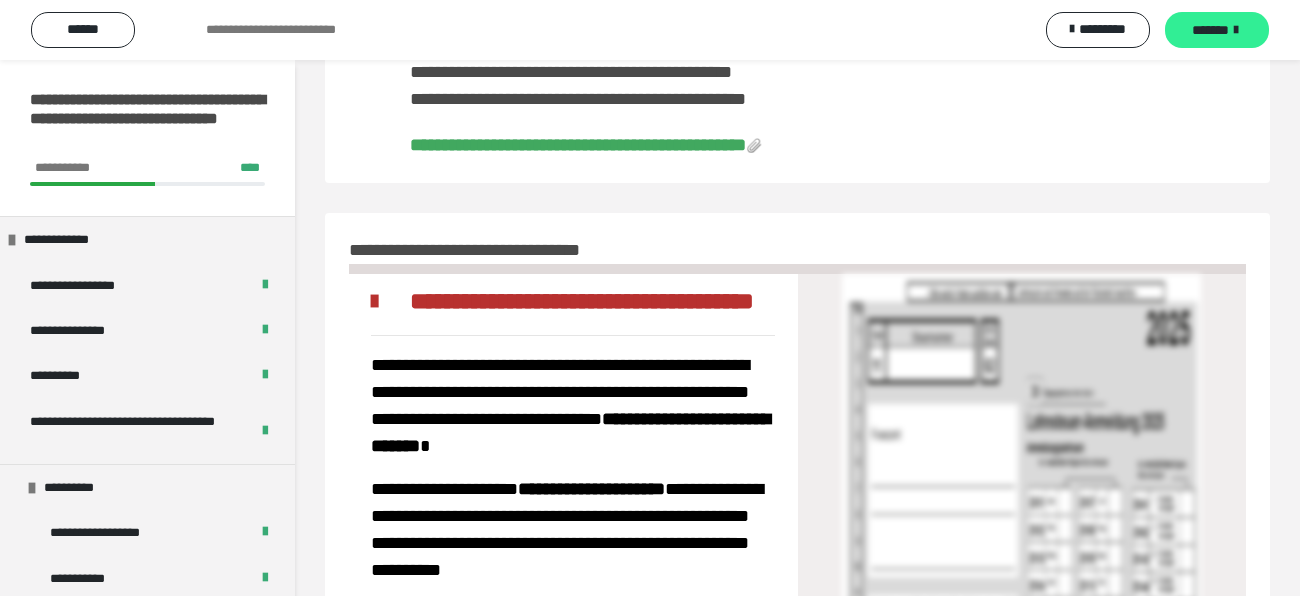 click on "*******" at bounding box center [1210, 30] 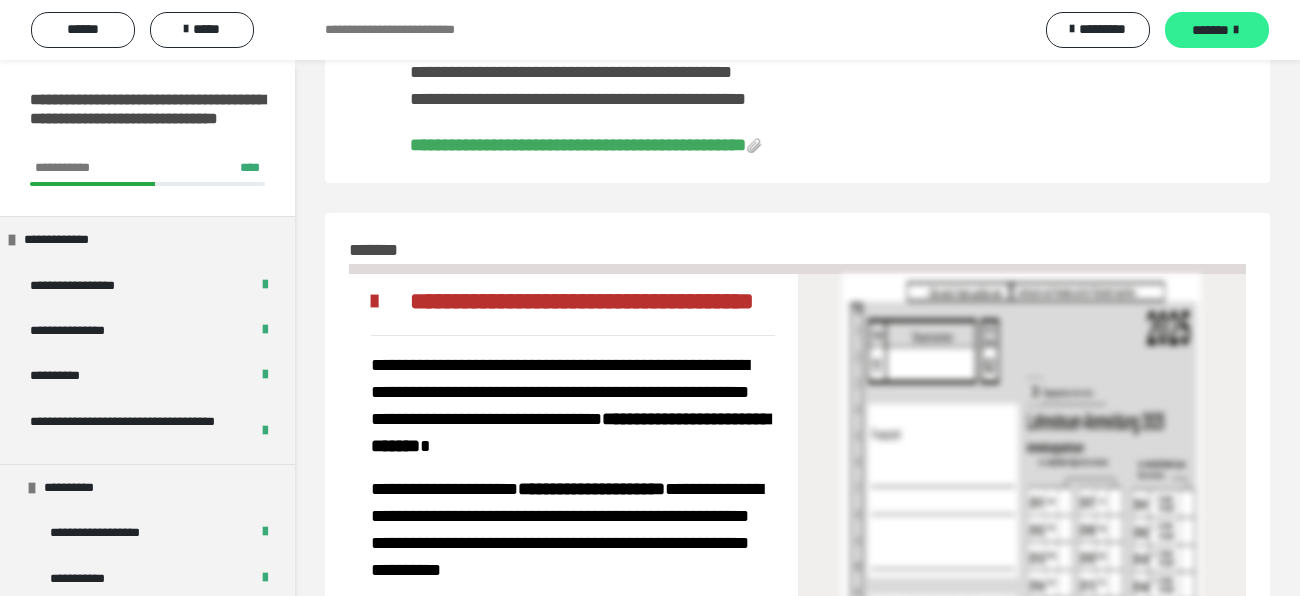 scroll, scrollTop: 215, scrollLeft: 0, axis: vertical 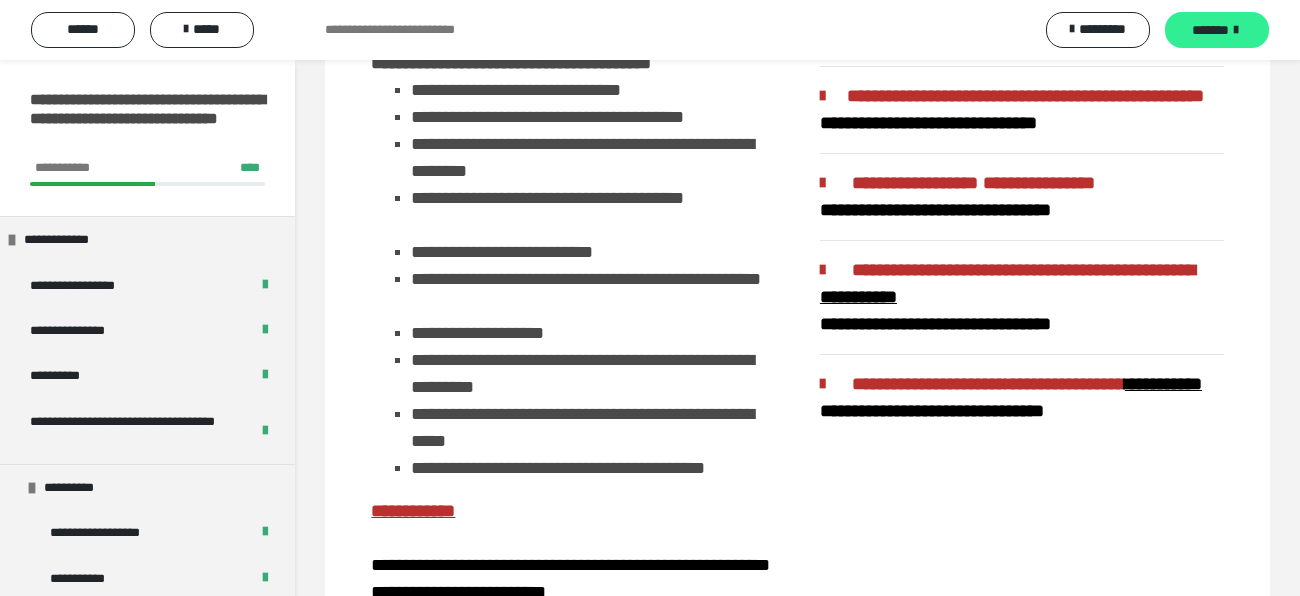 click on "*******" at bounding box center (1210, 30) 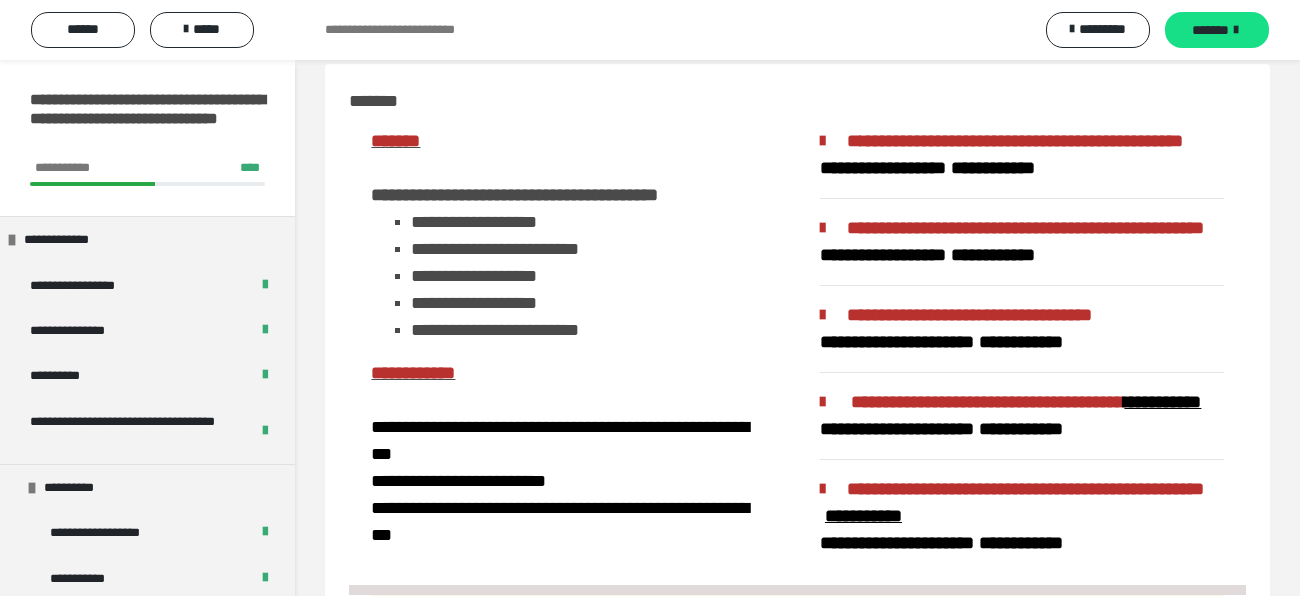 scroll, scrollTop: 359, scrollLeft: 0, axis: vertical 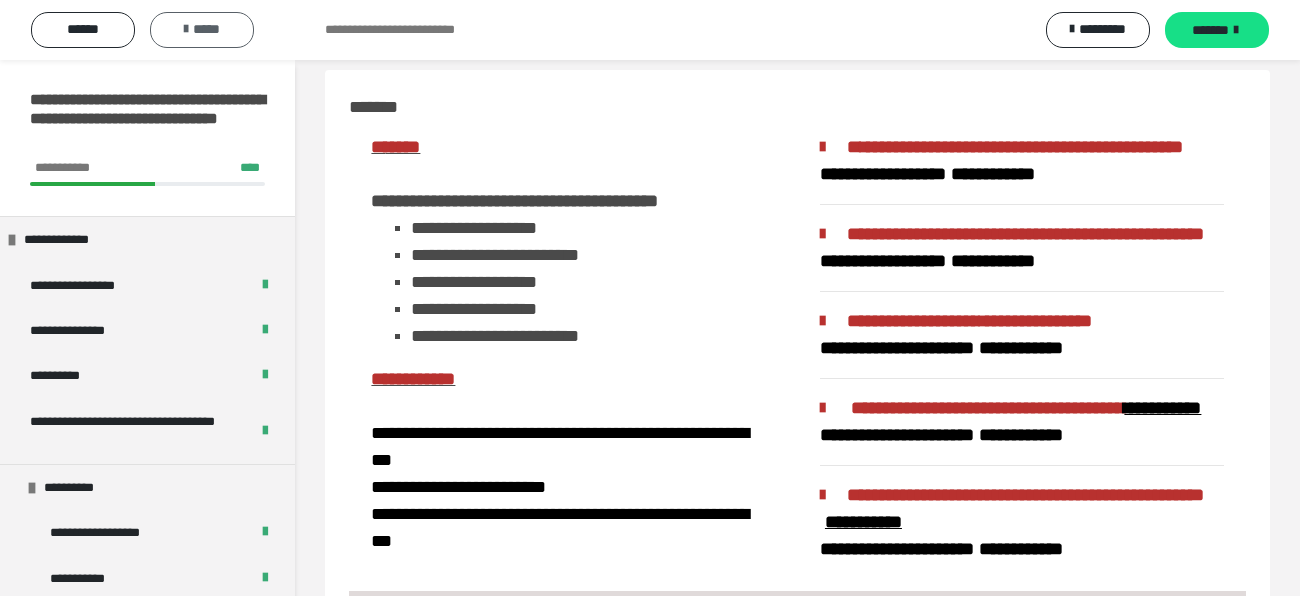 click on "*****" at bounding box center (202, 29) 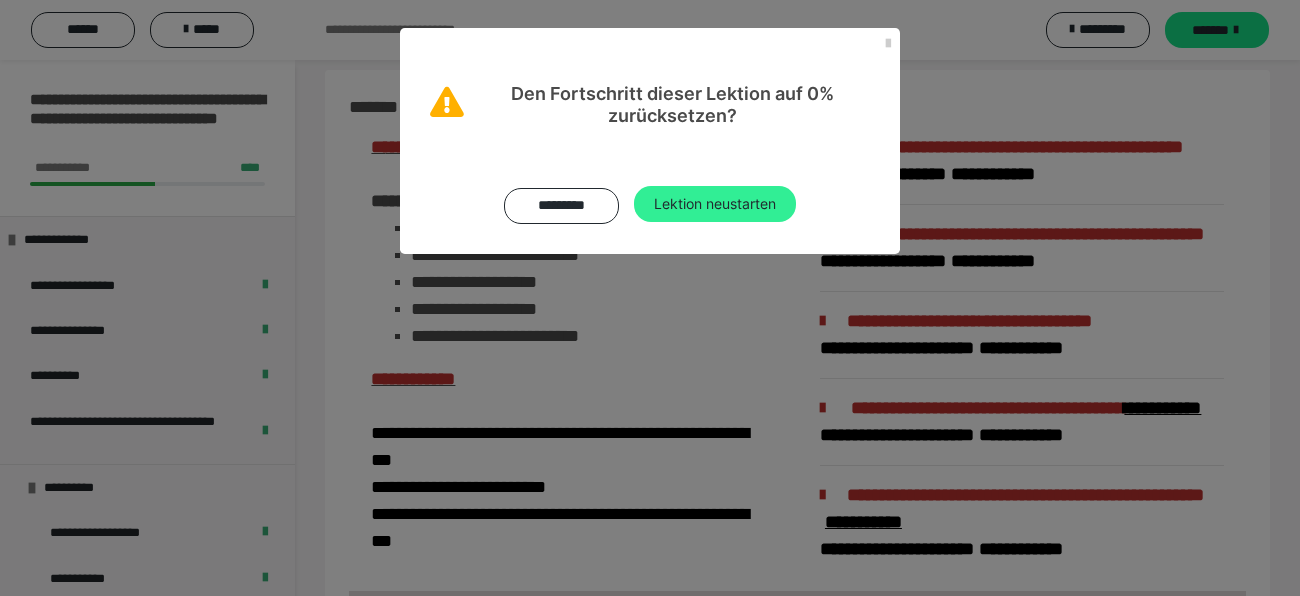 click on "Lektion neustarten" at bounding box center [715, 204] 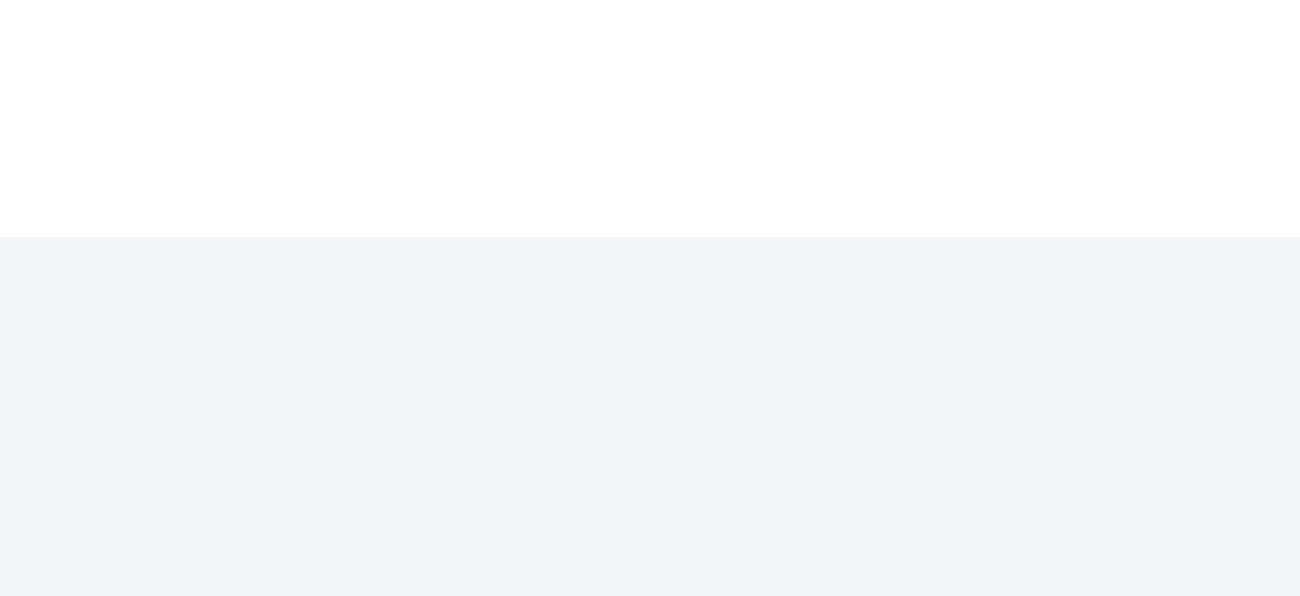 scroll, scrollTop: 0, scrollLeft: 0, axis: both 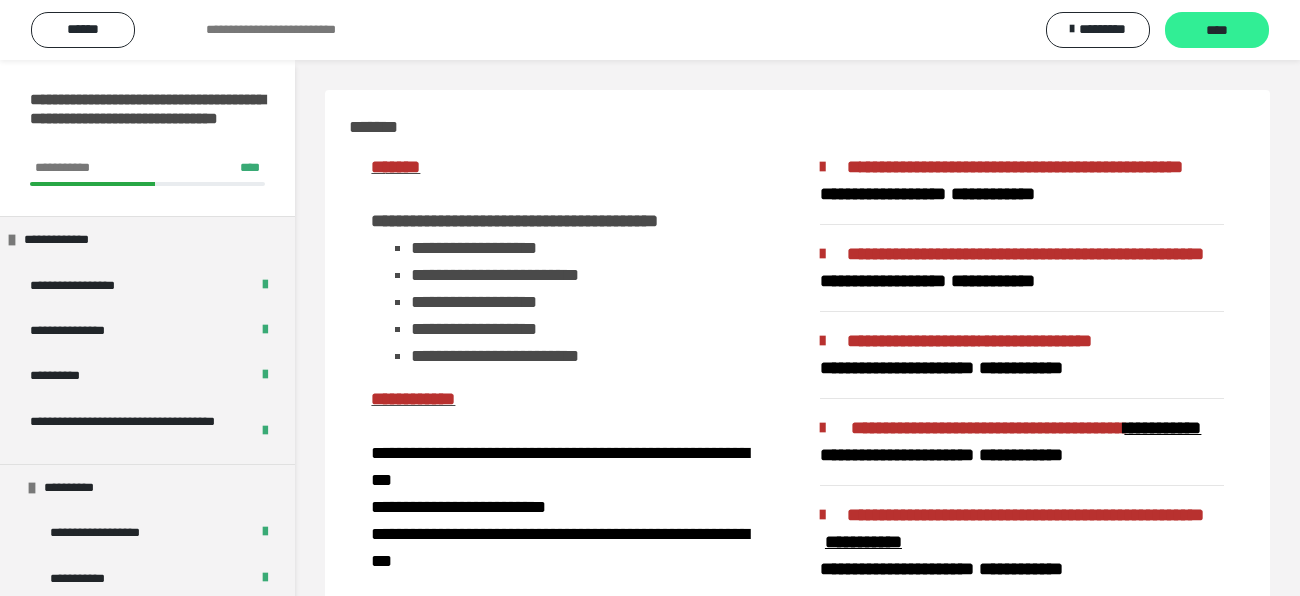 click on "****" at bounding box center [1217, 31] 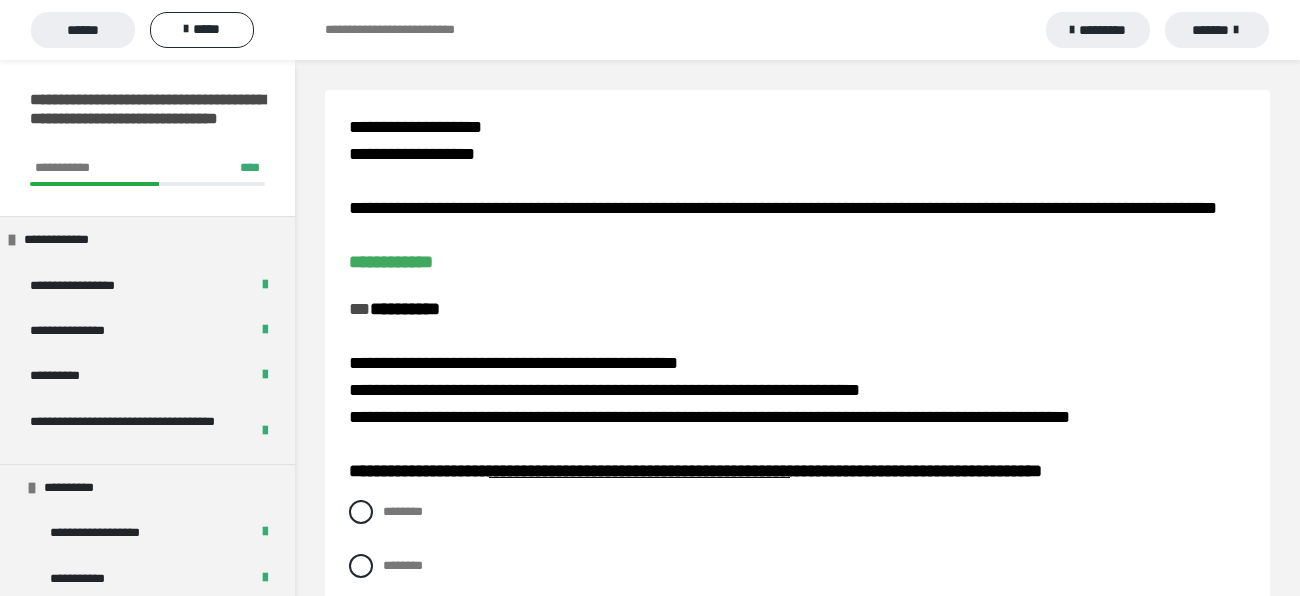 click on "*******" at bounding box center [1217, 30] 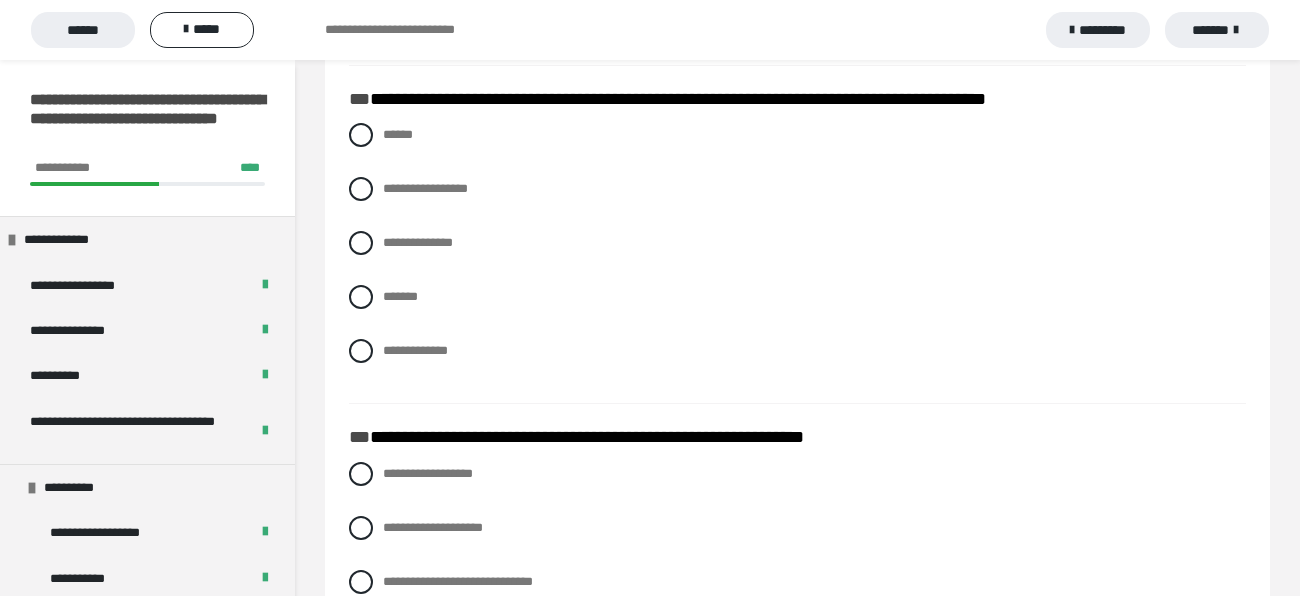 scroll, scrollTop: 2041, scrollLeft: 0, axis: vertical 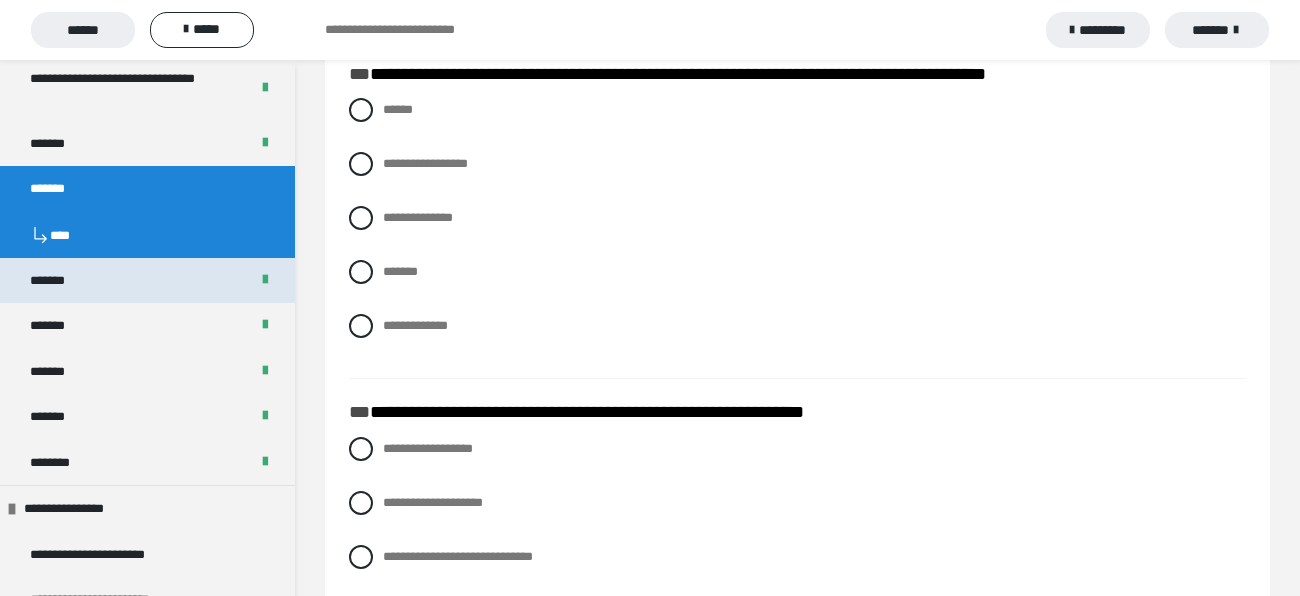 click on "*******" at bounding box center [62, 280] 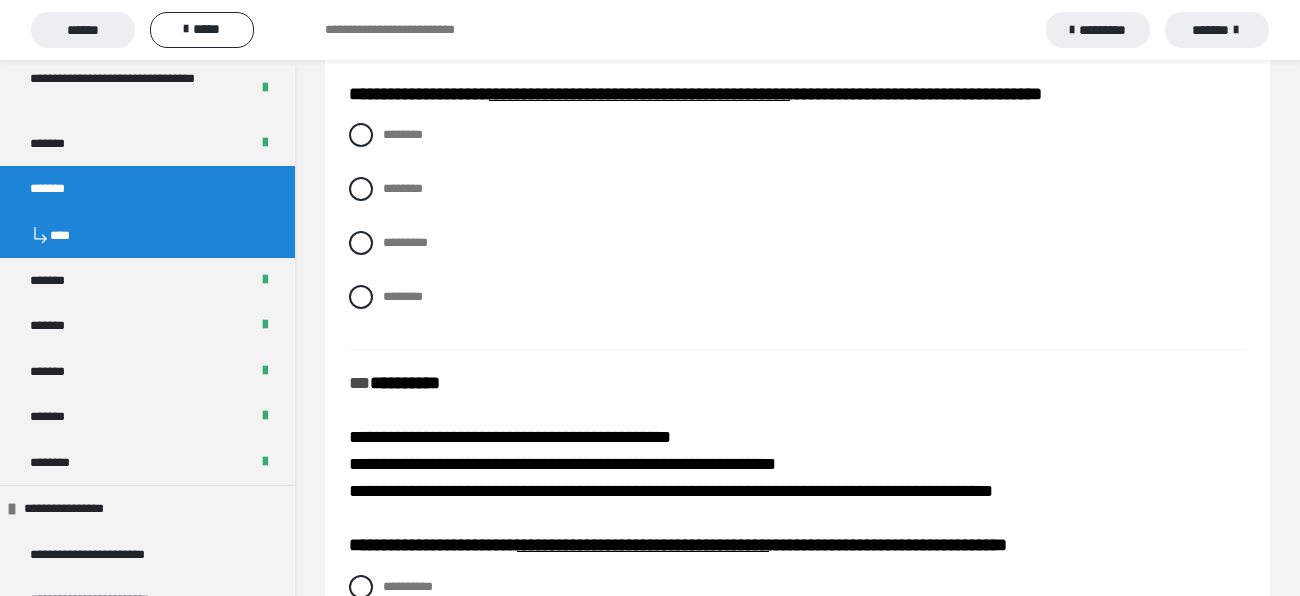 scroll, scrollTop: 365, scrollLeft: 0, axis: vertical 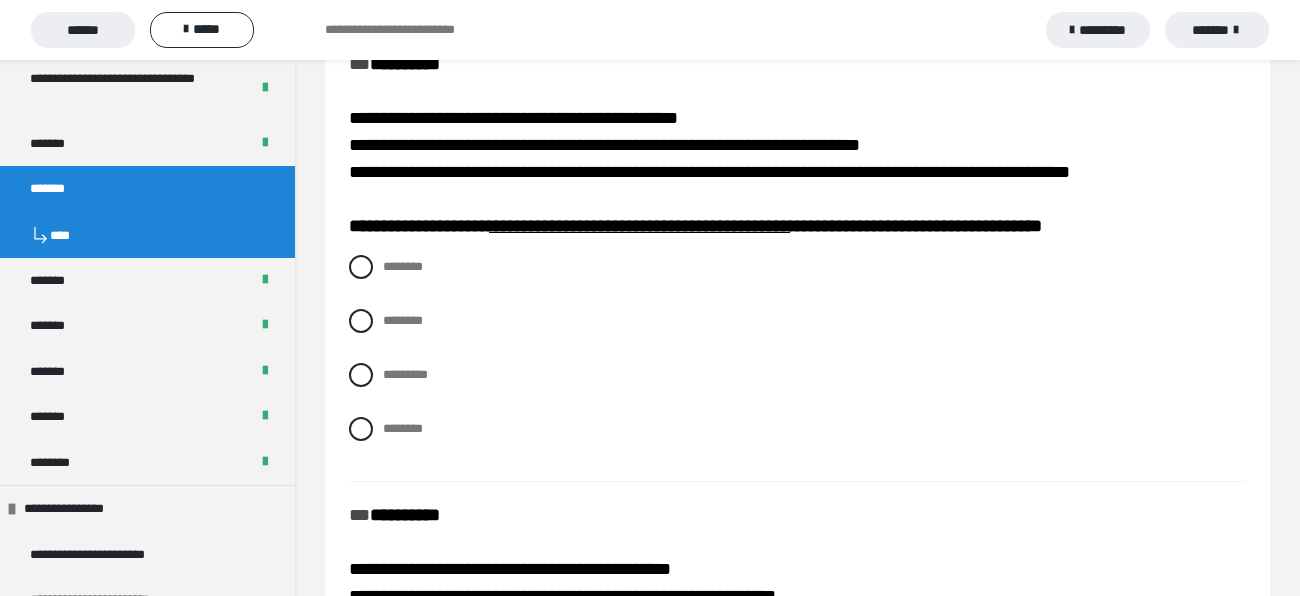 click on "******** ******** ********* ********" at bounding box center [797, 363] 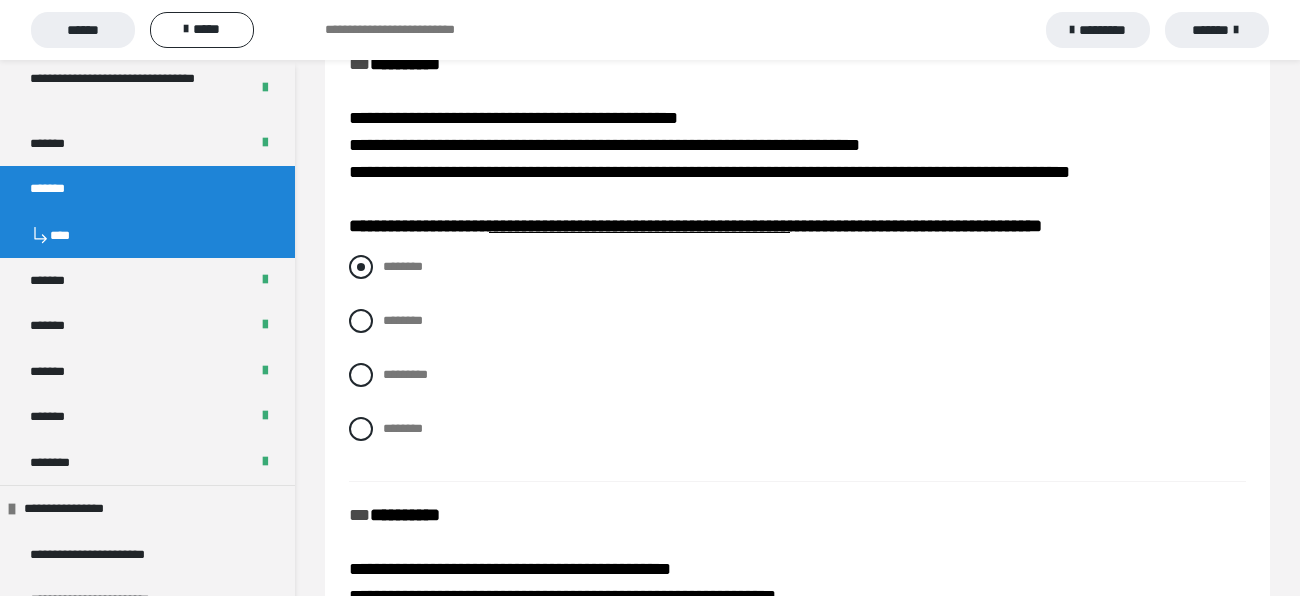 click at bounding box center [361, 267] 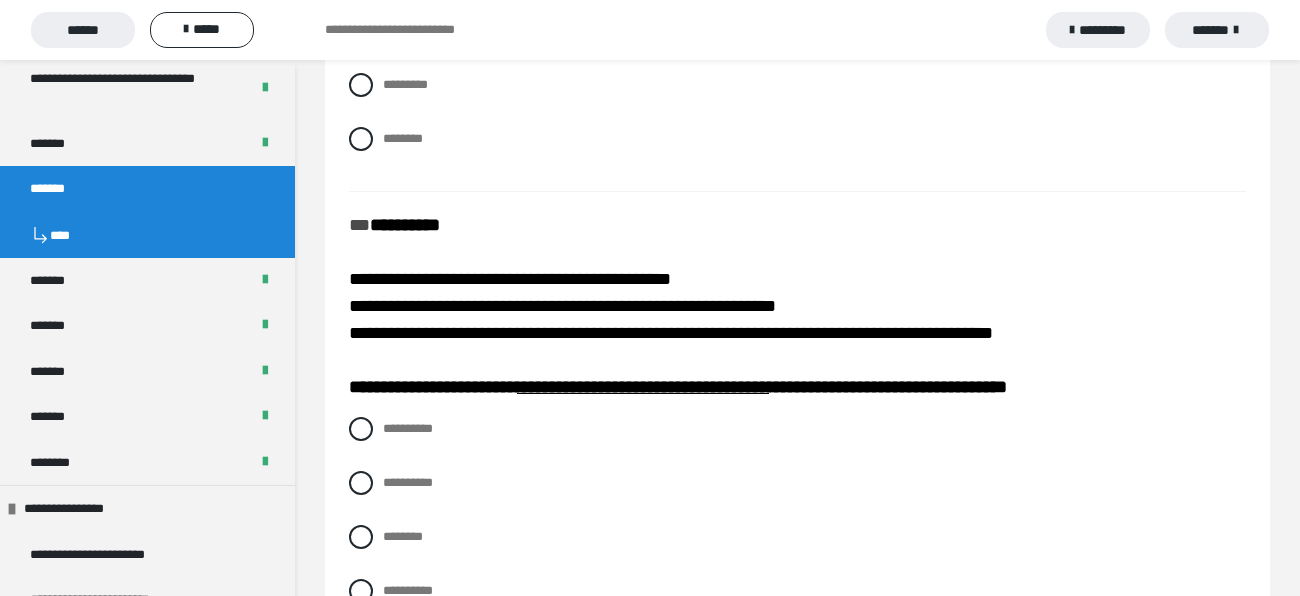 scroll, scrollTop: 561, scrollLeft: 0, axis: vertical 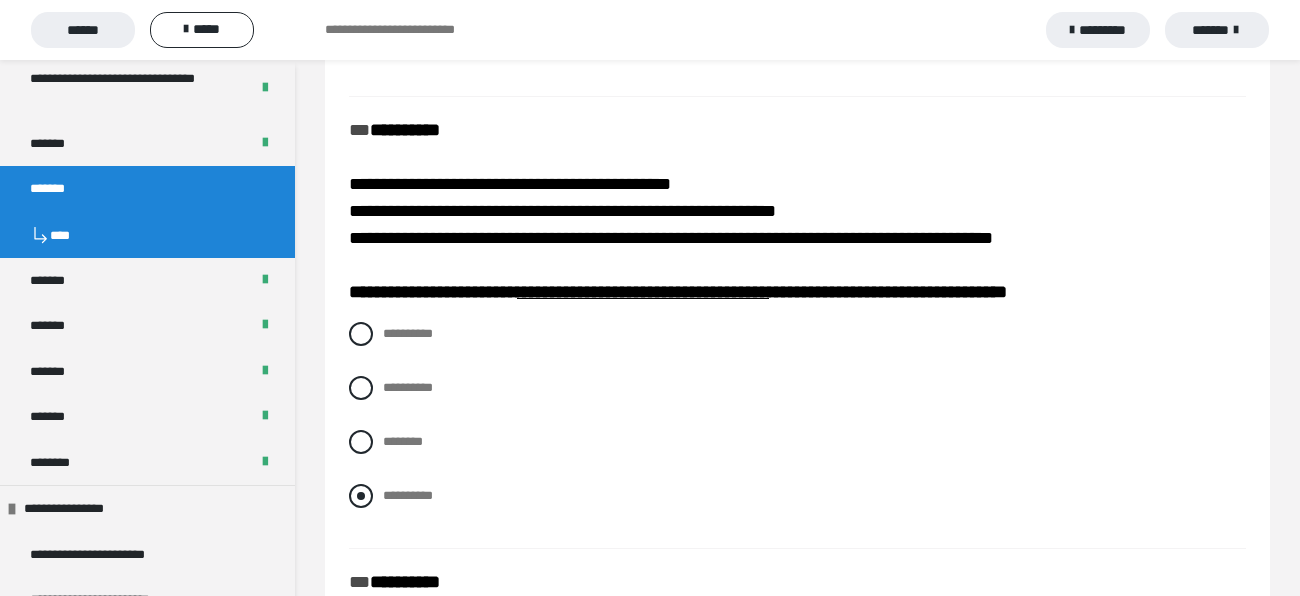 click on "**********" at bounding box center [797, 496] 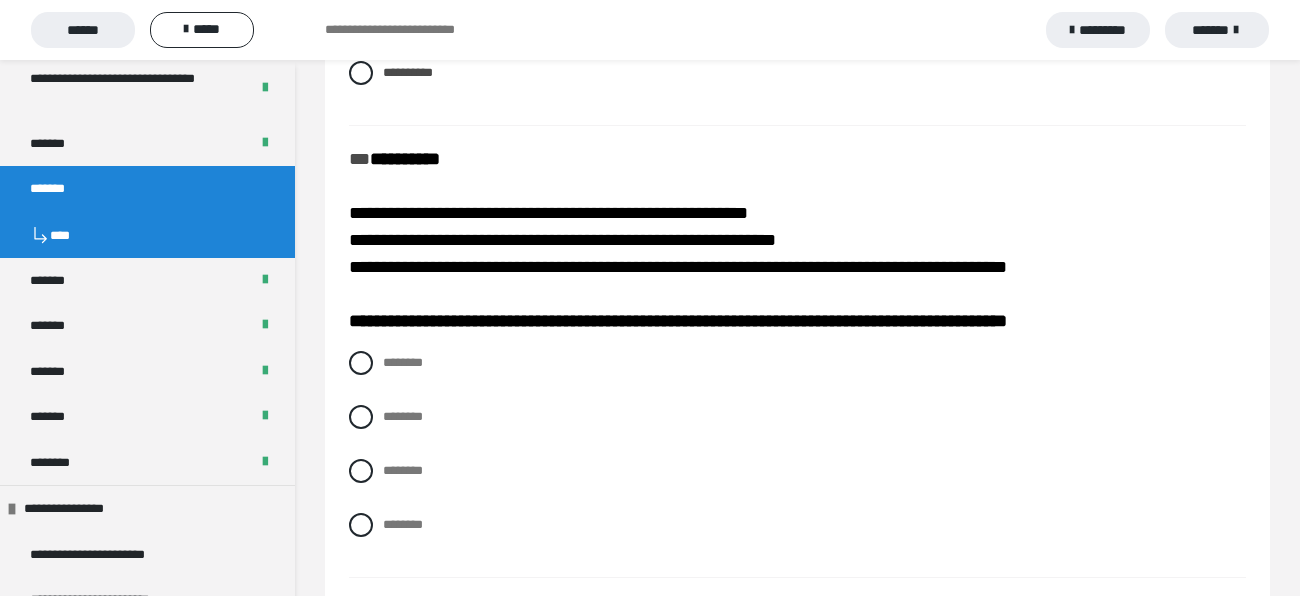 scroll, scrollTop: 1065, scrollLeft: 0, axis: vertical 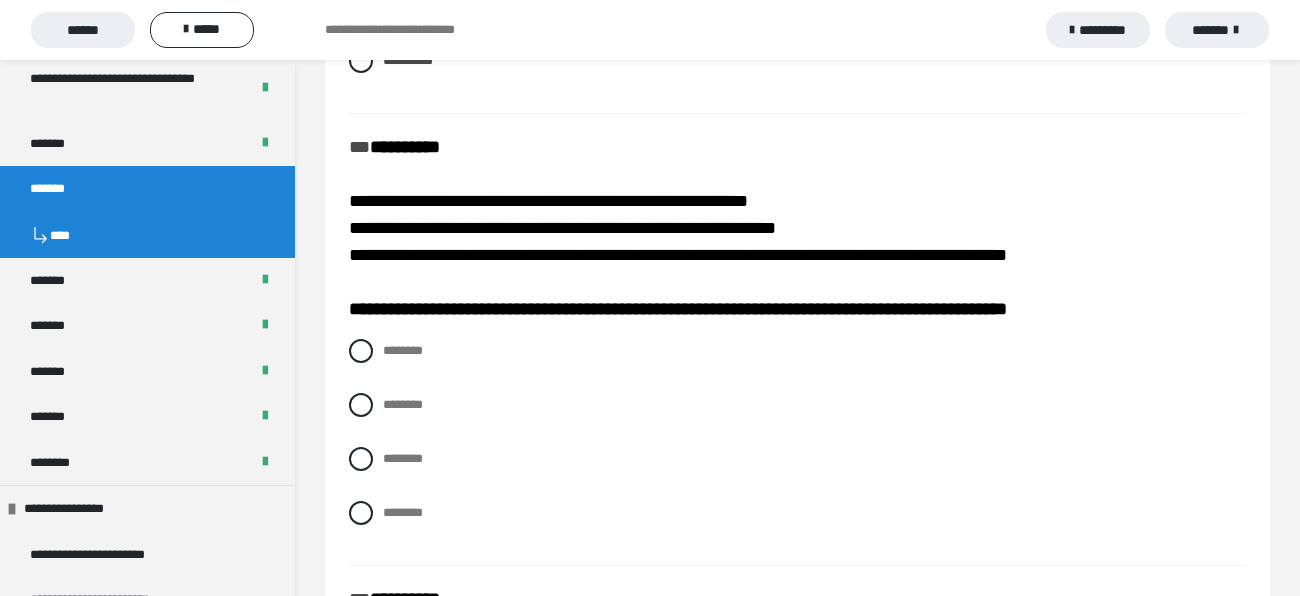 click on "********" at bounding box center [389, 1] 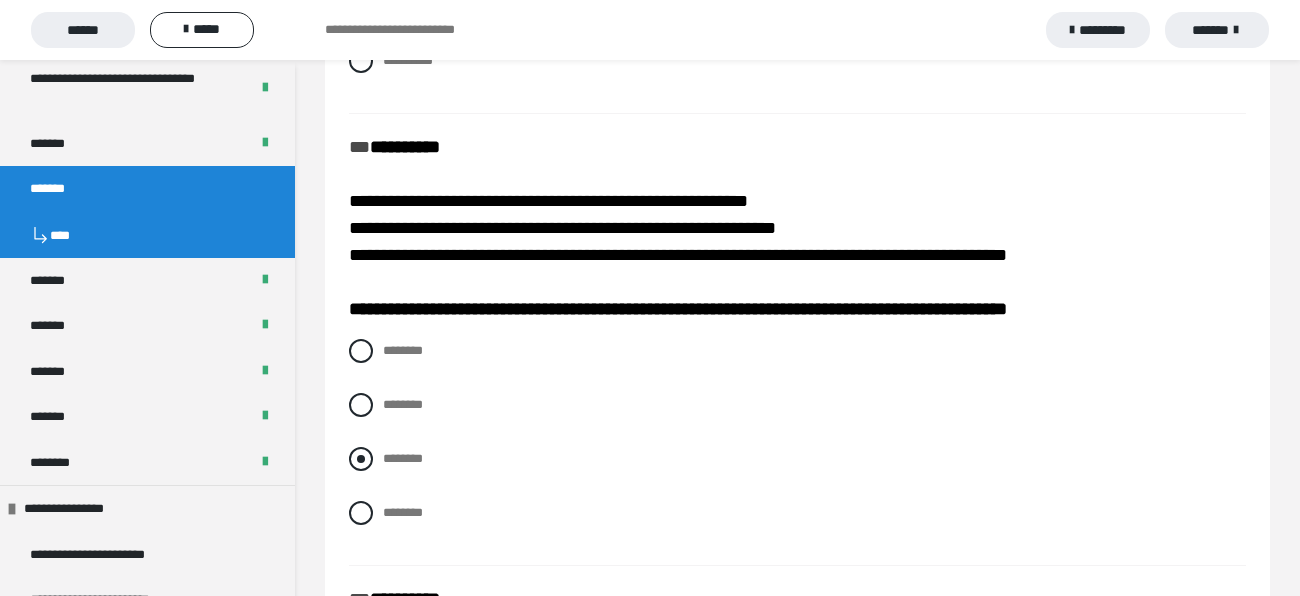 click on "********" at bounding box center (403, 458) 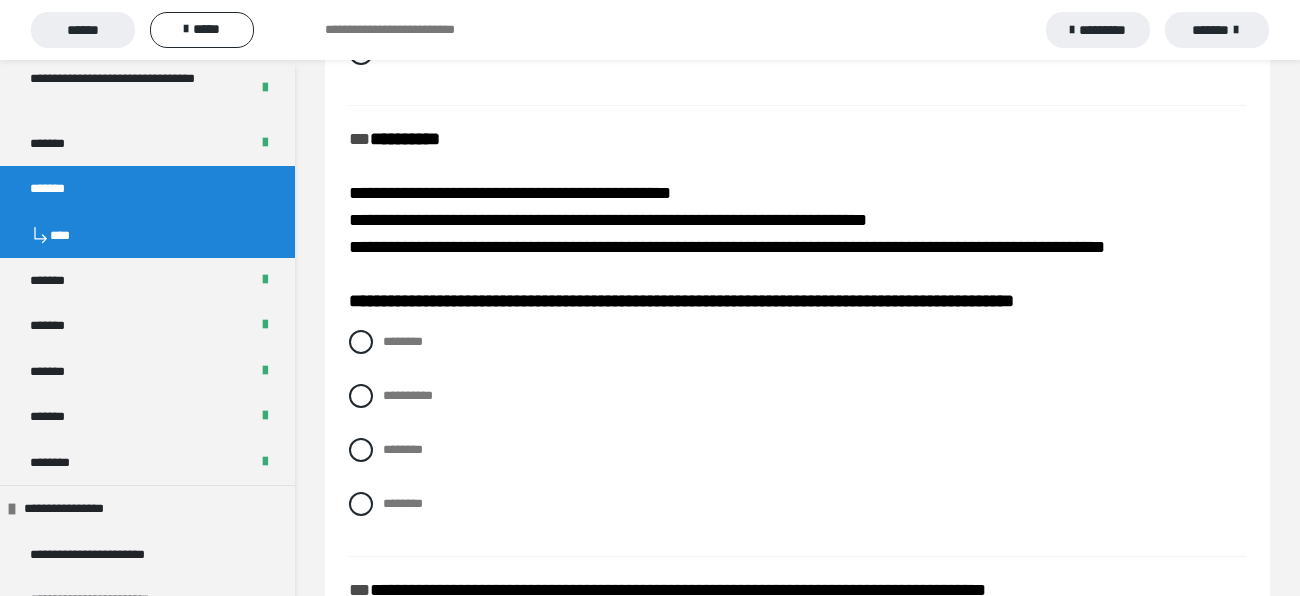 scroll, scrollTop: 1532, scrollLeft: 0, axis: vertical 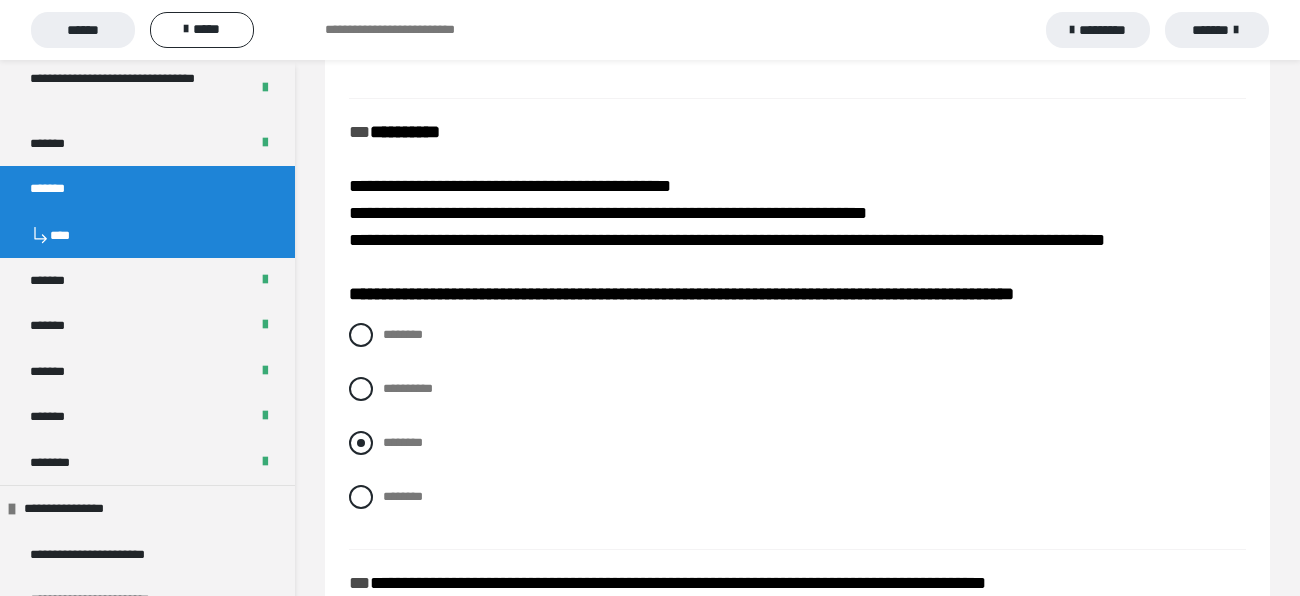 click on "********" at bounding box center (403, 442) 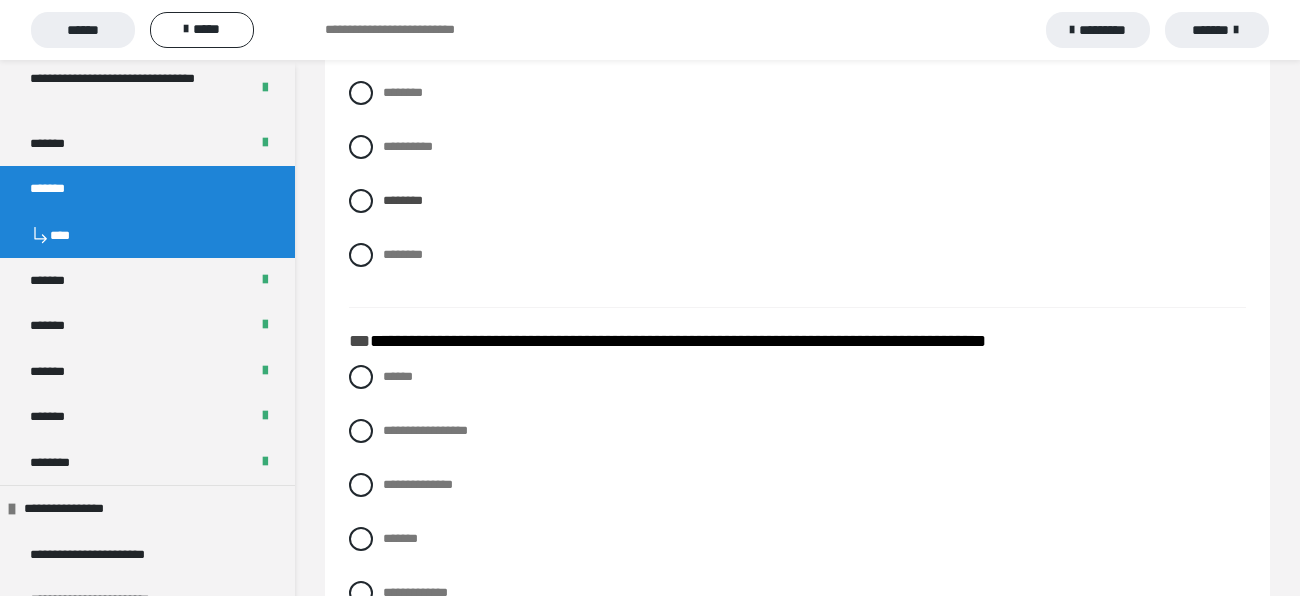 scroll, scrollTop: 1793, scrollLeft: 0, axis: vertical 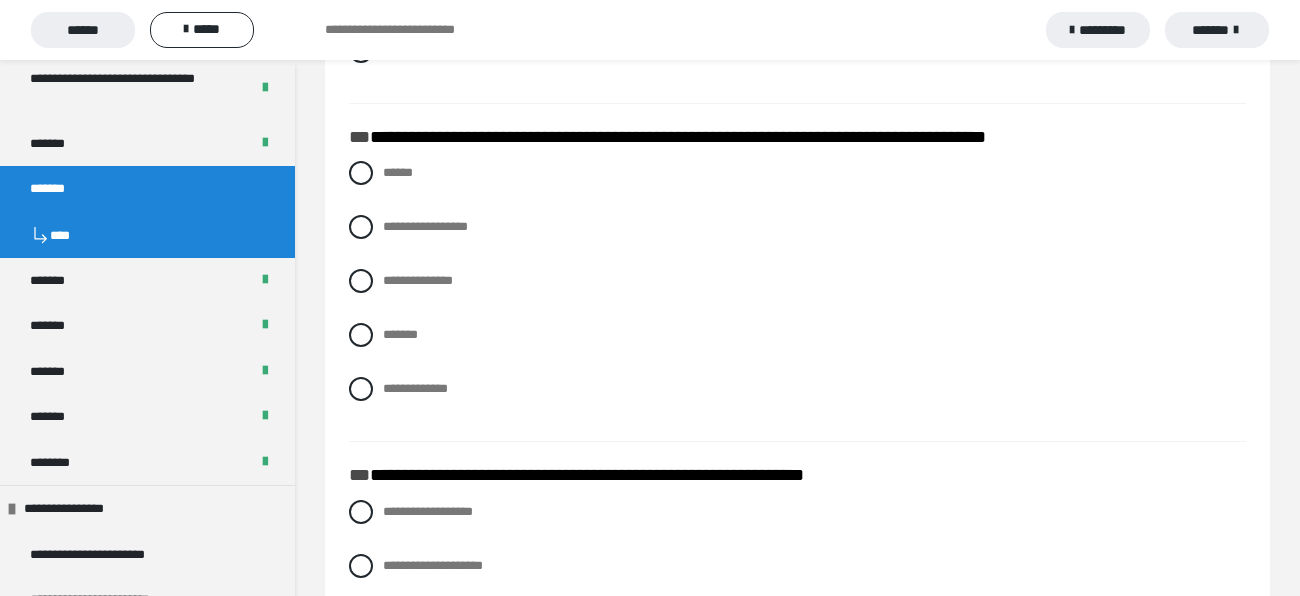 click on "**********" at bounding box center [797, 296] 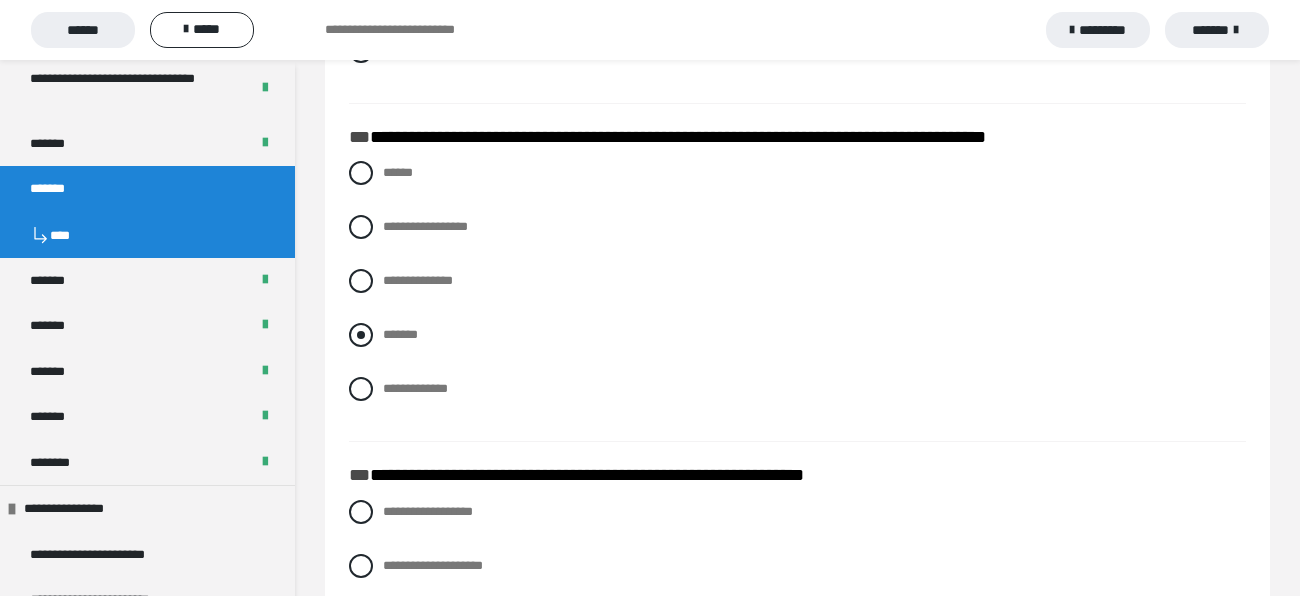 click on "*******" at bounding box center [400, 334] 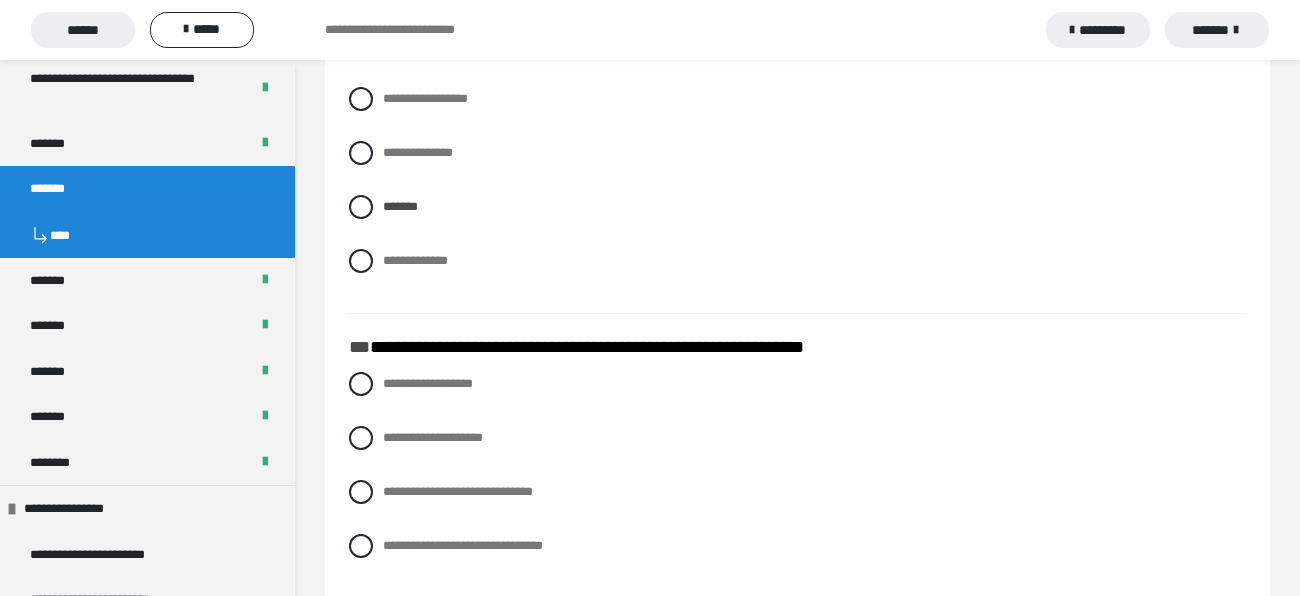 scroll, scrollTop: 2118, scrollLeft: 0, axis: vertical 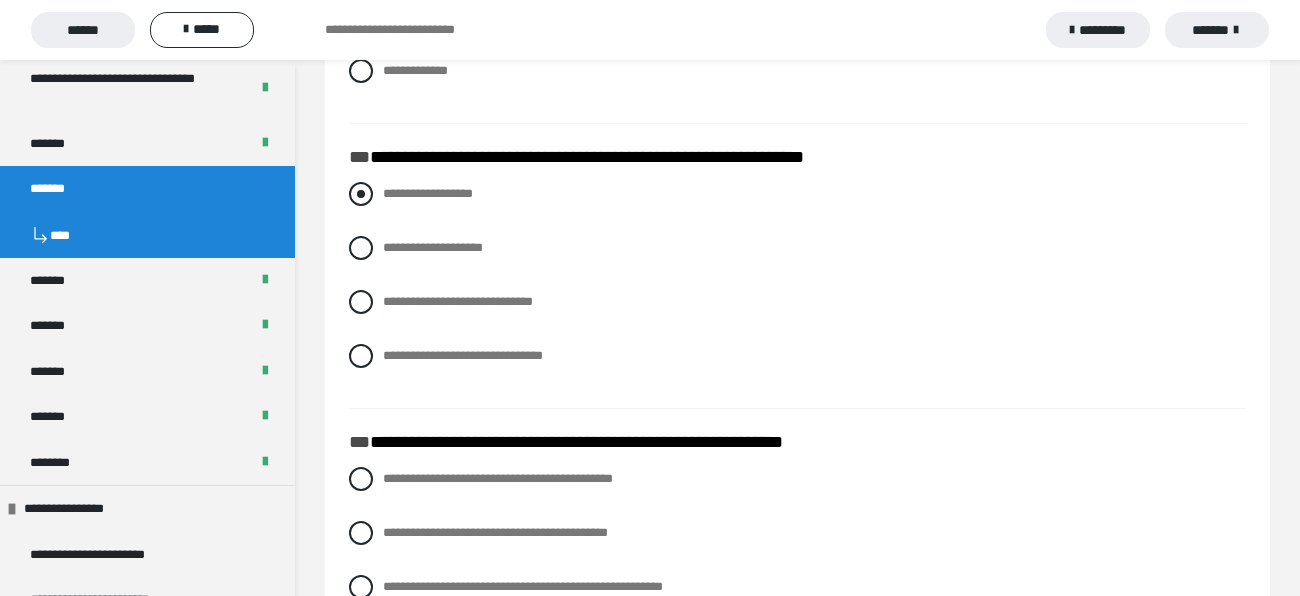 click on "**********" at bounding box center [389, 188] 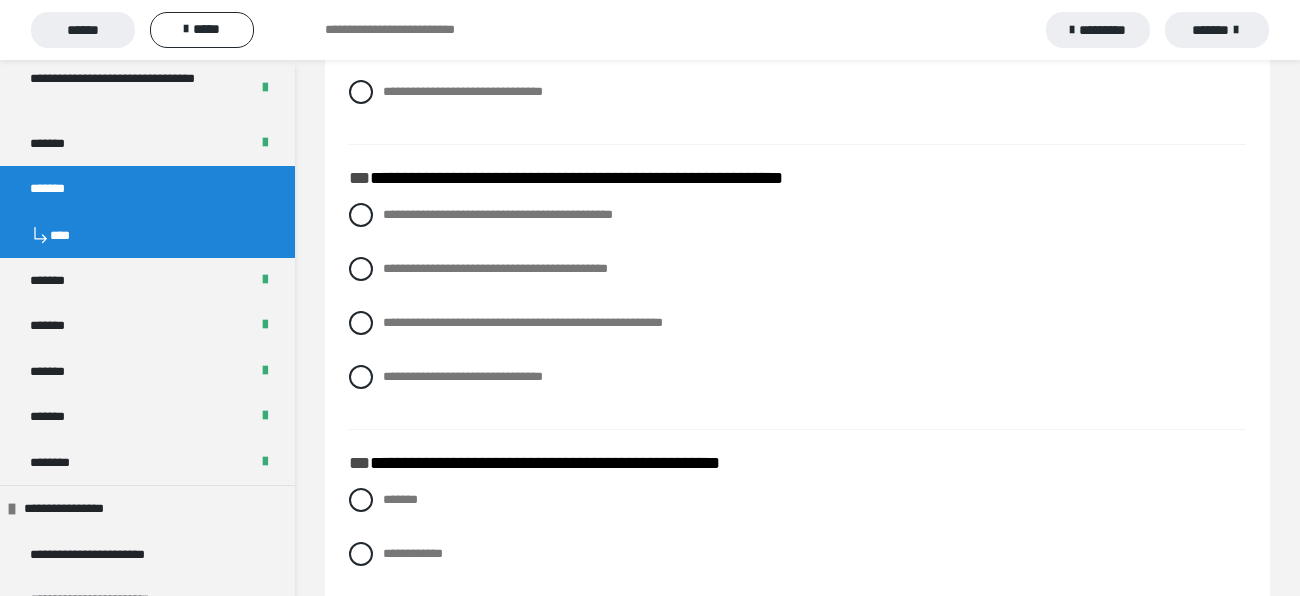 scroll, scrollTop: 2566, scrollLeft: 0, axis: vertical 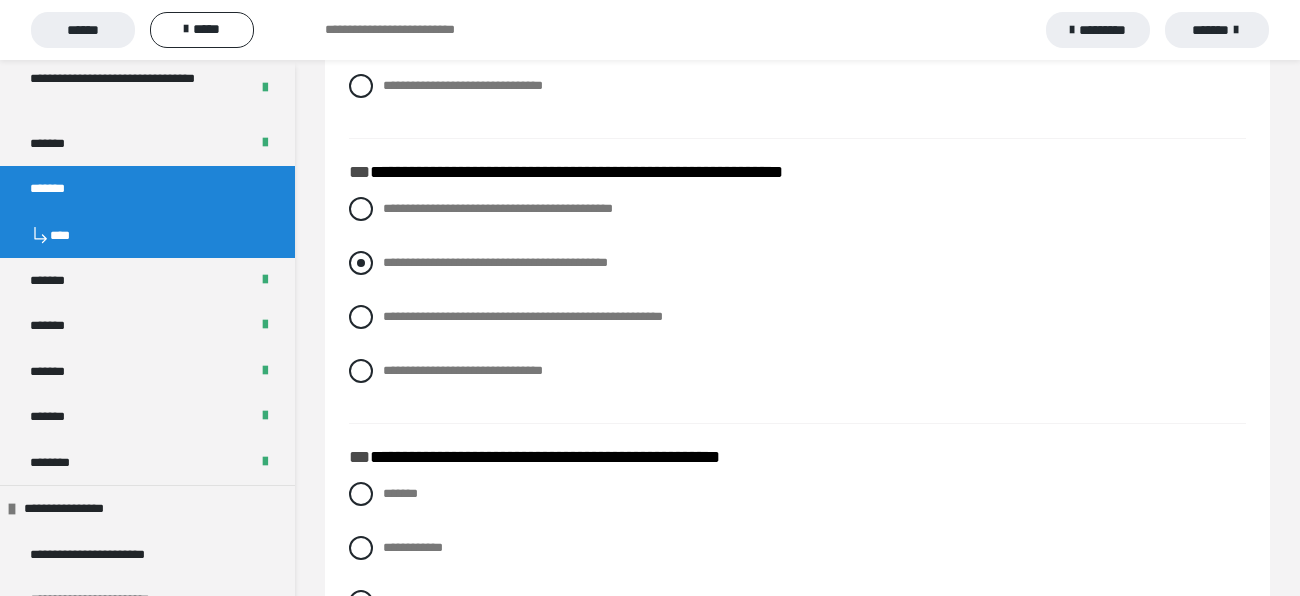 click on "**********" at bounding box center [495, 262] 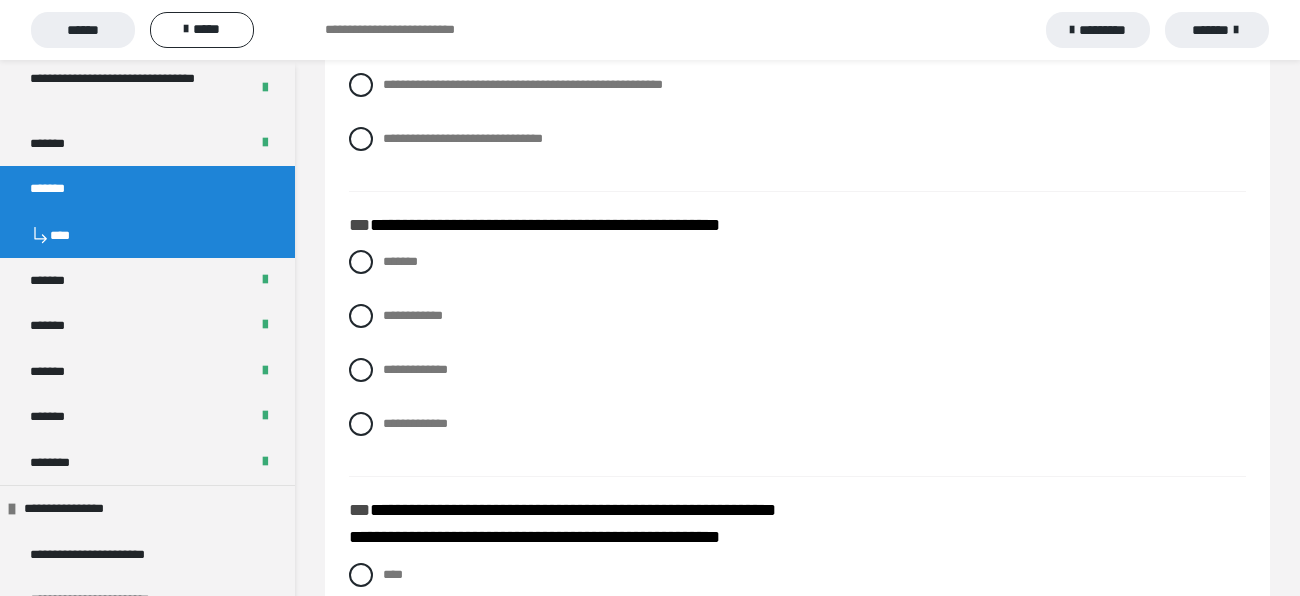scroll, scrollTop: 2811, scrollLeft: 0, axis: vertical 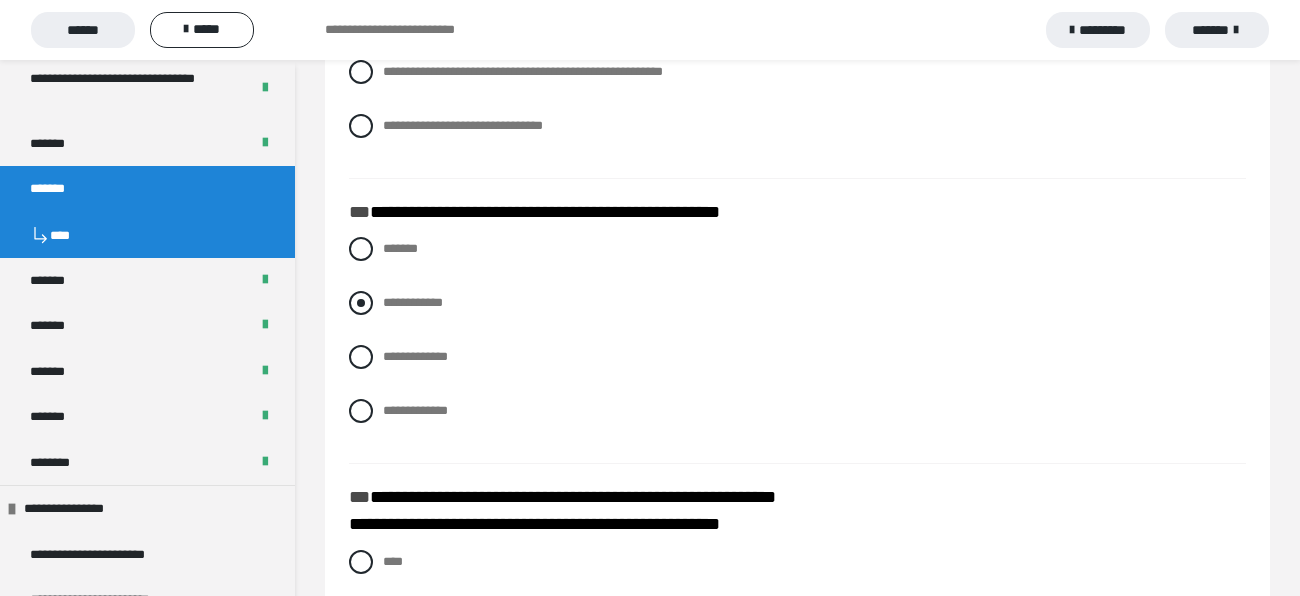 click on "**********" at bounding box center [413, 302] 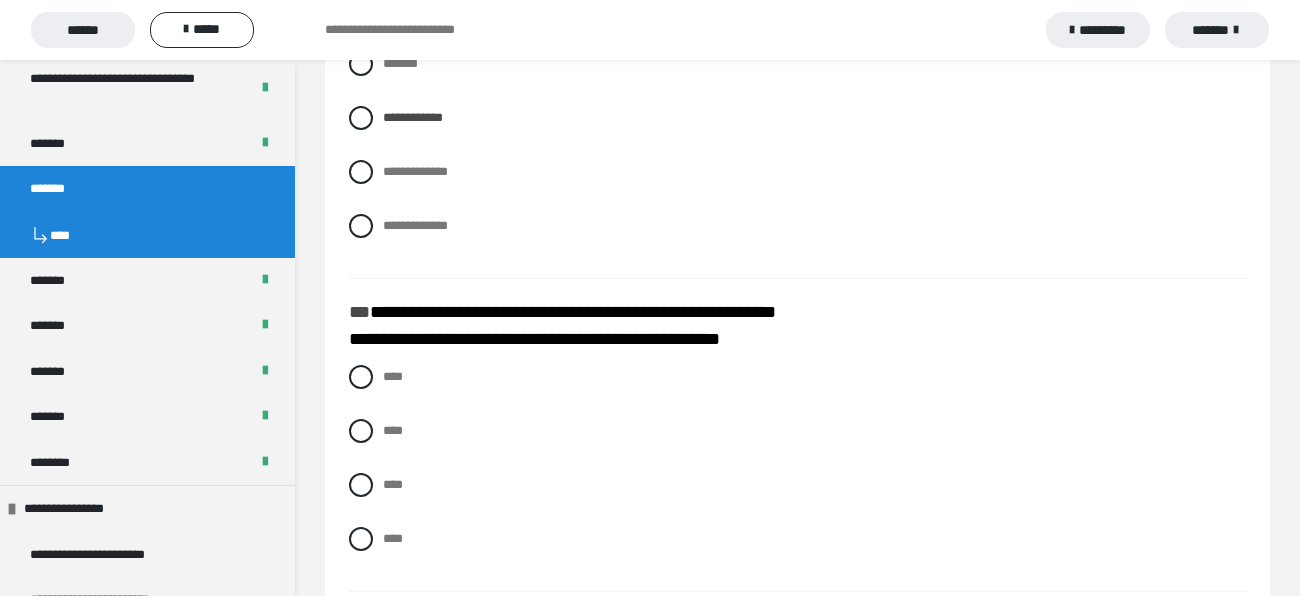 scroll, scrollTop: 3003, scrollLeft: 0, axis: vertical 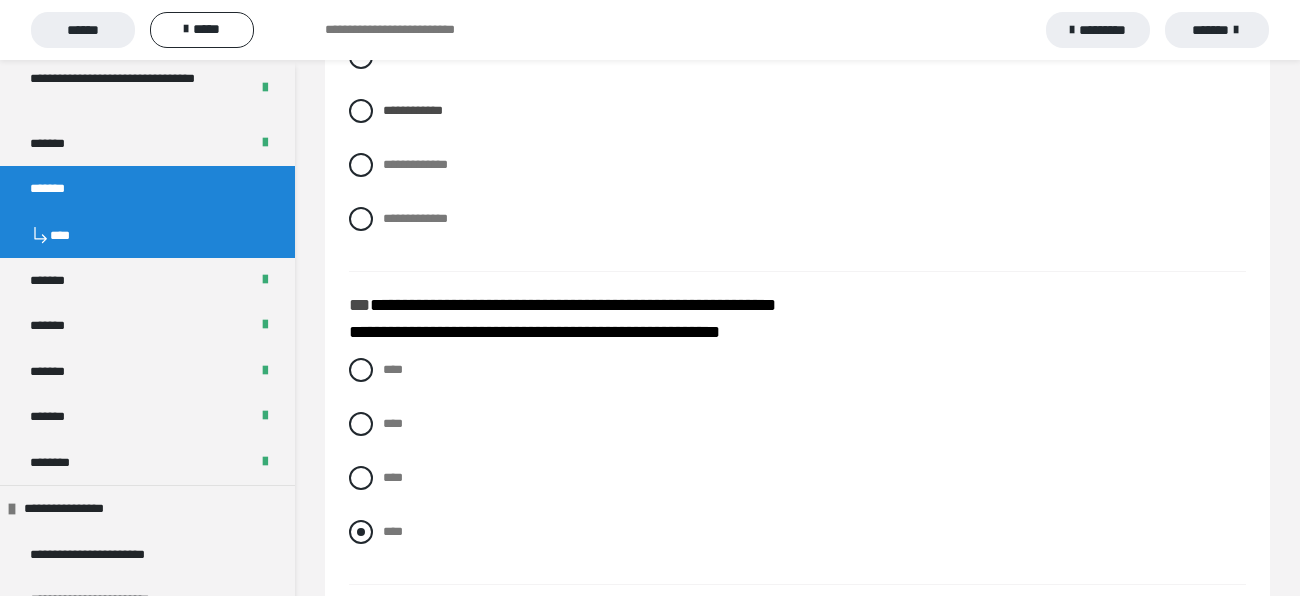 click at bounding box center [361, 532] 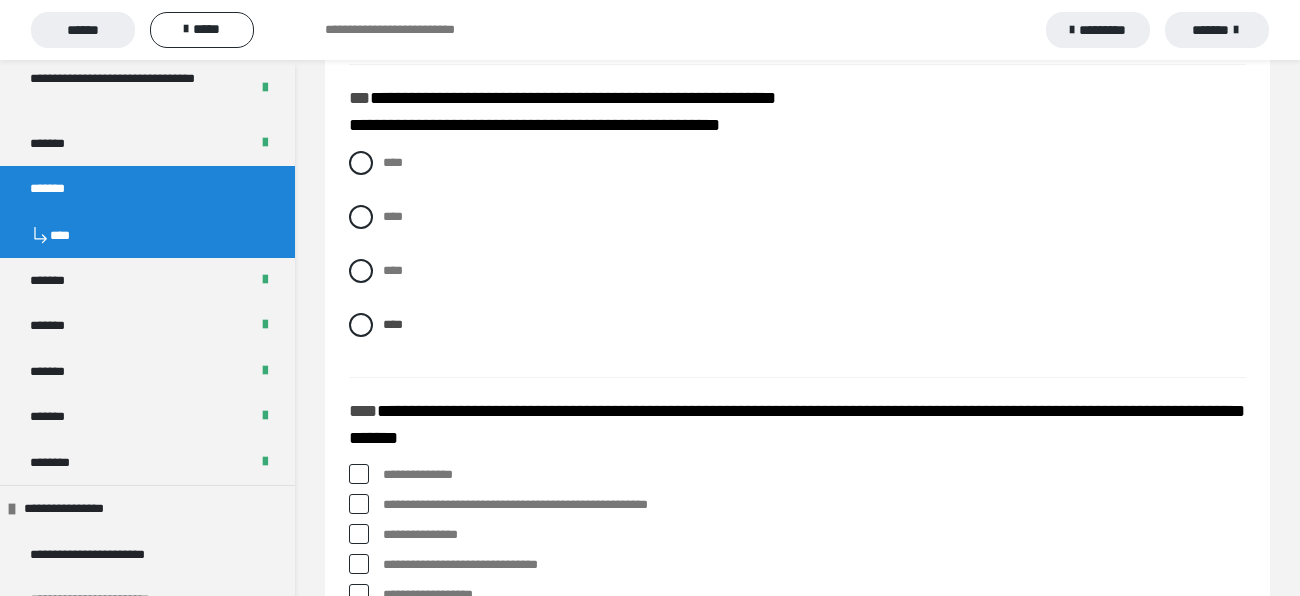 scroll, scrollTop: 3234, scrollLeft: 0, axis: vertical 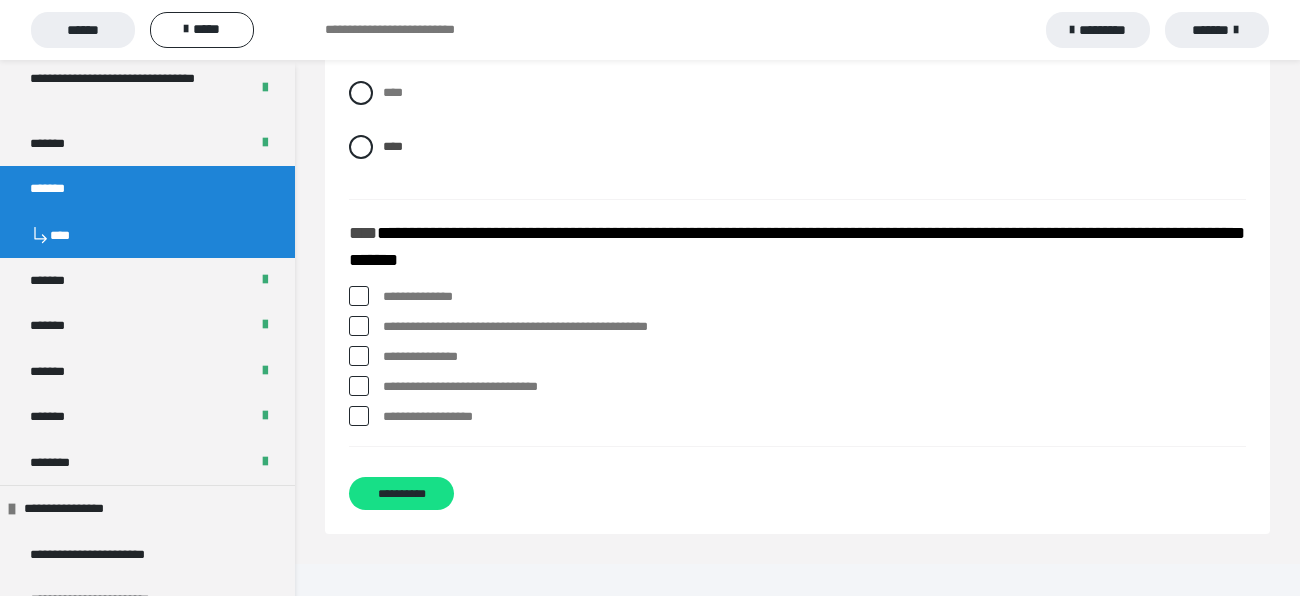click on "**********" at bounding box center [814, 387] 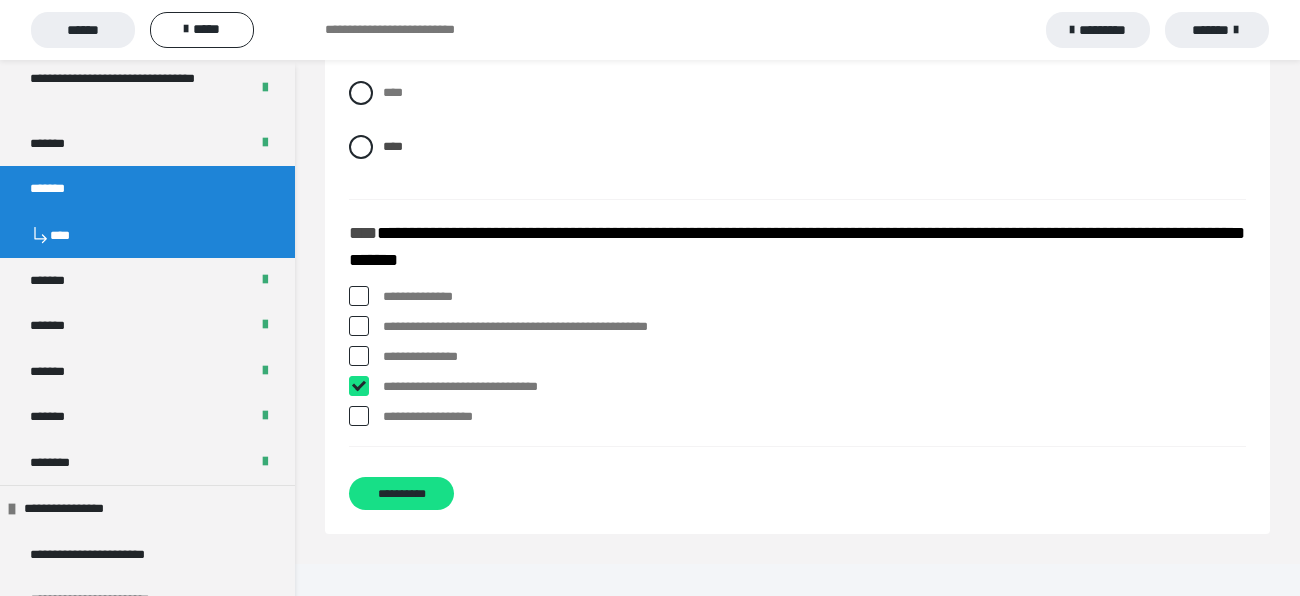 checkbox on "****" 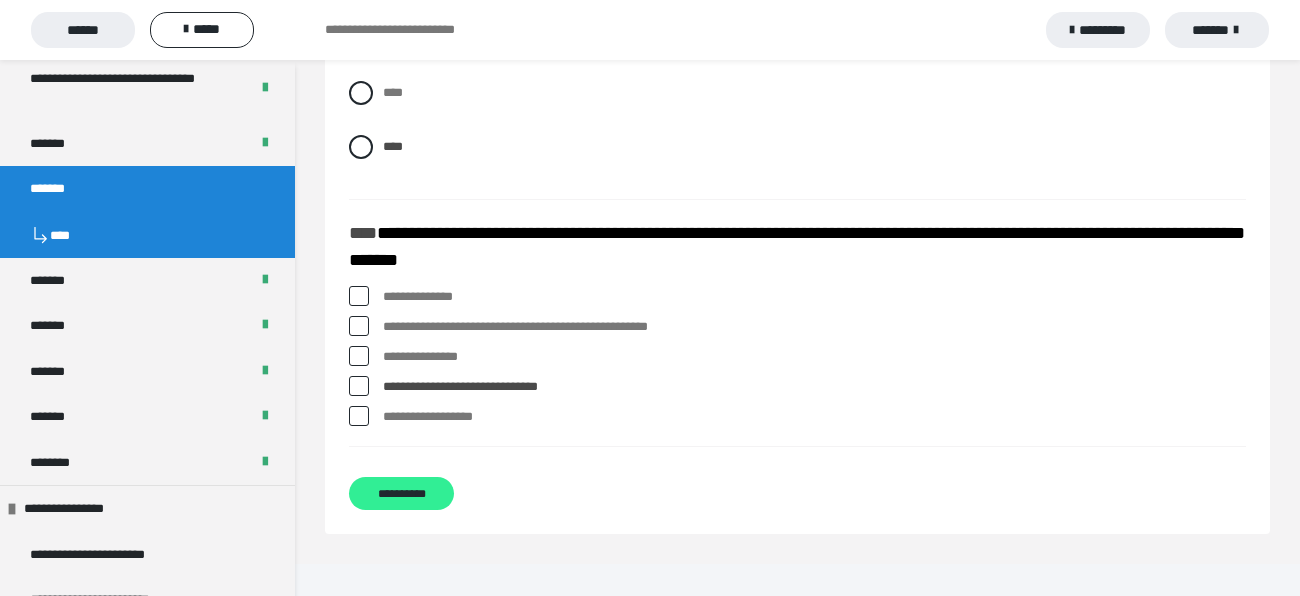 click on "**********" at bounding box center [401, 493] 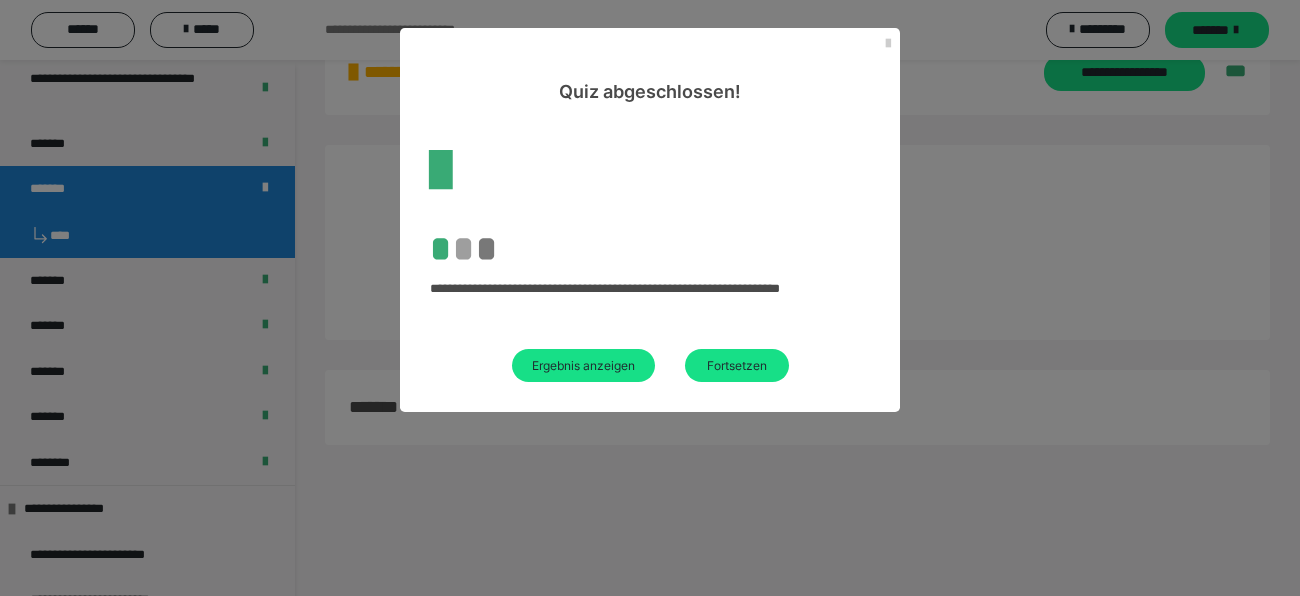 scroll, scrollTop: 2276, scrollLeft: 0, axis: vertical 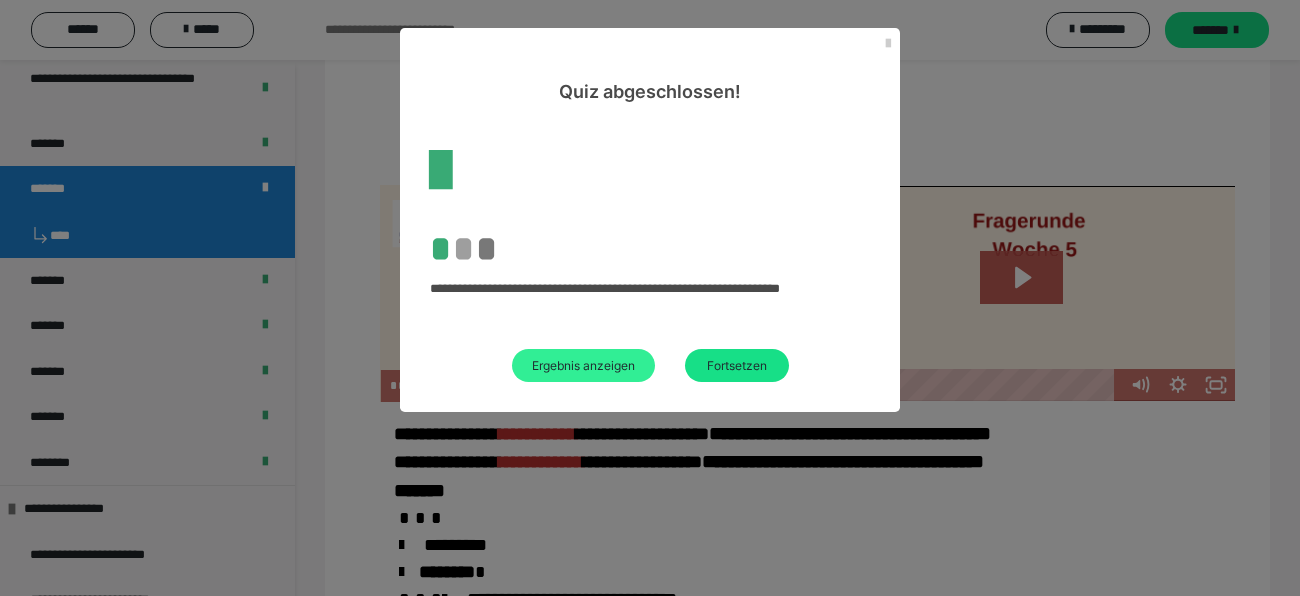 click on "Ergebnis anzeigen" at bounding box center [583, 365] 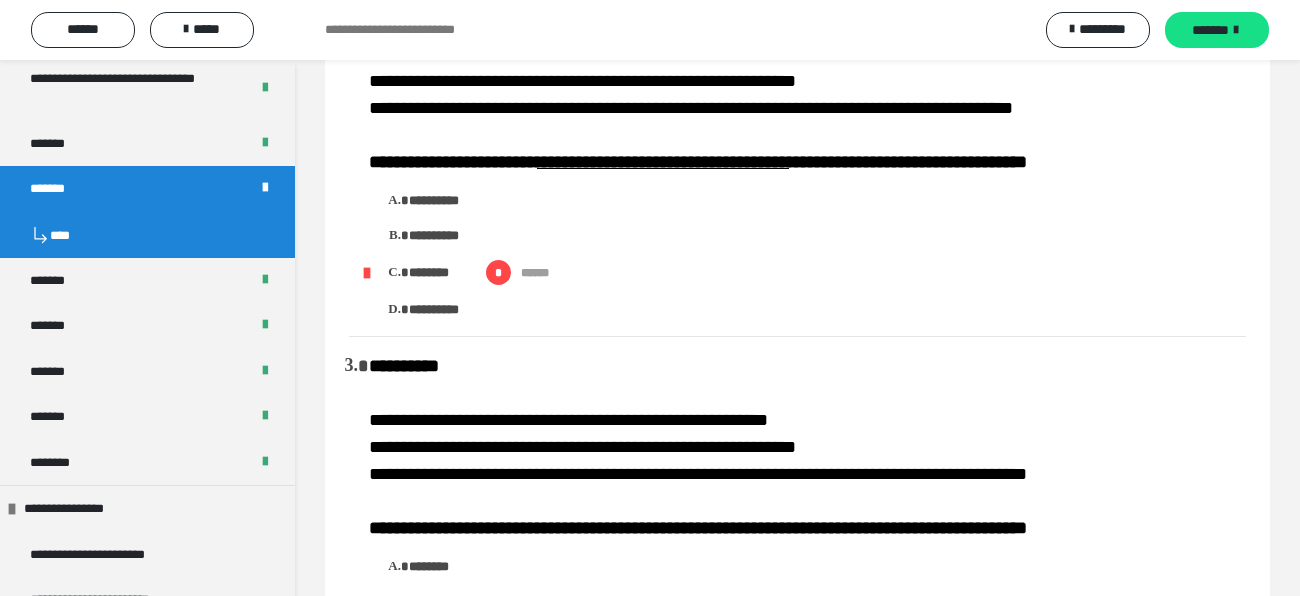 scroll, scrollTop: 314, scrollLeft: 0, axis: vertical 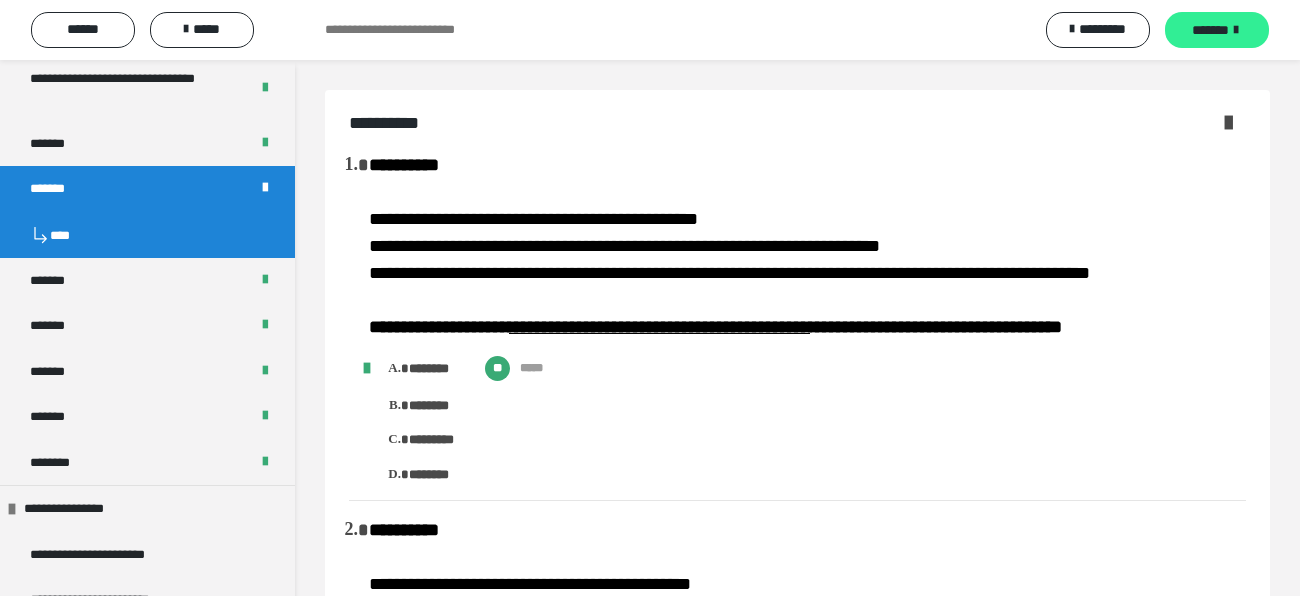 click at bounding box center (1236, 30) 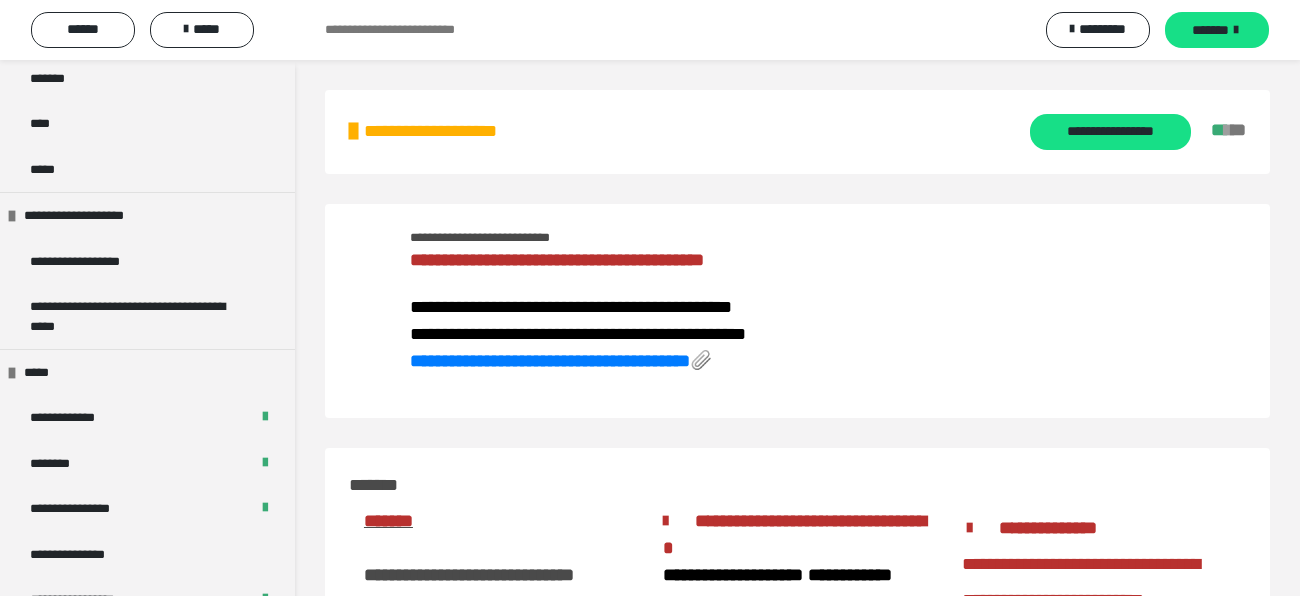scroll, scrollTop: 2472, scrollLeft: 0, axis: vertical 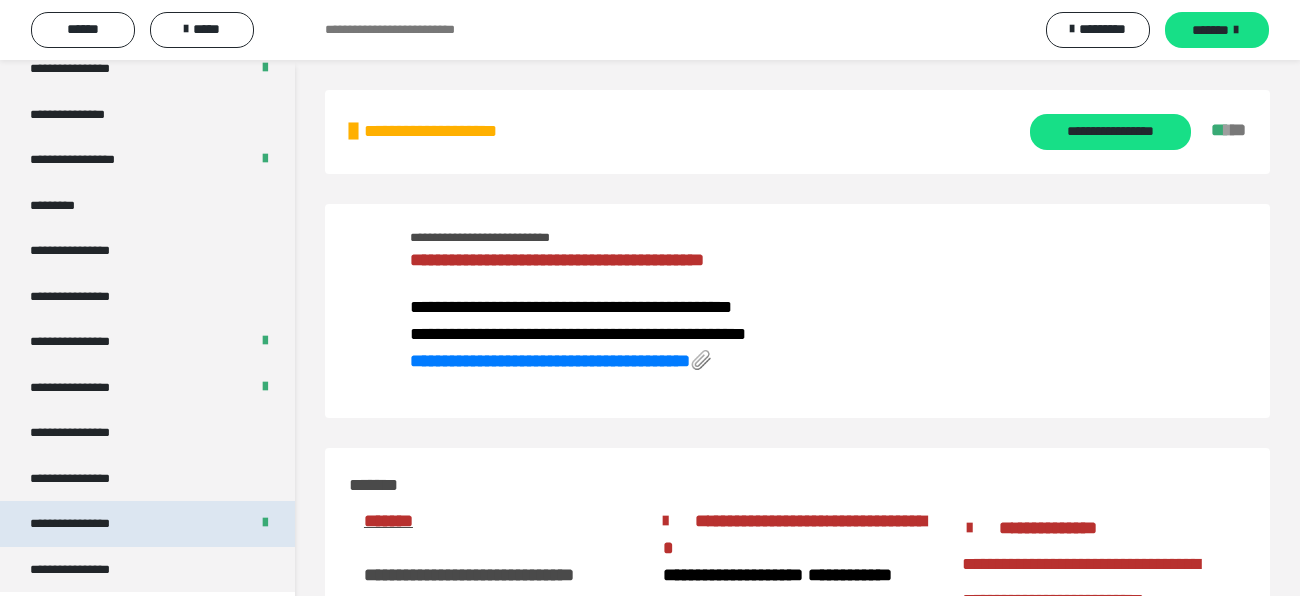 click on "**********" at bounding box center [147, 523] 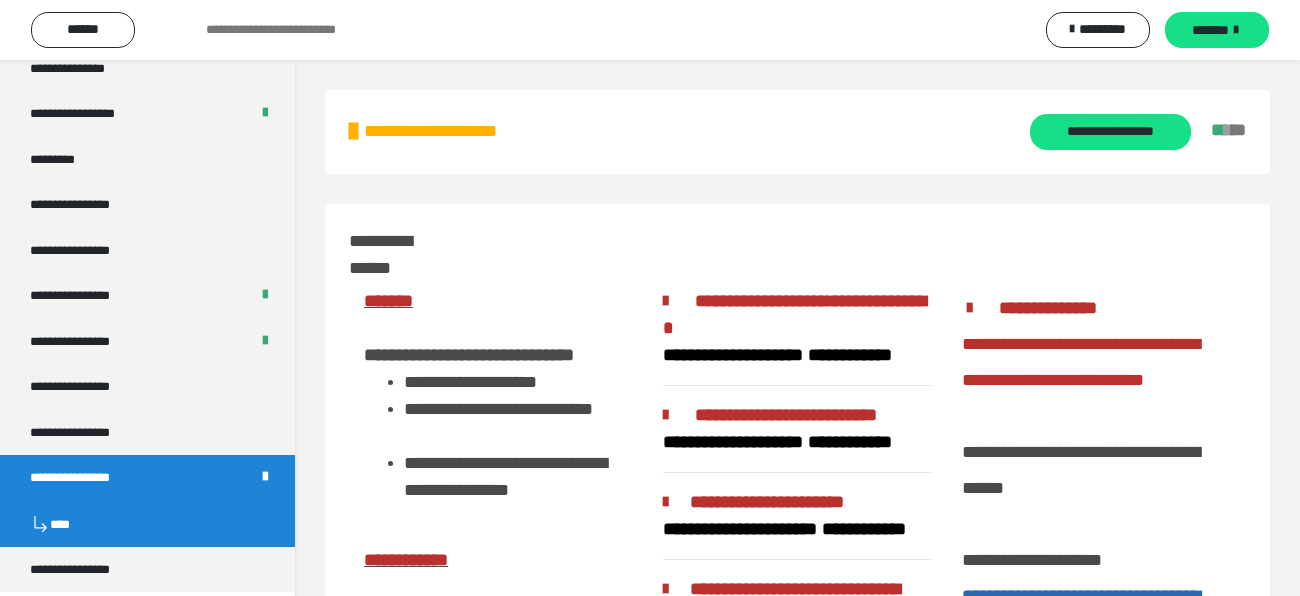 scroll, scrollTop: 2598, scrollLeft: 0, axis: vertical 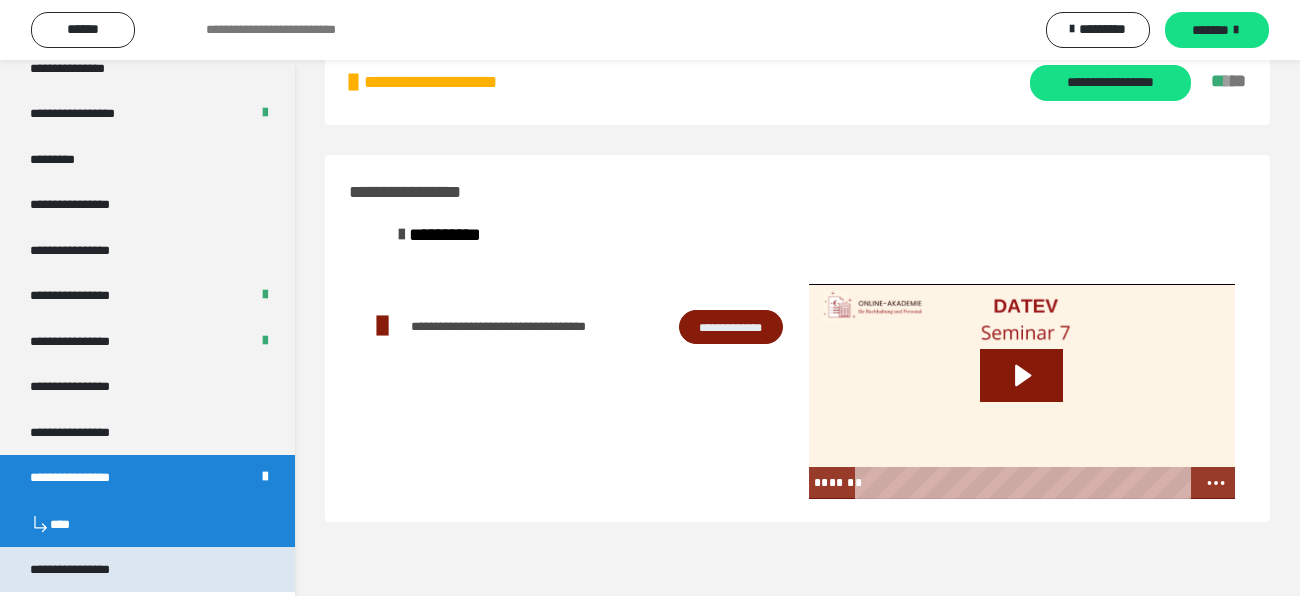 click on "**********" at bounding box center [147, 569] 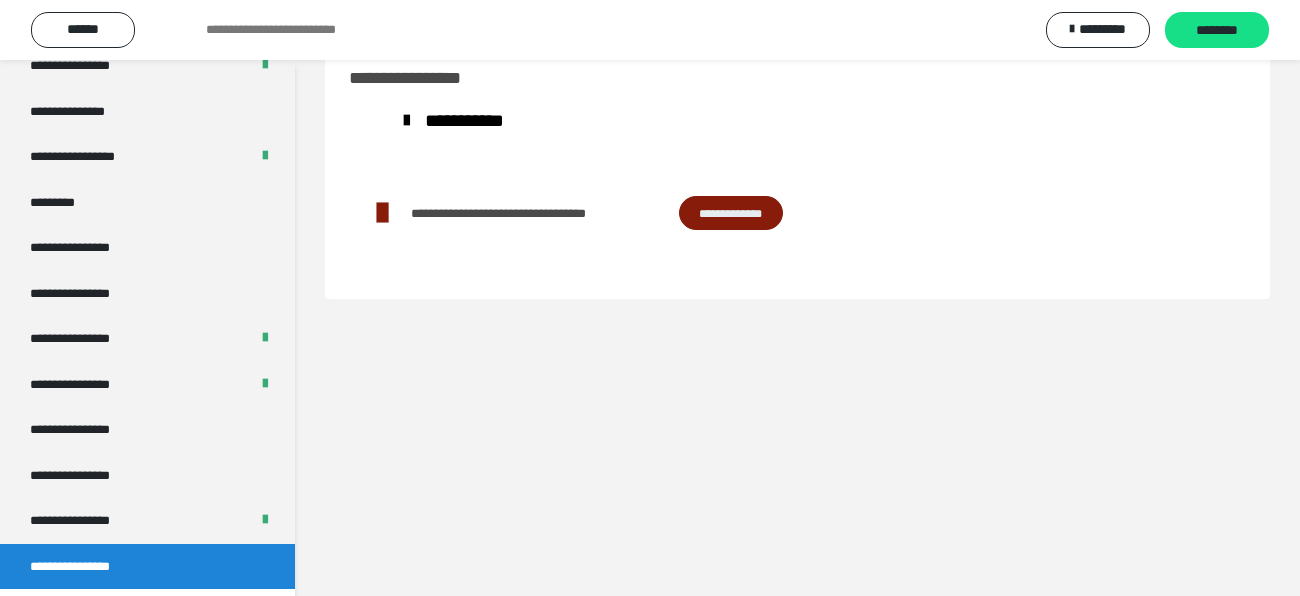 scroll, scrollTop: 0, scrollLeft: 0, axis: both 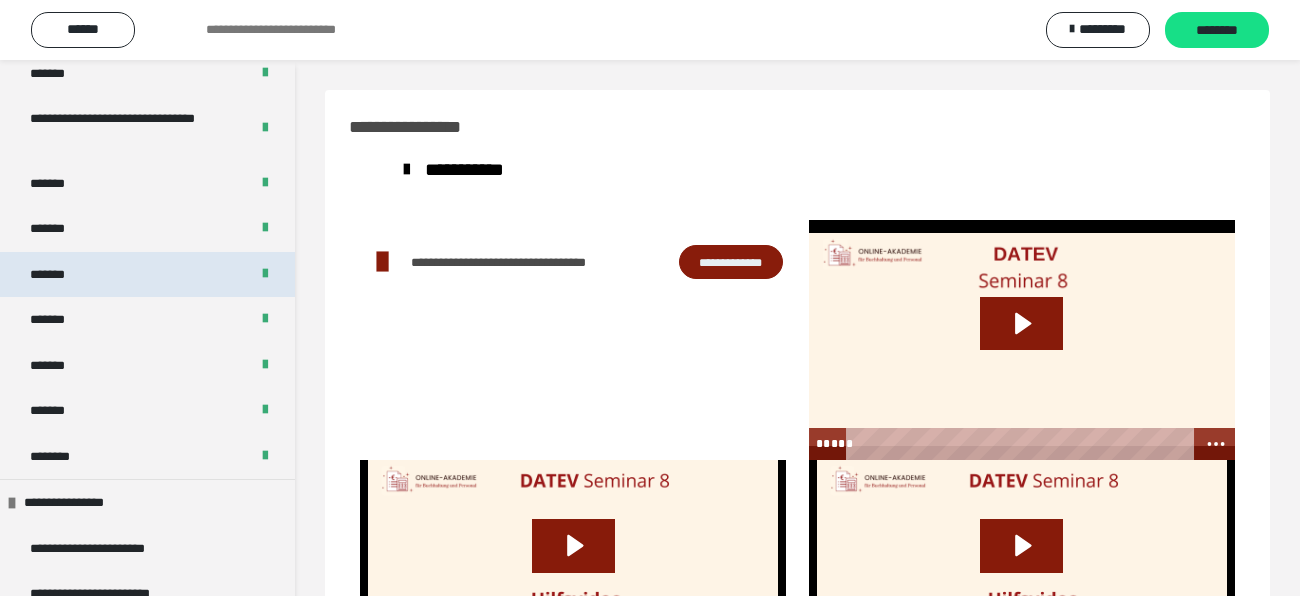 click on "*******" at bounding box center [147, 274] 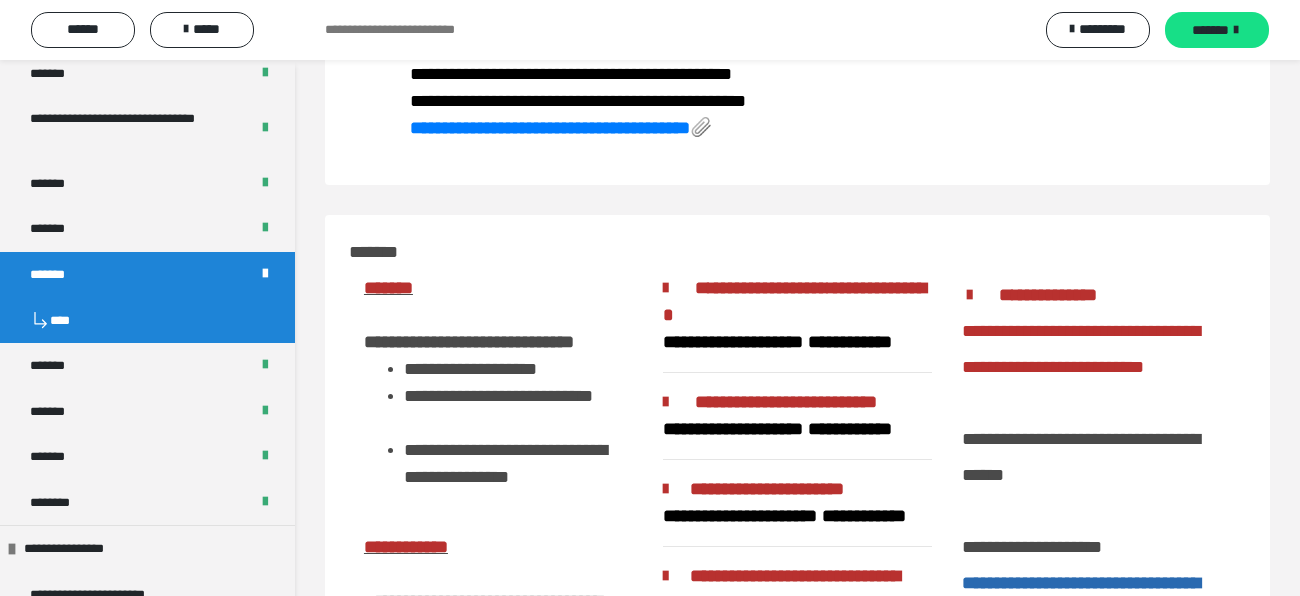 scroll, scrollTop: 0, scrollLeft: 0, axis: both 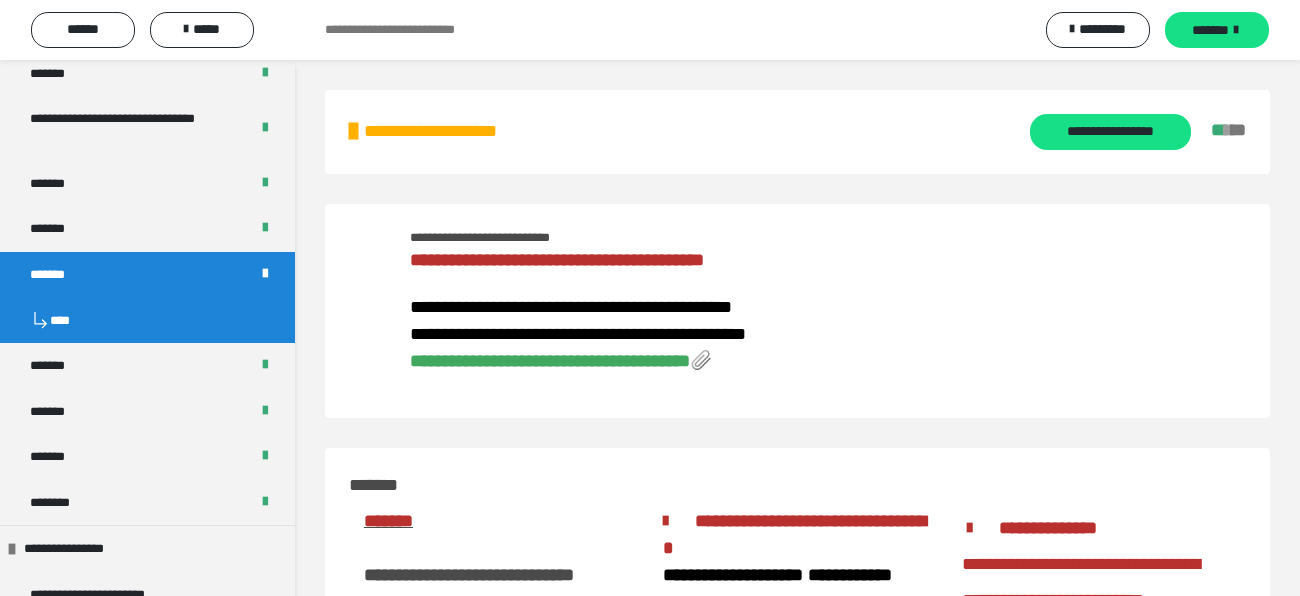 click on "**********" at bounding box center (550, 361) 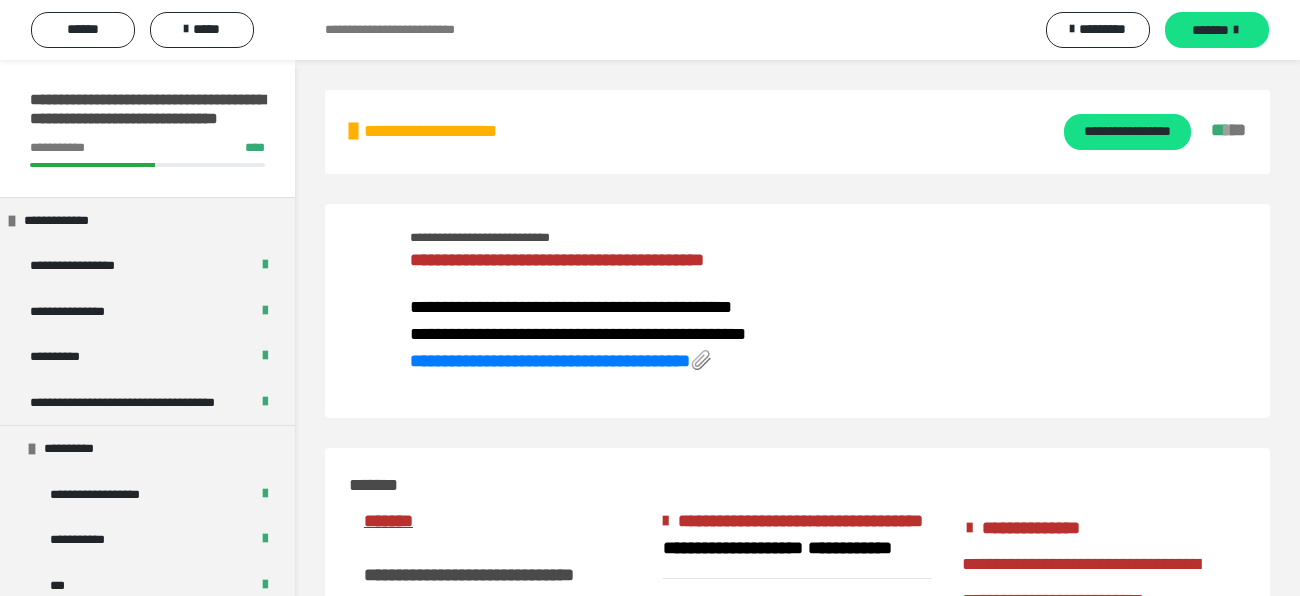 click on "*******" at bounding box center [1217, 30] 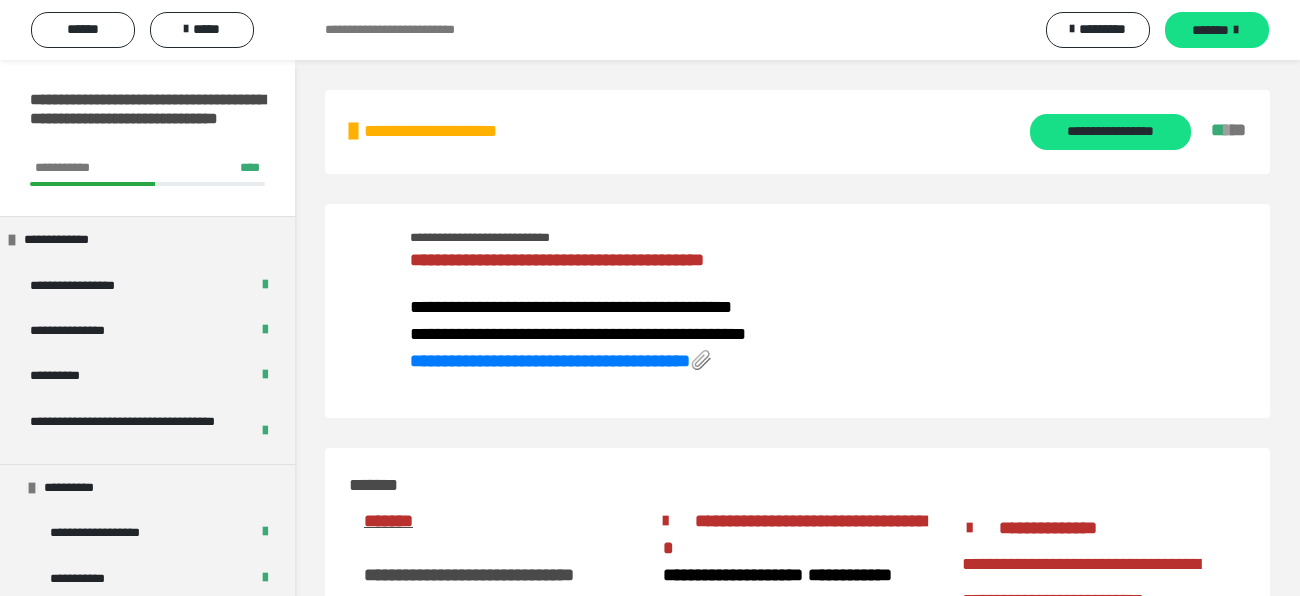 scroll, scrollTop: 0, scrollLeft: 0, axis: both 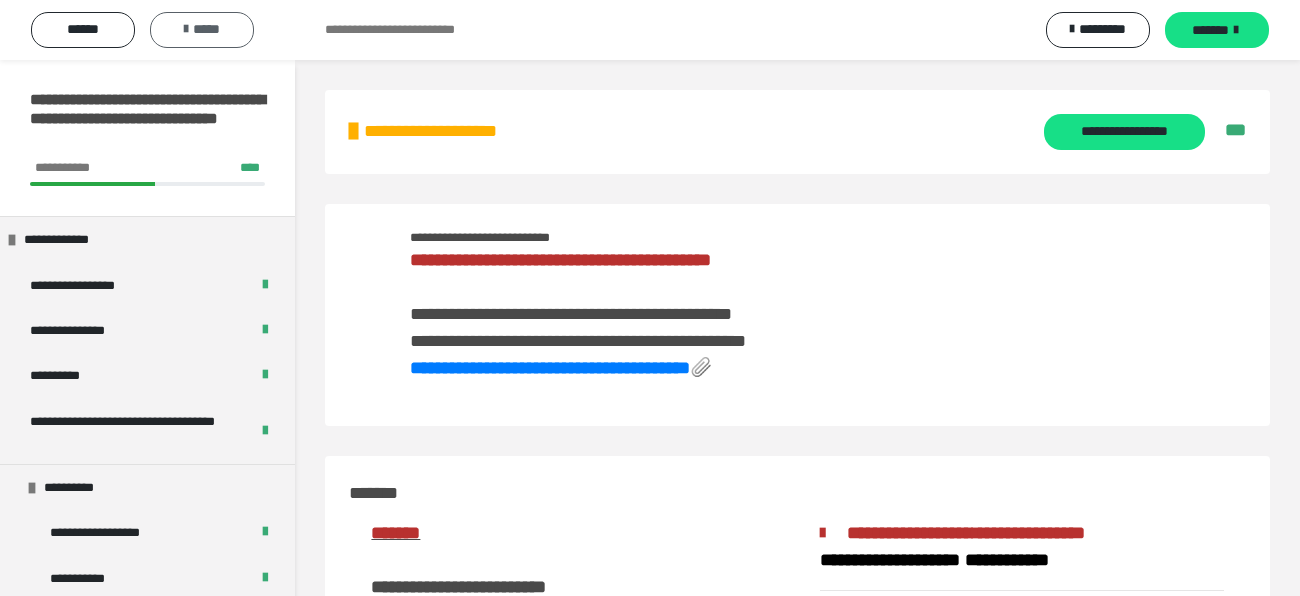 click on "*****" at bounding box center [202, 29] 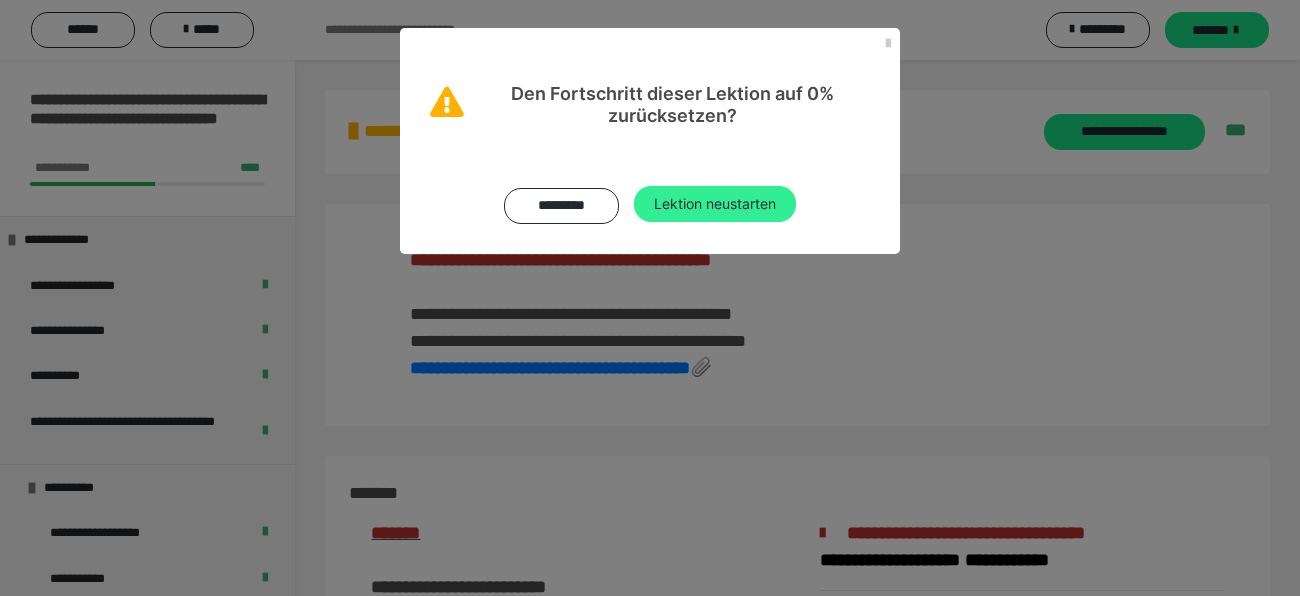 click on "Lektion neustarten" at bounding box center (715, 204) 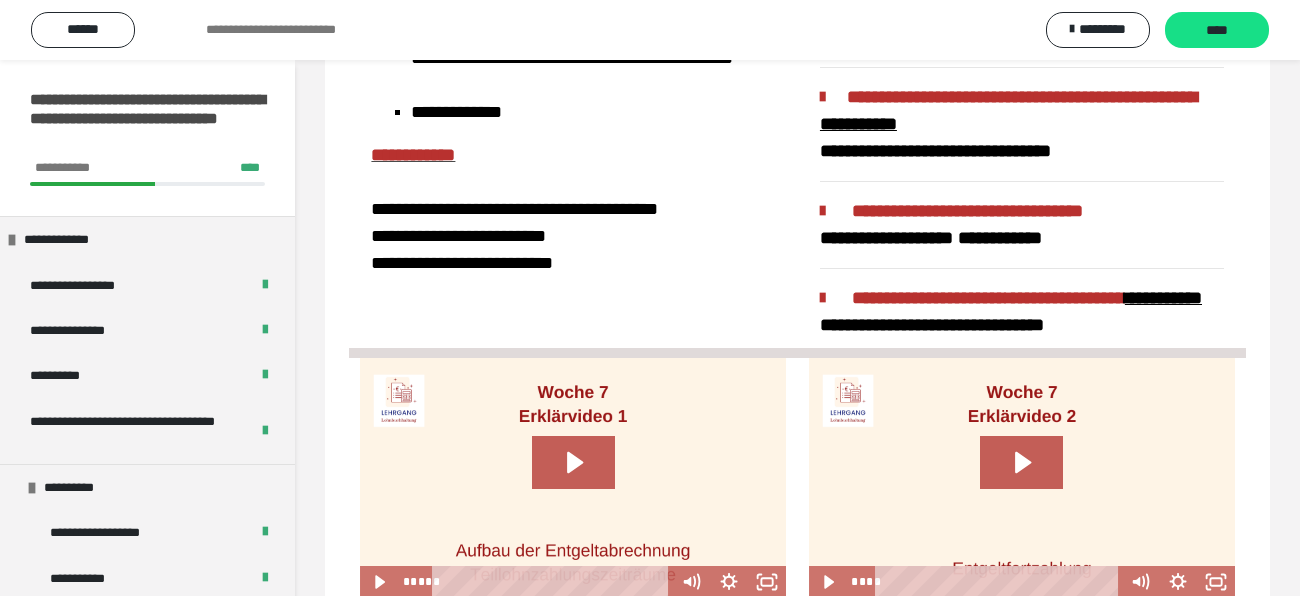 scroll, scrollTop: 0, scrollLeft: 0, axis: both 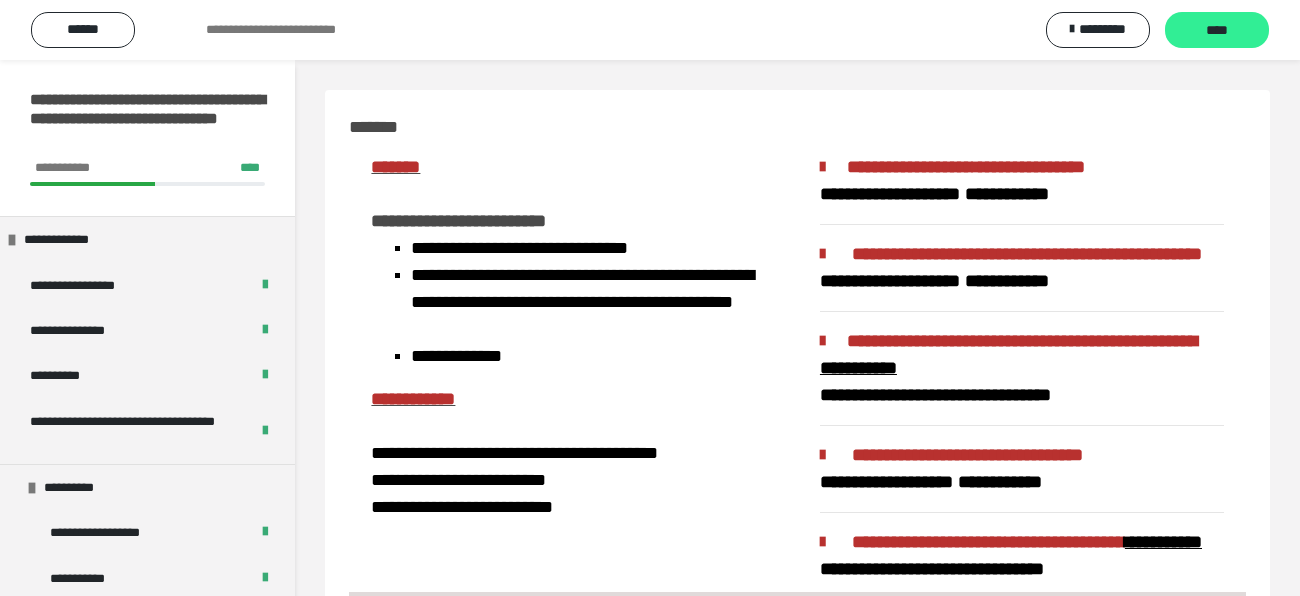 click on "****" at bounding box center (1217, 30) 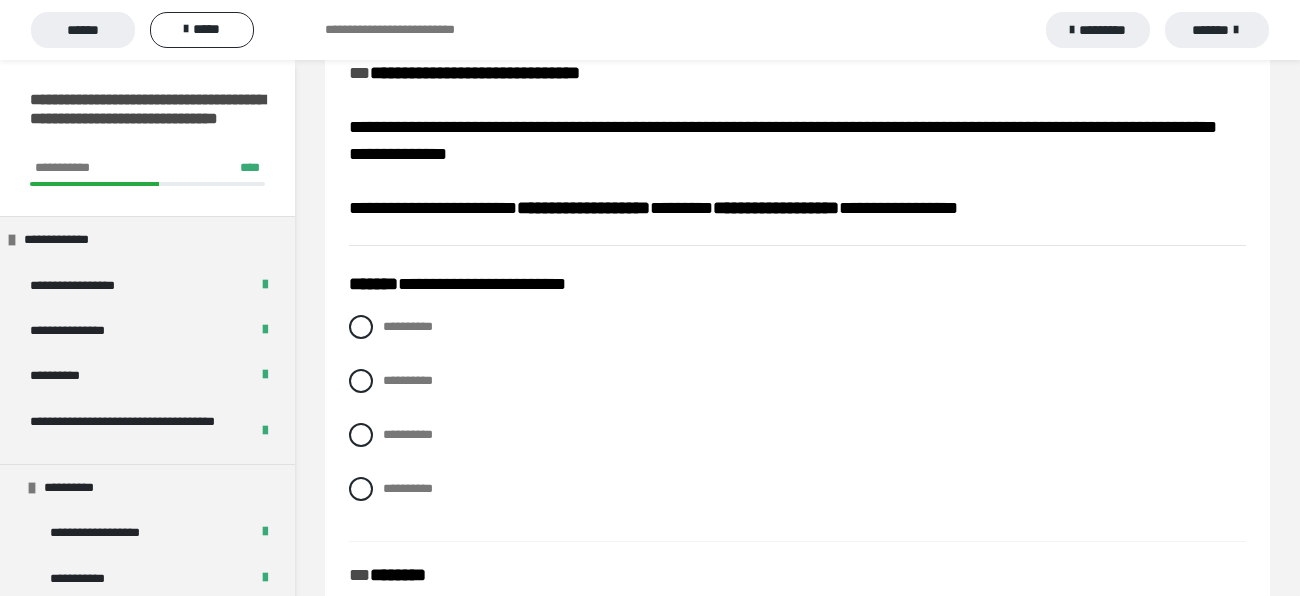 scroll, scrollTop: 246, scrollLeft: 0, axis: vertical 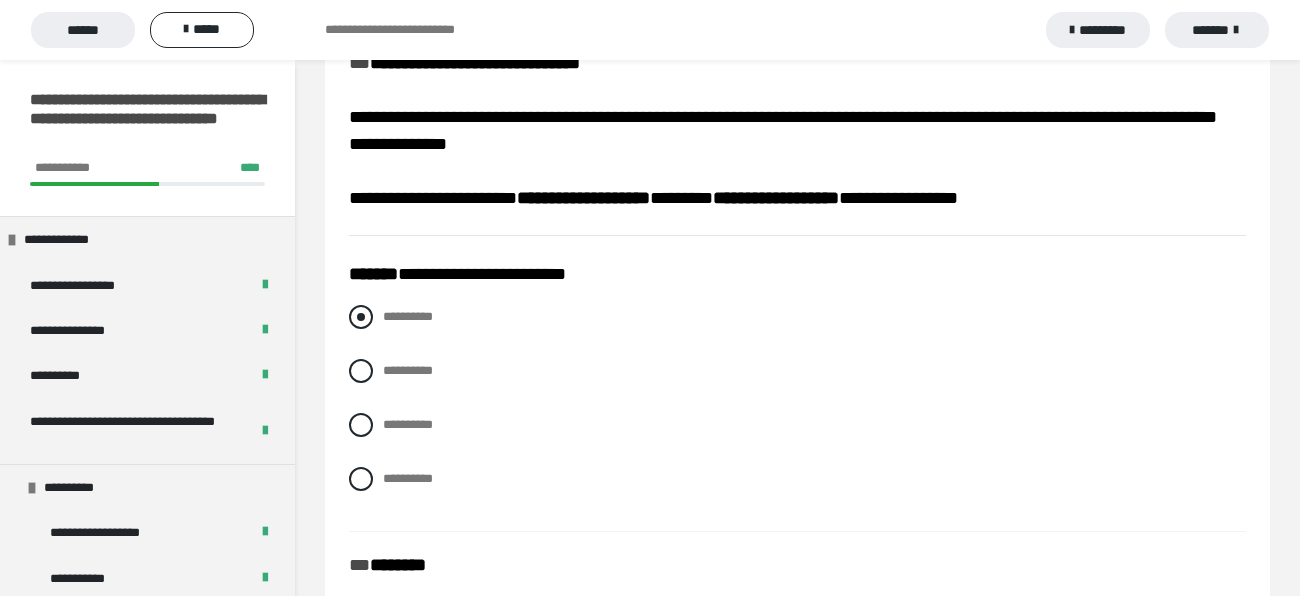 click at bounding box center [361, 317] 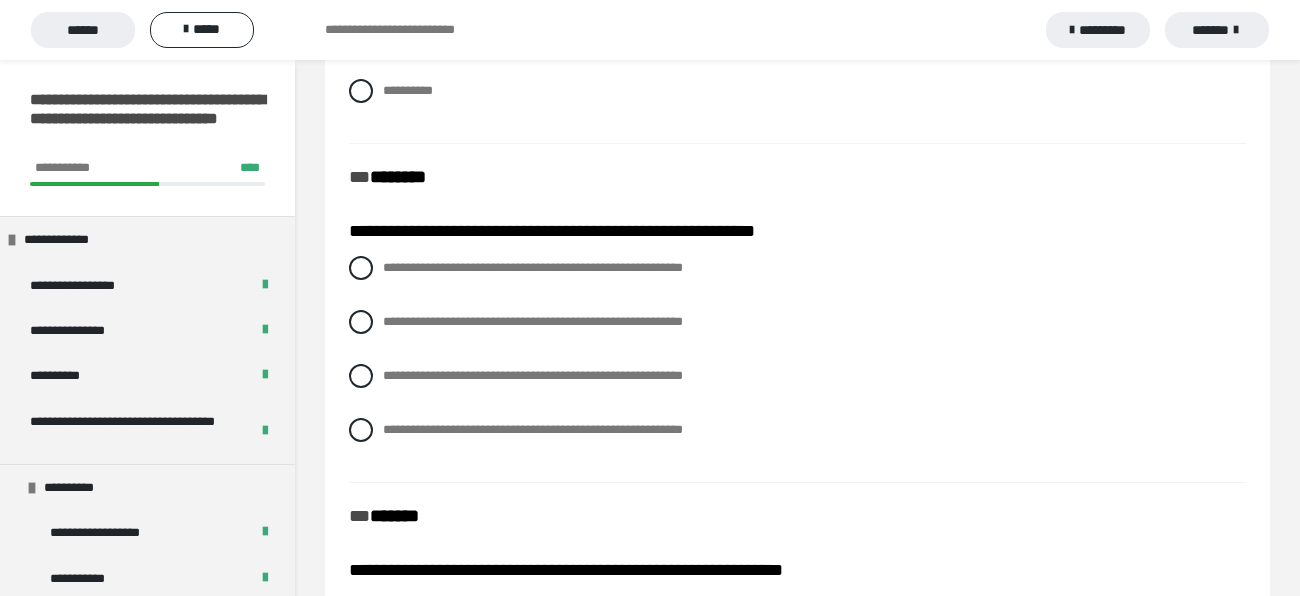scroll, scrollTop: 640, scrollLeft: 0, axis: vertical 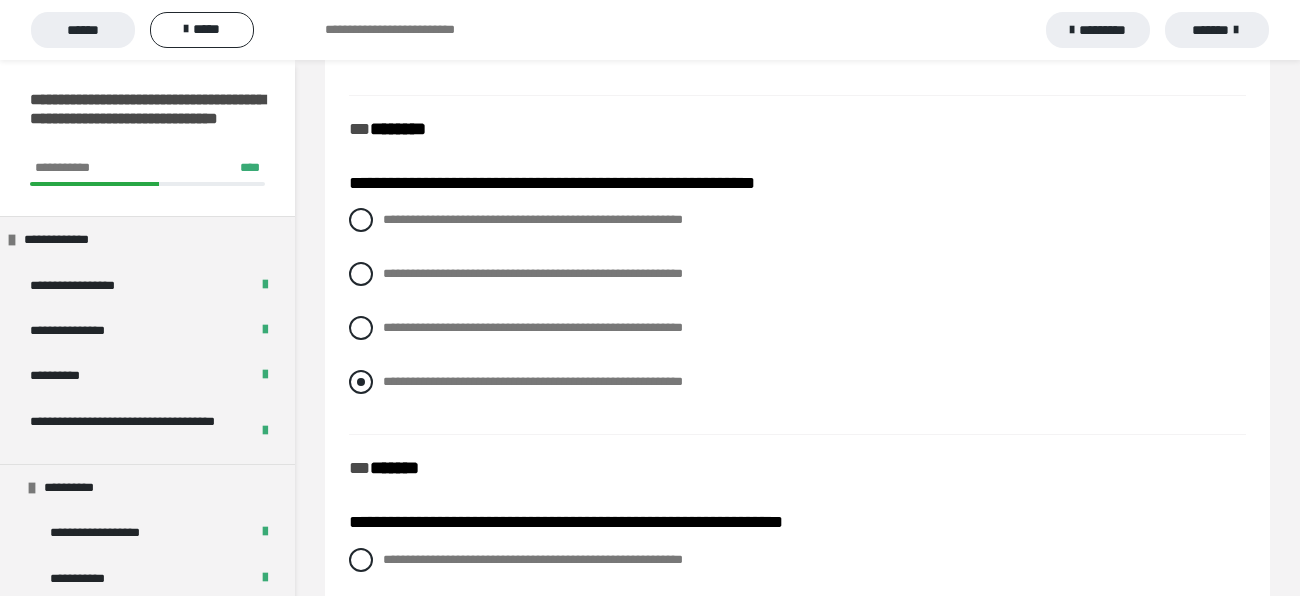click on "**********" at bounding box center (533, 381) 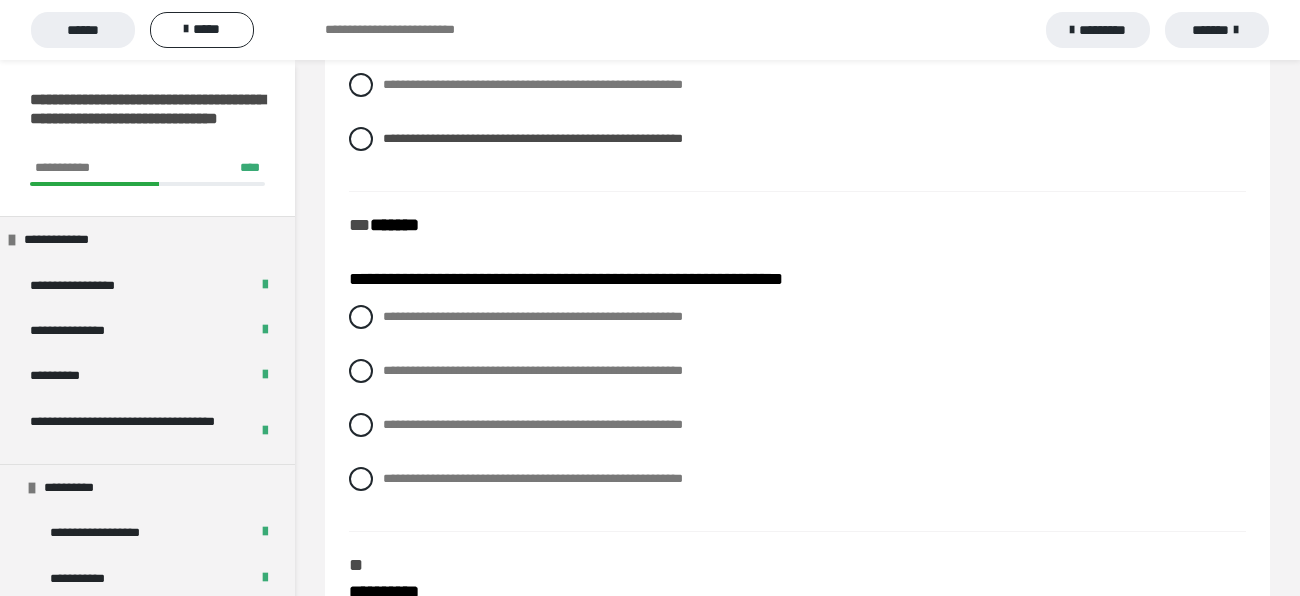 scroll, scrollTop: 996, scrollLeft: 0, axis: vertical 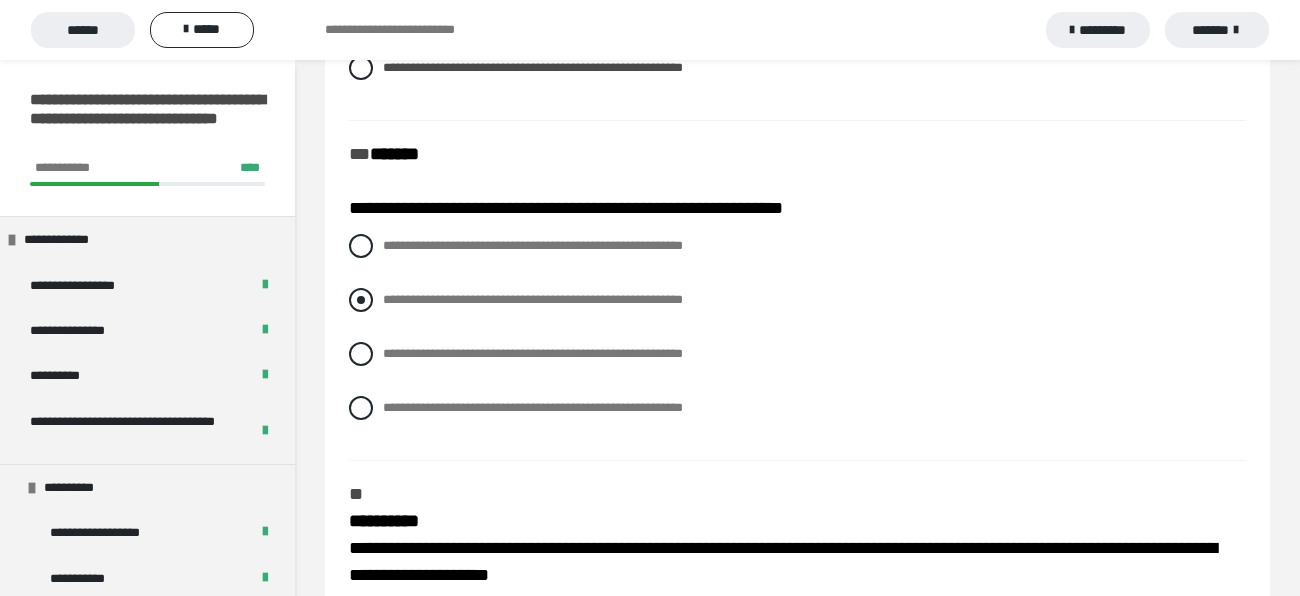 click on "**********" at bounding box center [533, 299] 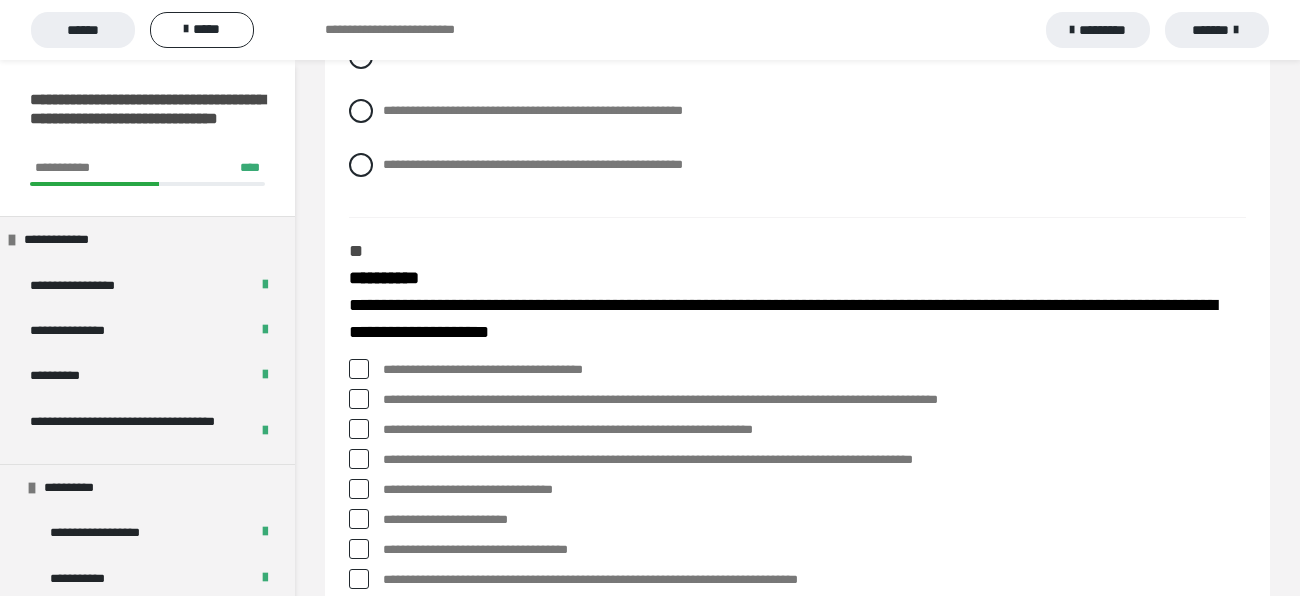 scroll, scrollTop: 1249, scrollLeft: 0, axis: vertical 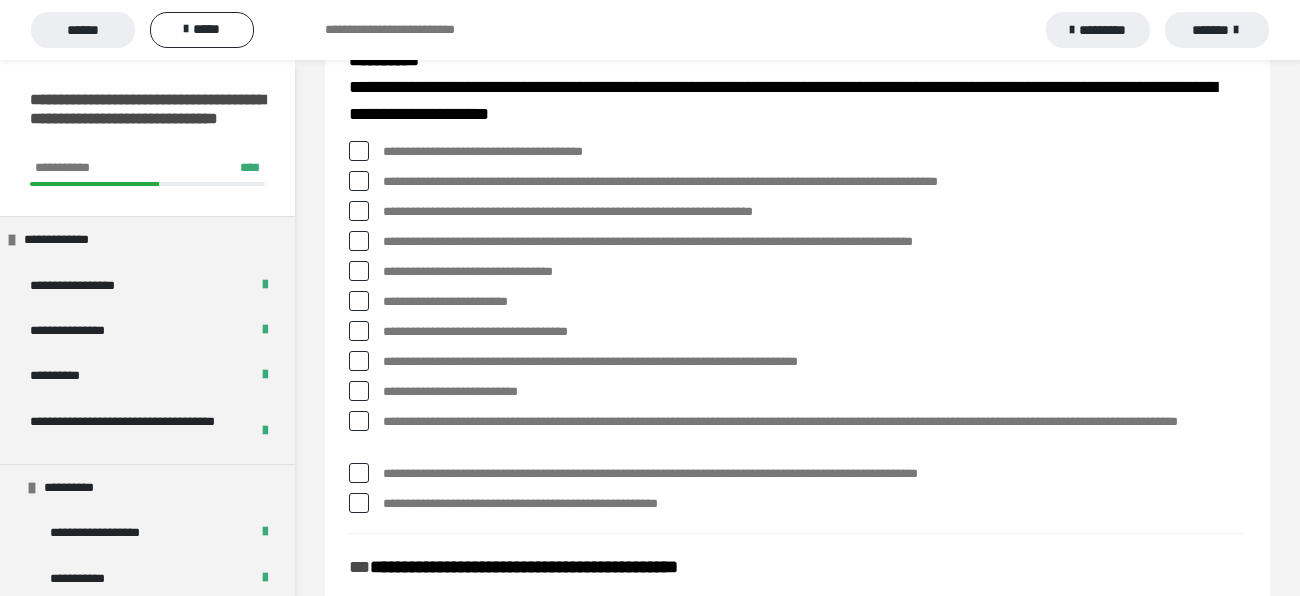 click at bounding box center [359, 181] 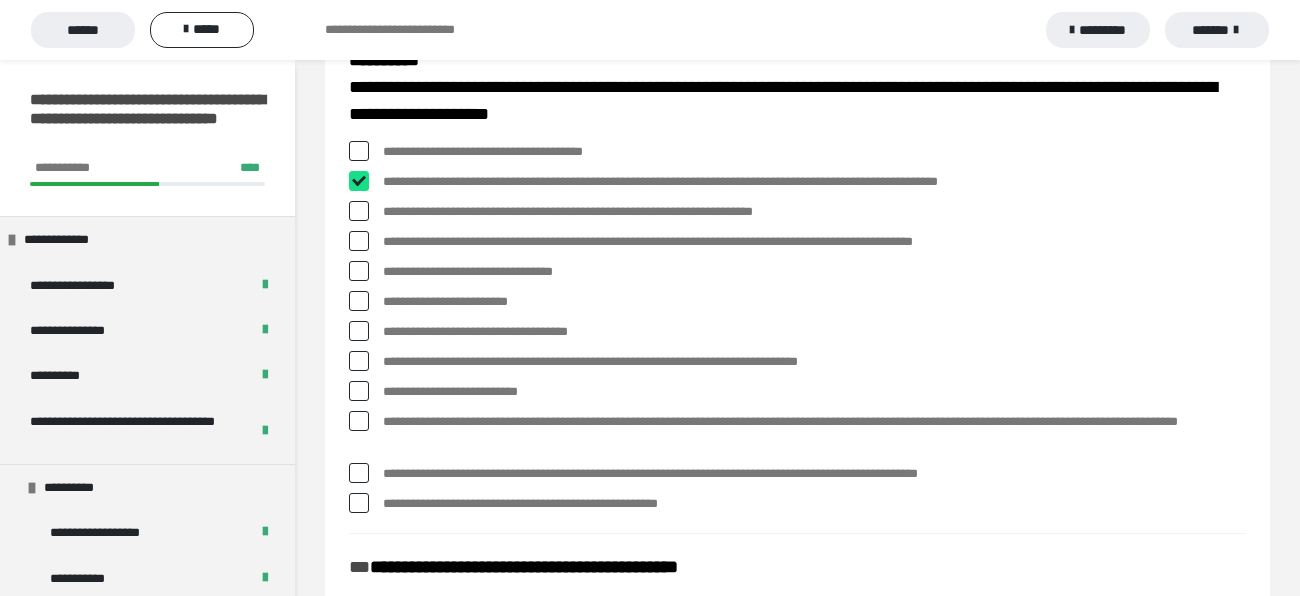 checkbox on "****" 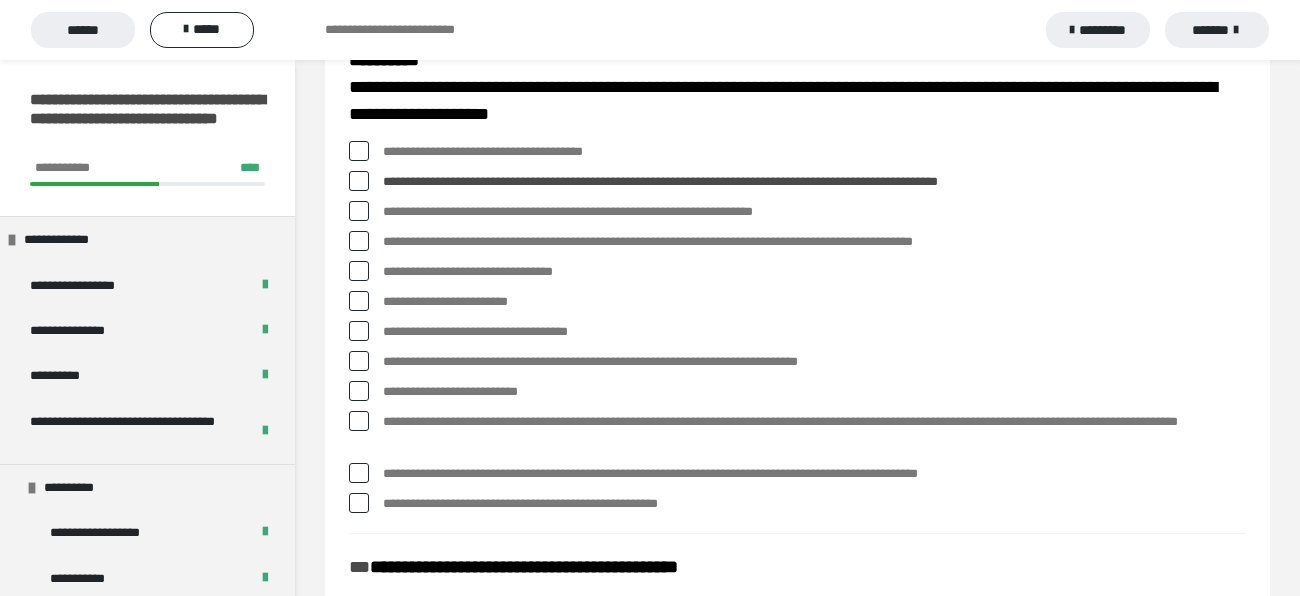 click at bounding box center (359, 241) 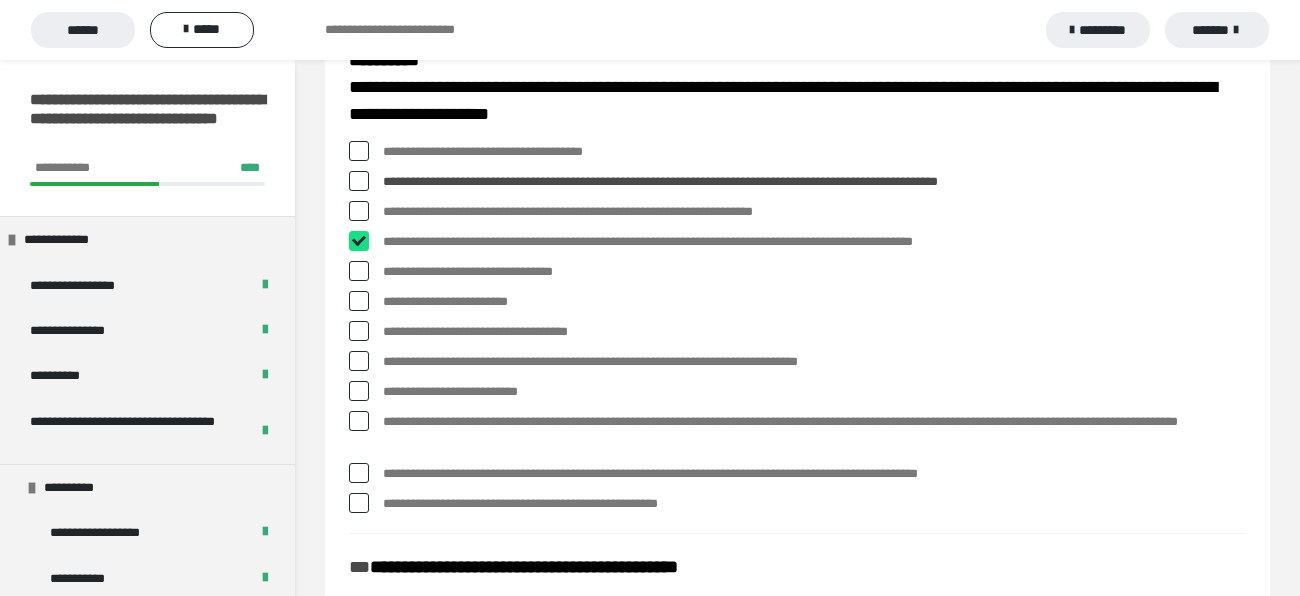 checkbox on "****" 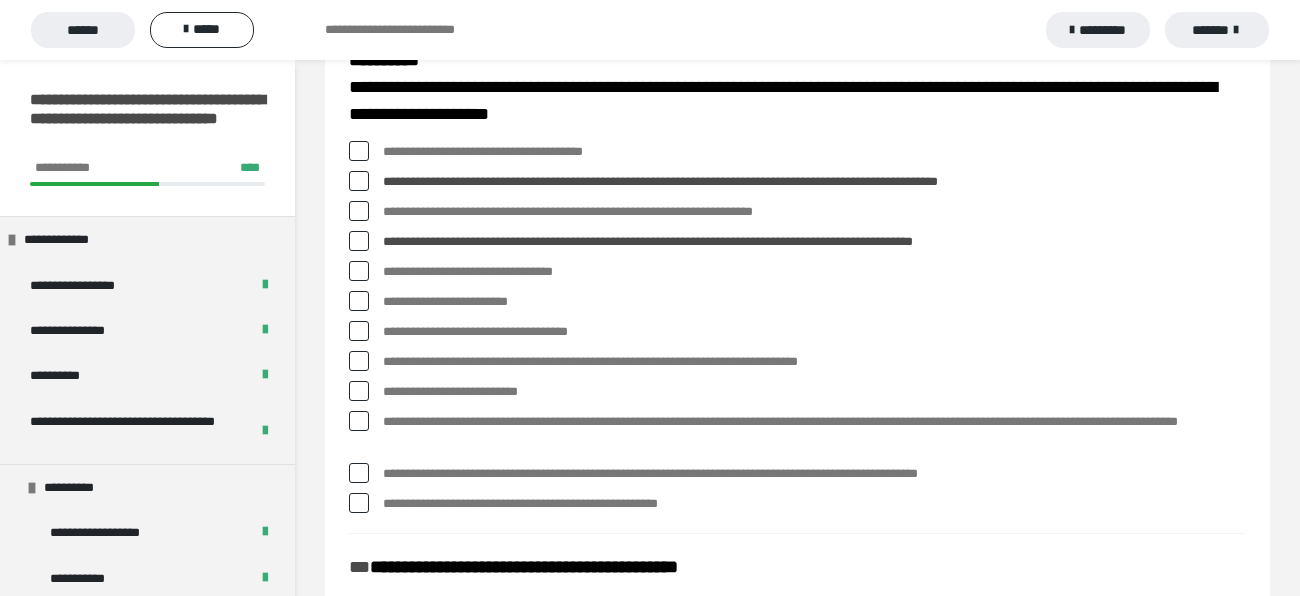 click on "**********" at bounding box center [797, 332] 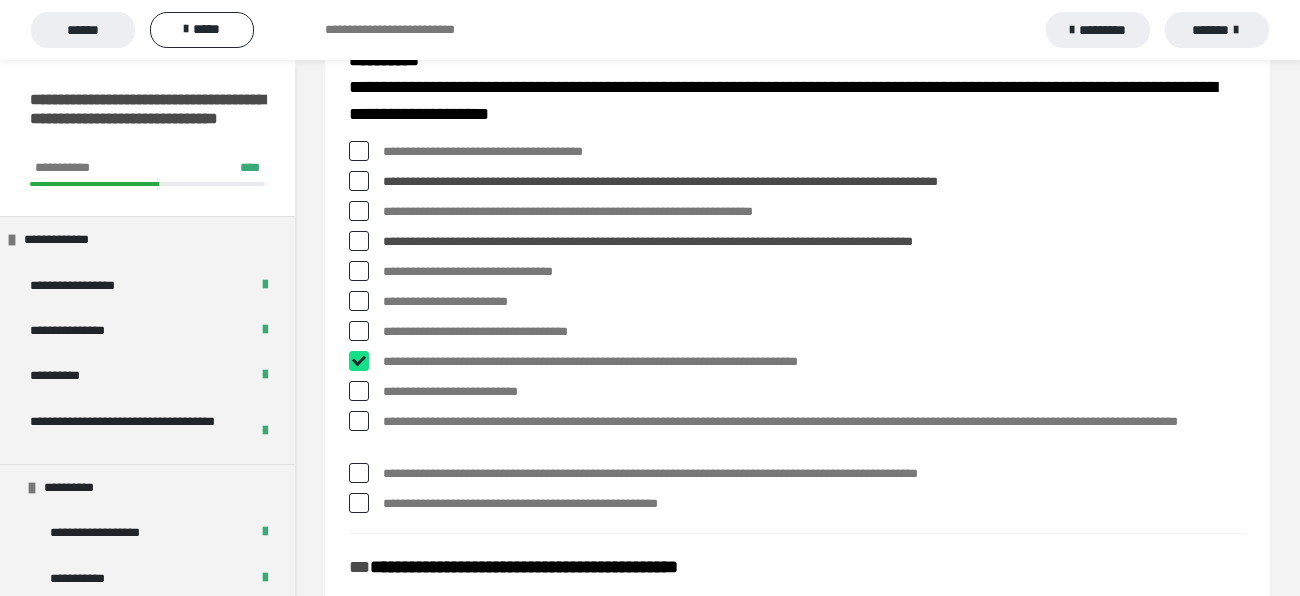 checkbox on "****" 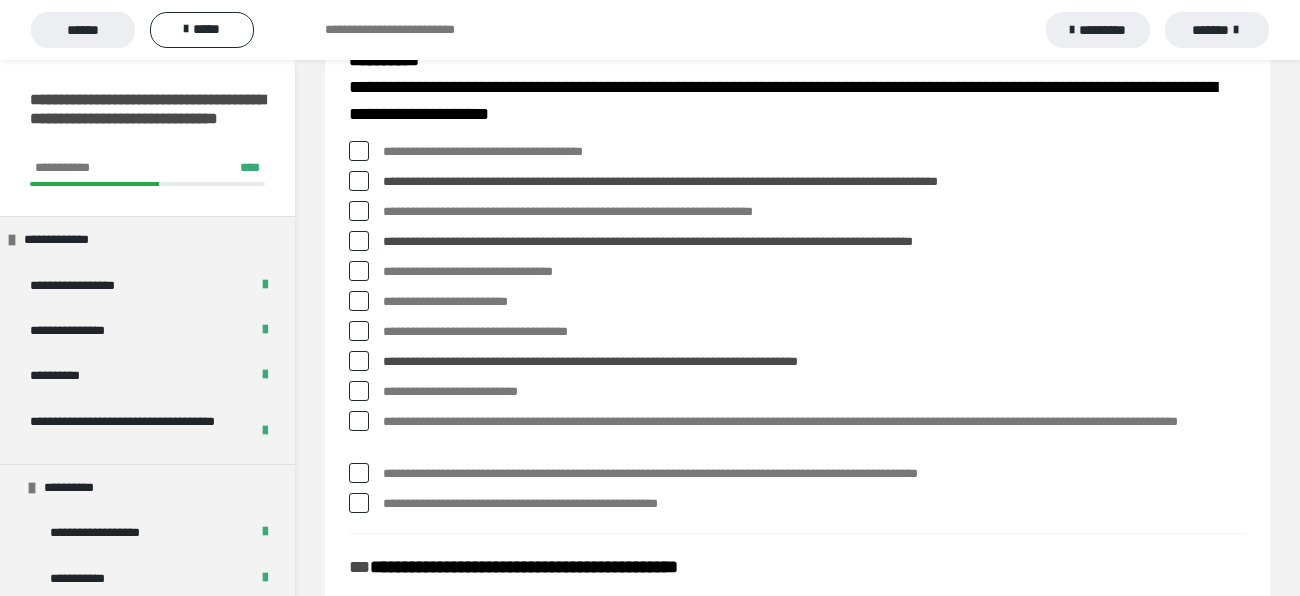 click at bounding box center (359, 421) 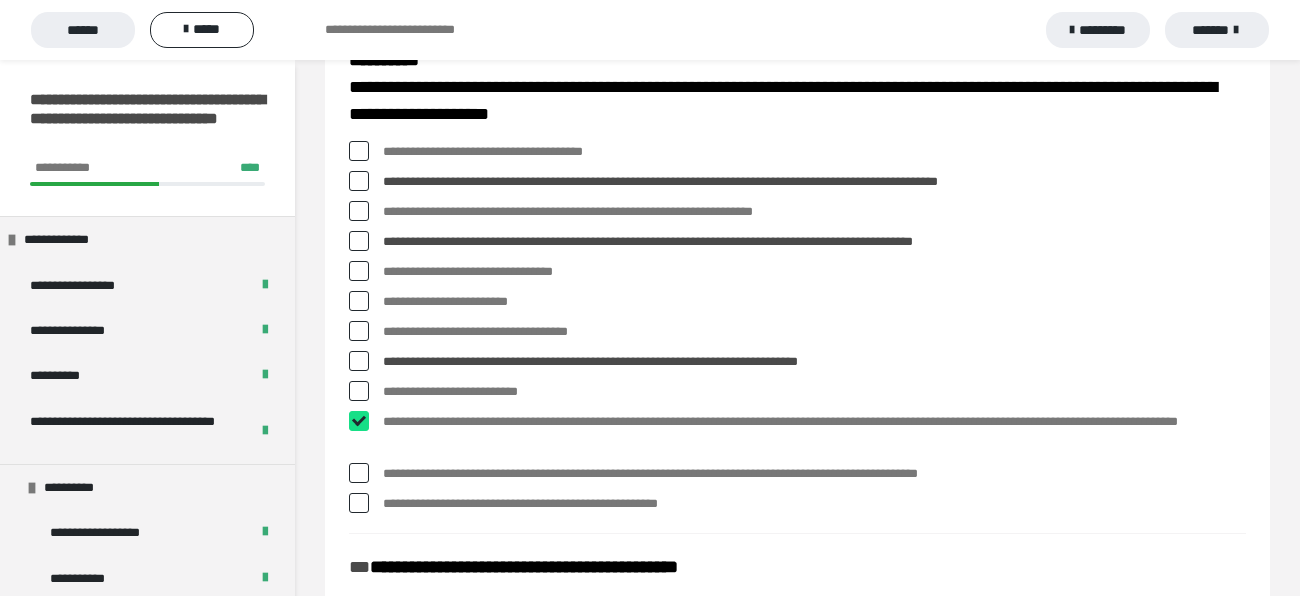 checkbox on "****" 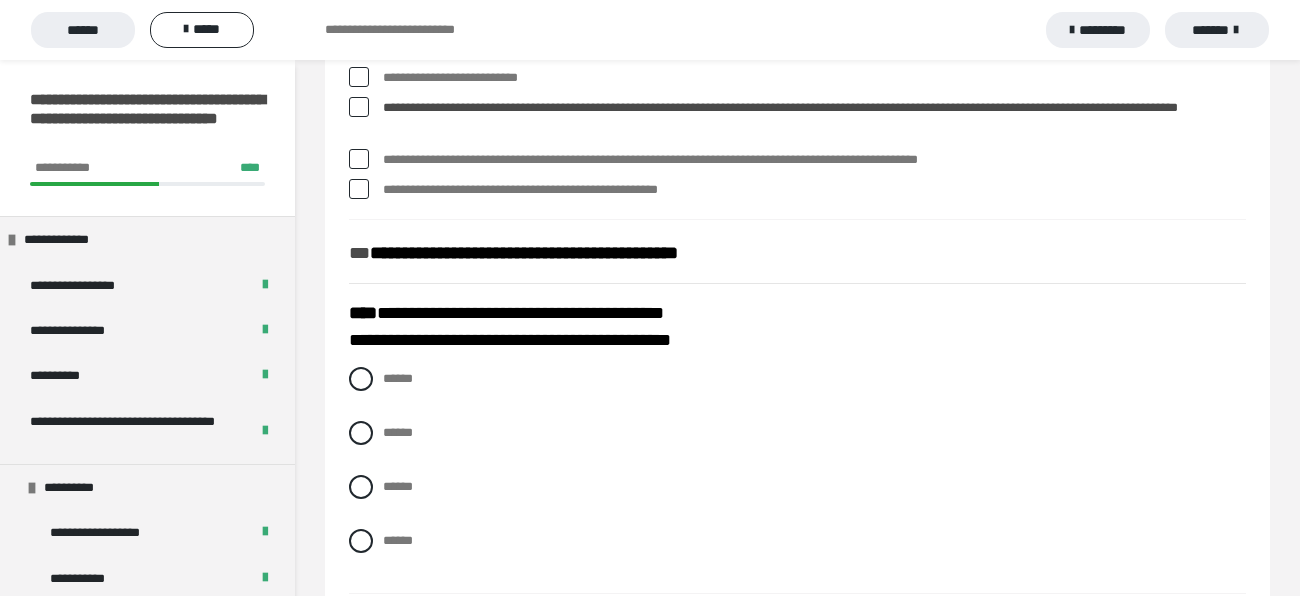 scroll, scrollTop: 1776, scrollLeft: 0, axis: vertical 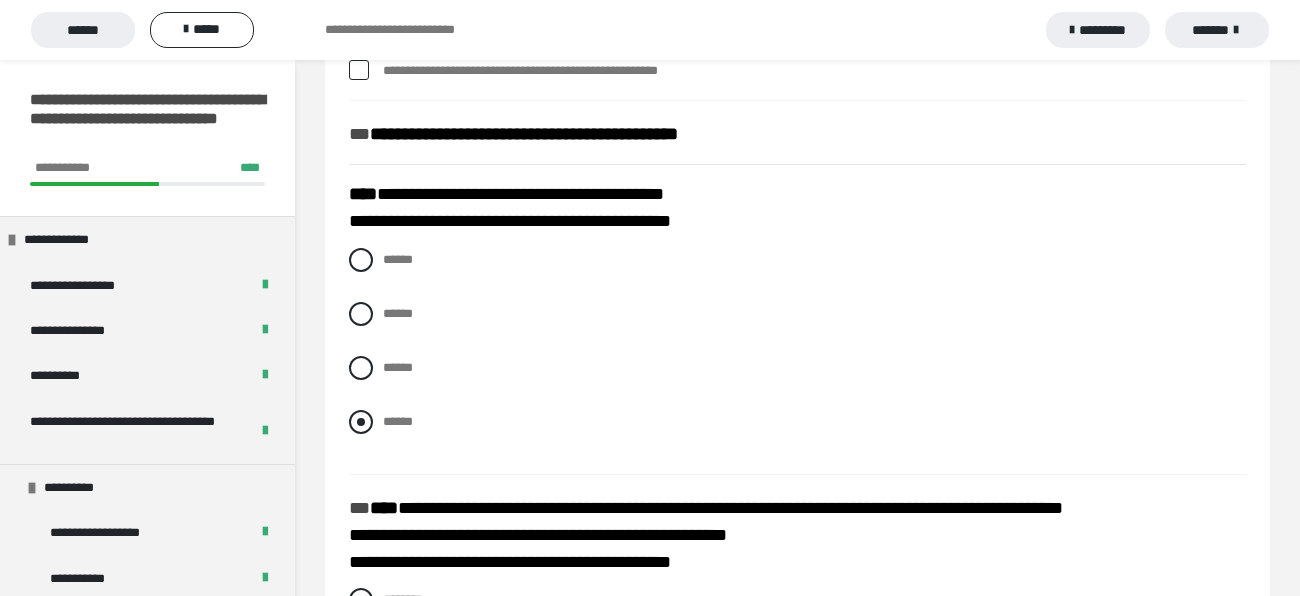 click at bounding box center (361, 422) 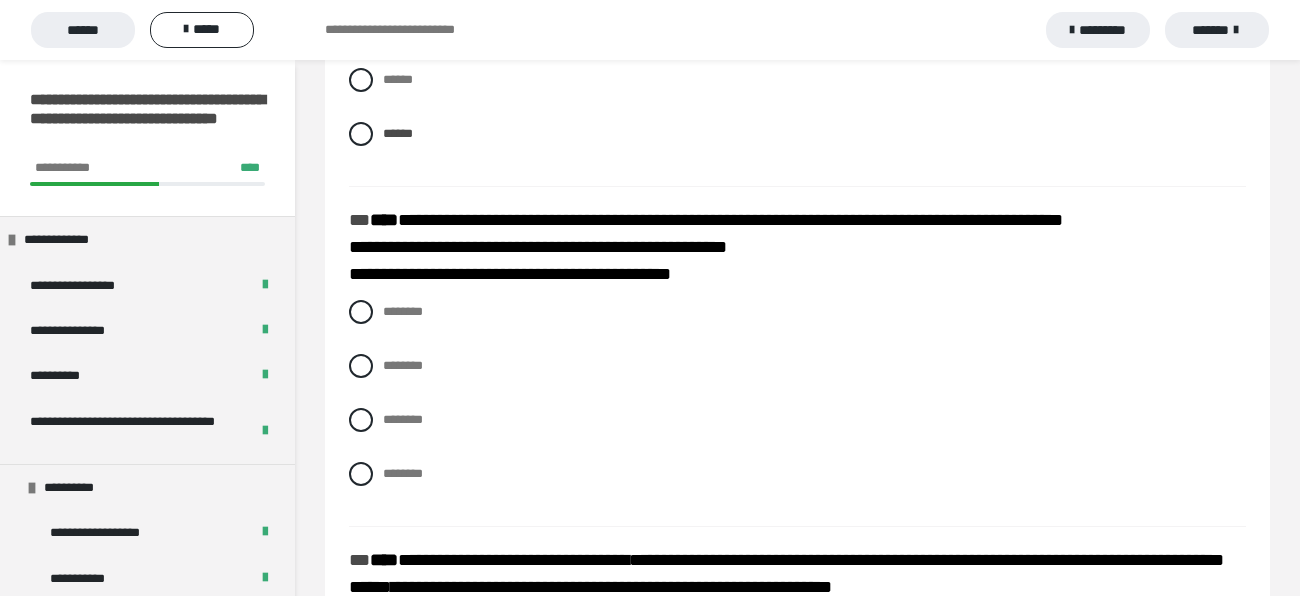 scroll, scrollTop: 2187, scrollLeft: 0, axis: vertical 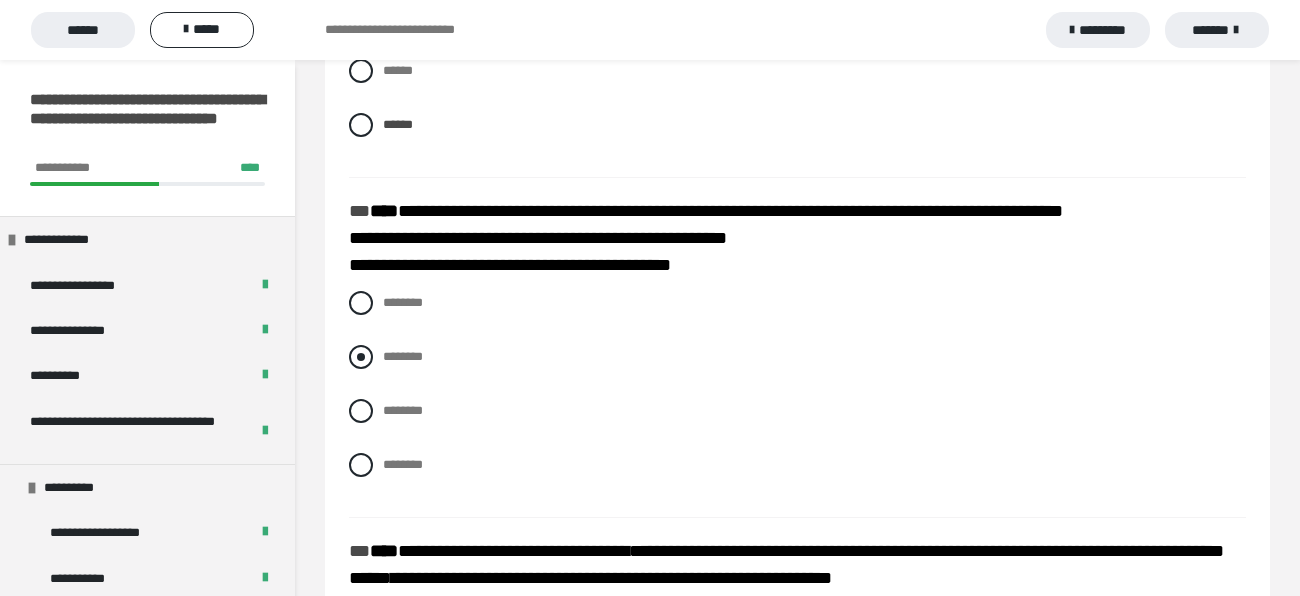 click on "********" at bounding box center (389, 351) 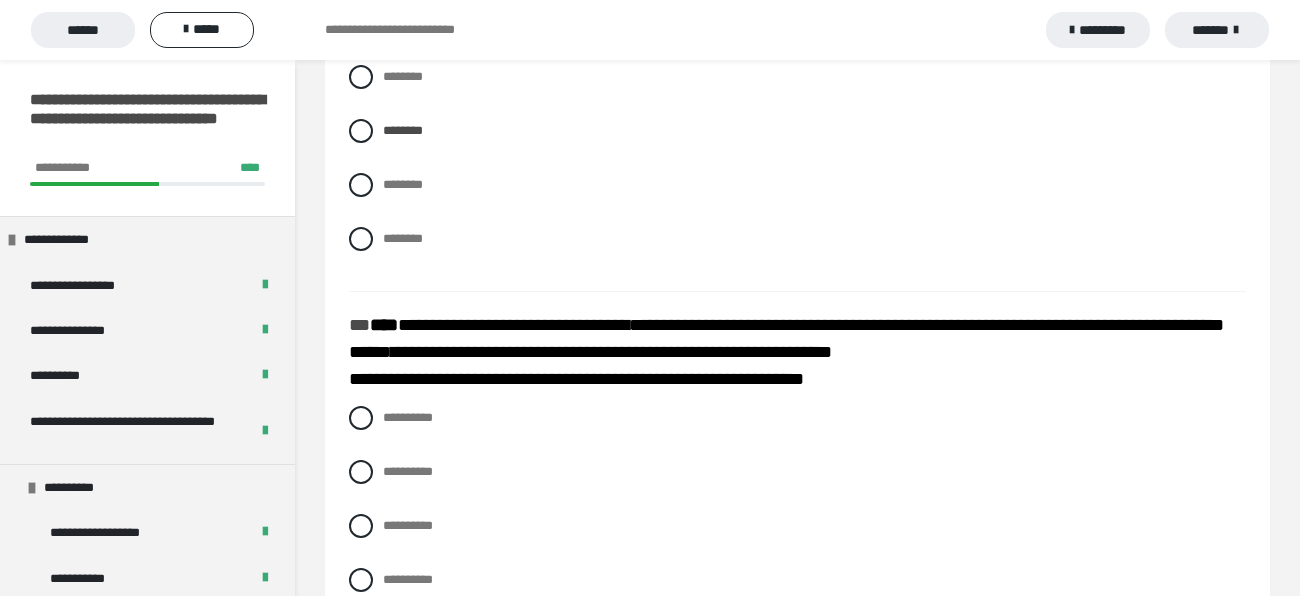 scroll, scrollTop: 2428, scrollLeft: 0, axis: vertical 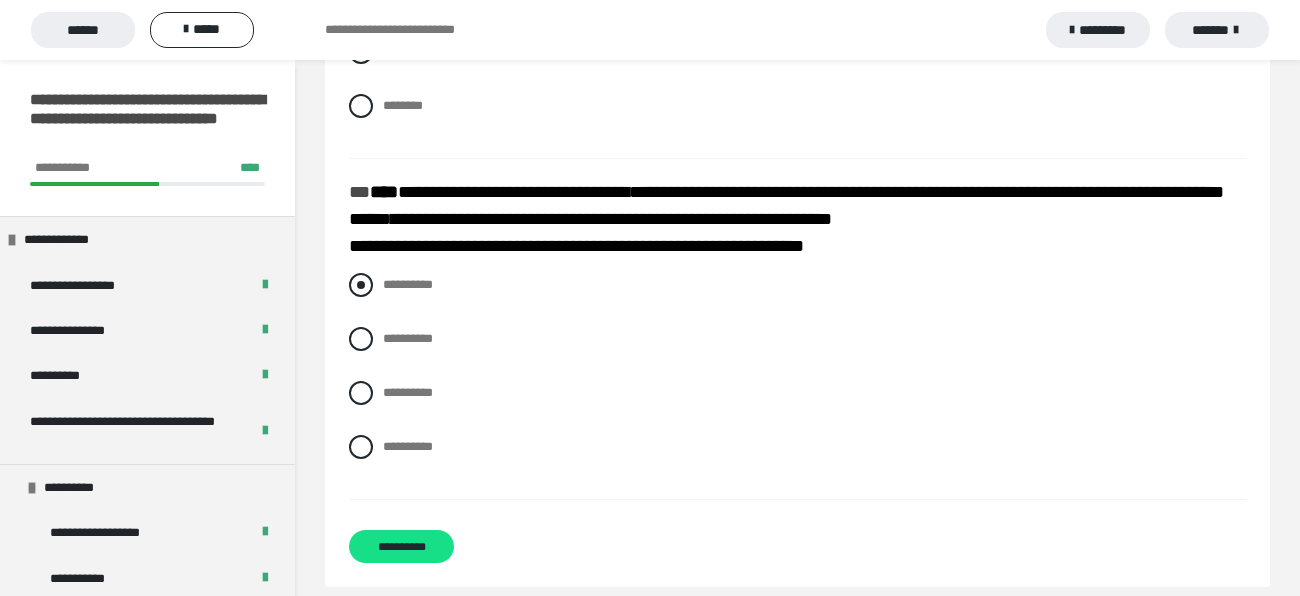 click on "**********" at bounding box center (797, 285) 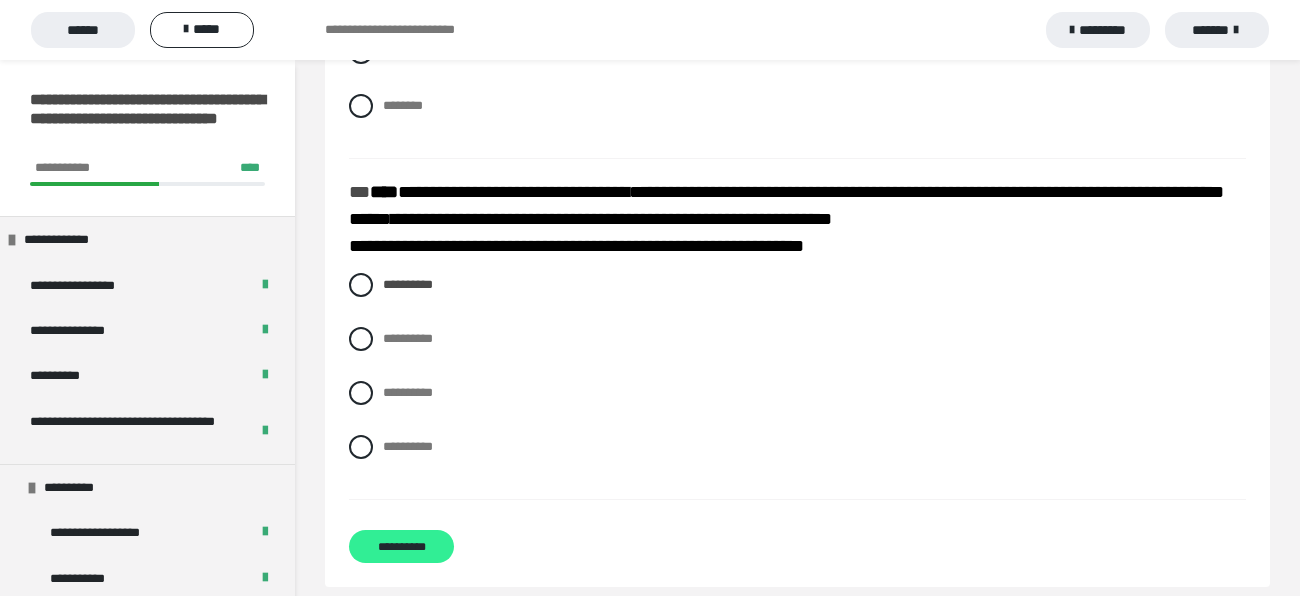 click on "**********" at bounding box center (401, 546) 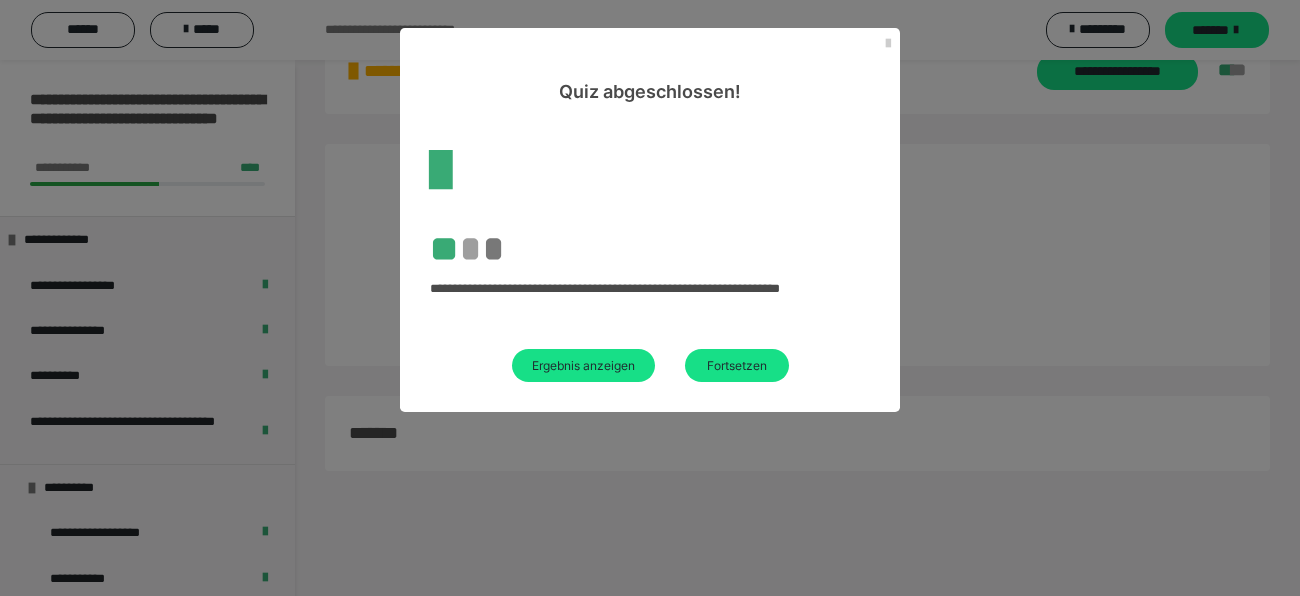 scroll, scrollTop: 59, scrollLeft: 0, axis: vertical 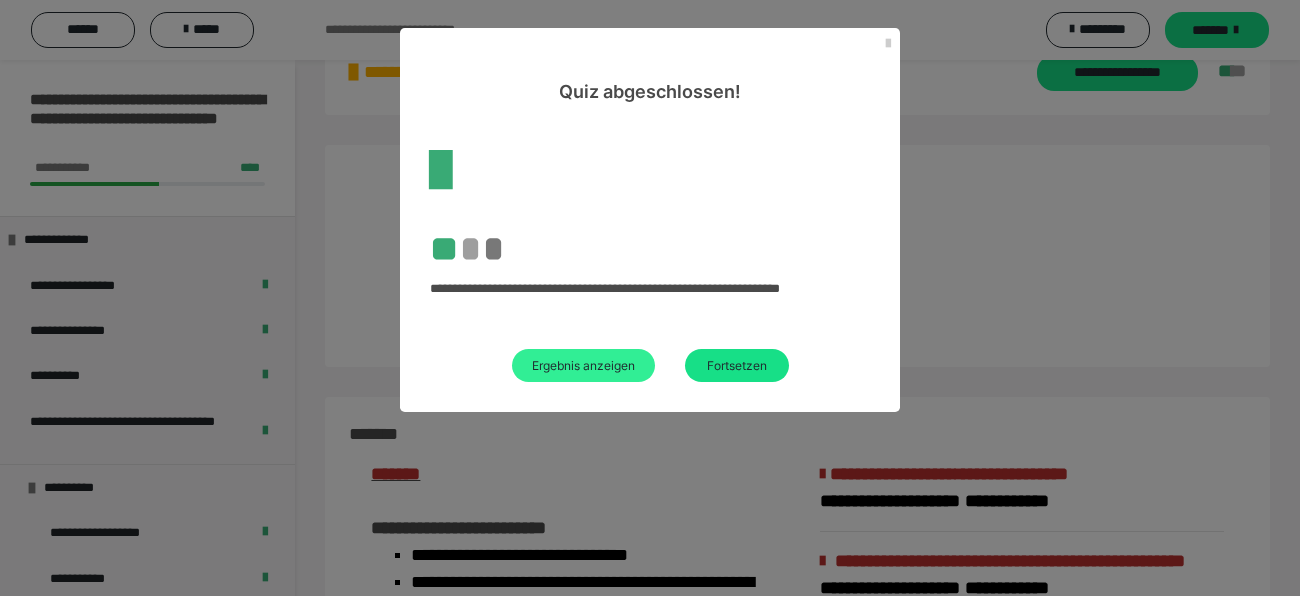 click on "Ergebnis anzeigen" at bounding box center [583, 365] 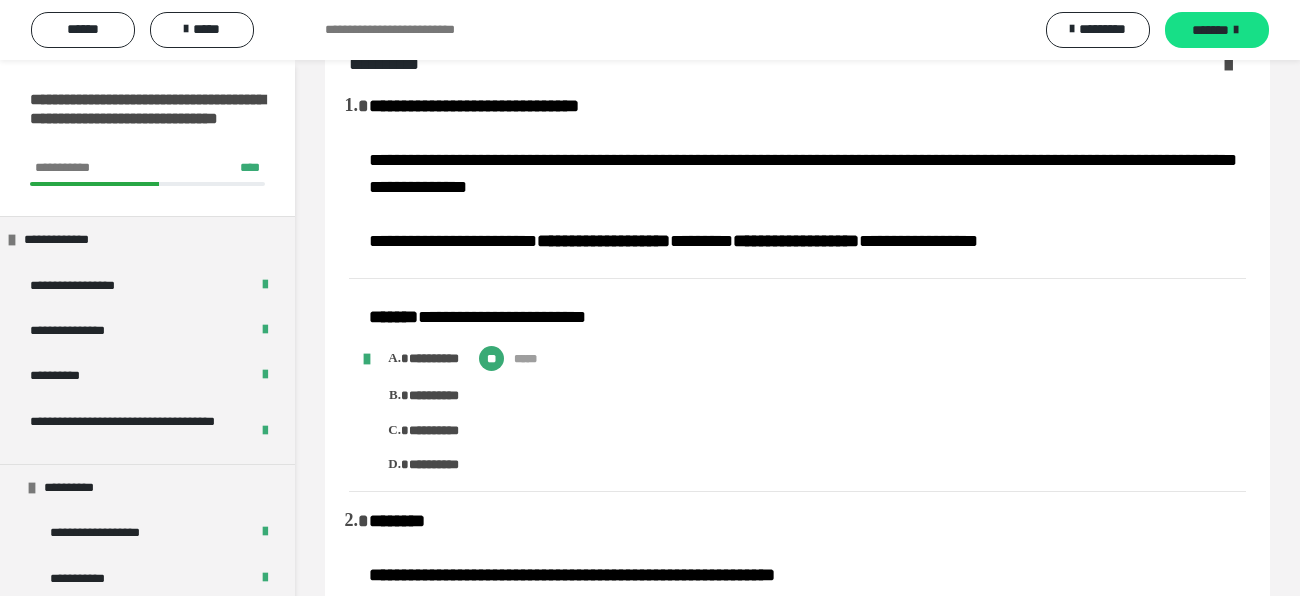 scroll, scrollTop: 4676, scrollLeft: 0, axis: vertical 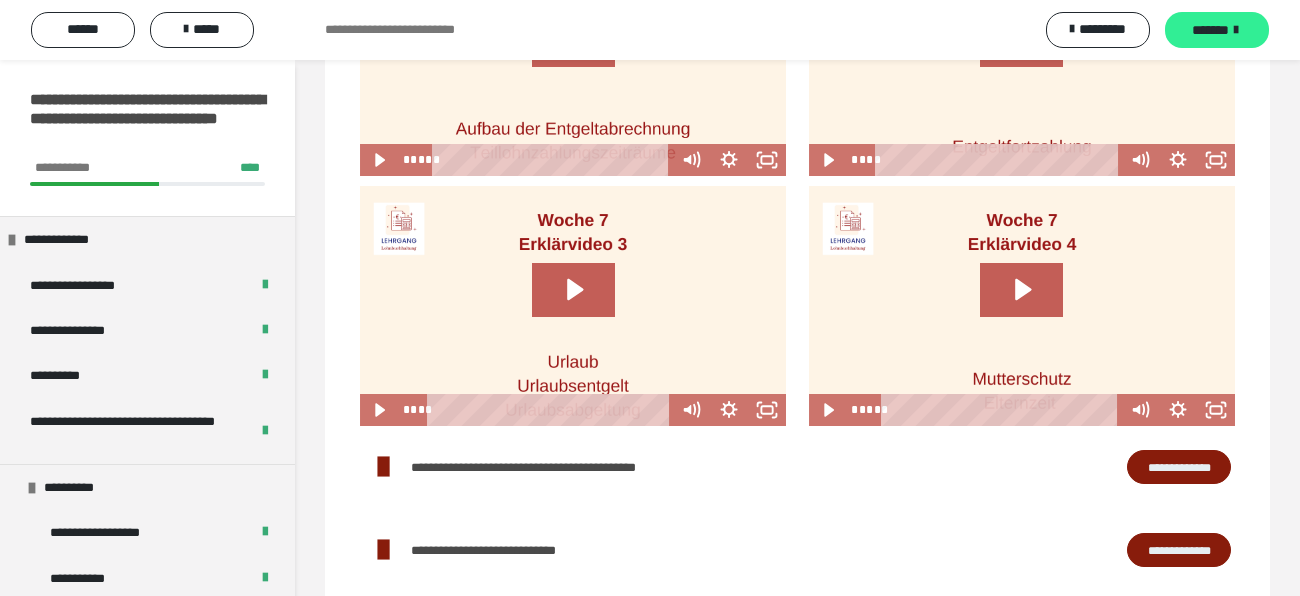 click on "*******" at bounding box center (1210, 30) 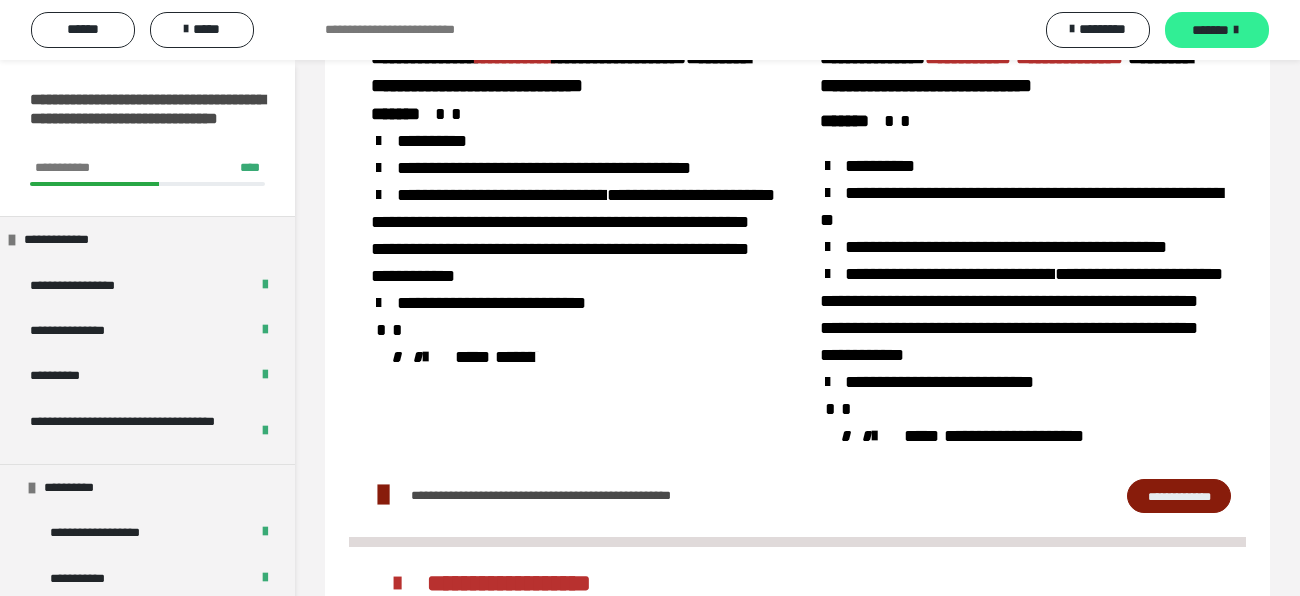 scroll, scrollTop: 1003, scrollLeft: 0, axis: vertical 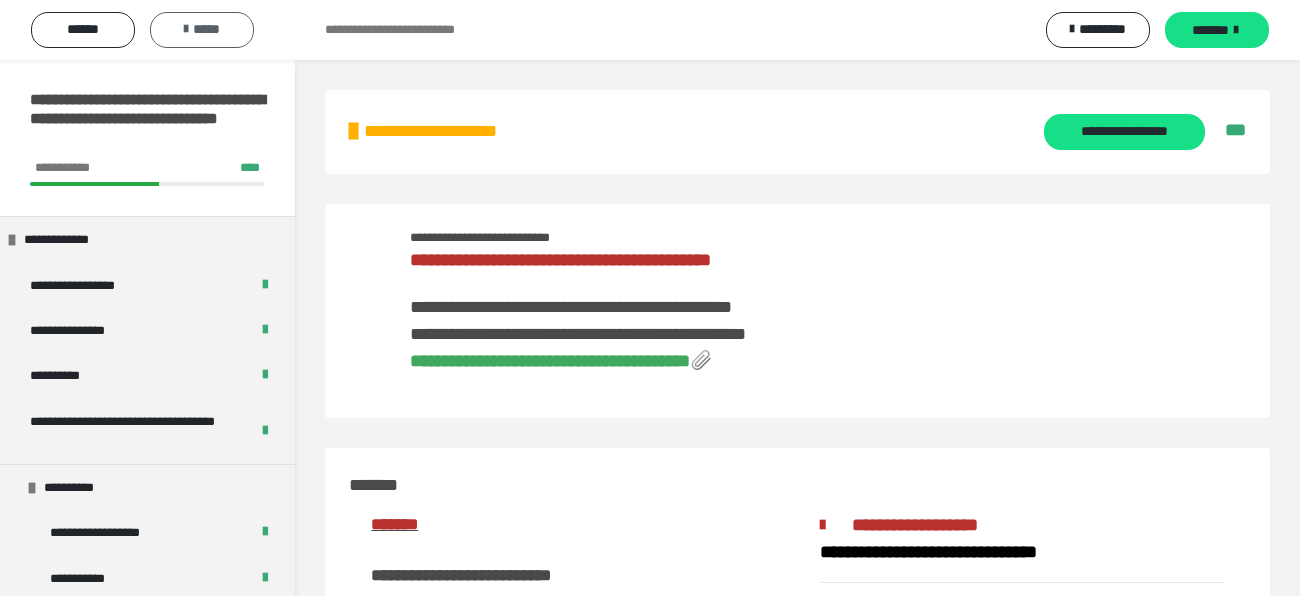 click on "*****" at bounding box center (202, 29) 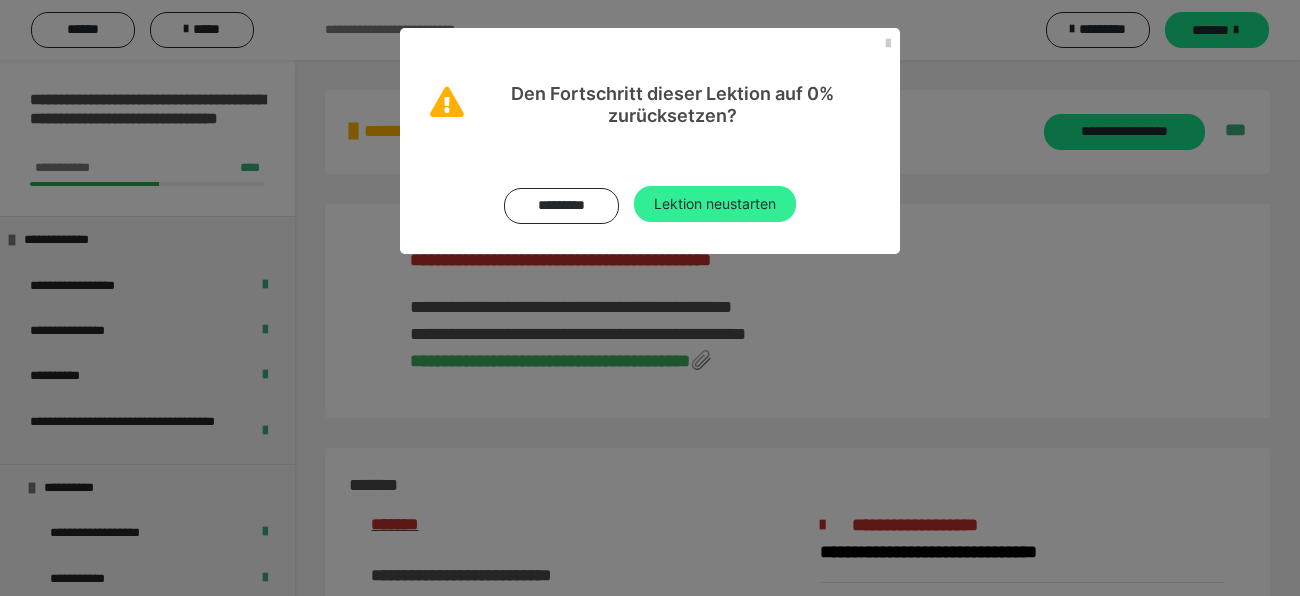 click on "Lektion neustarten" at bounding box center (715, 204) 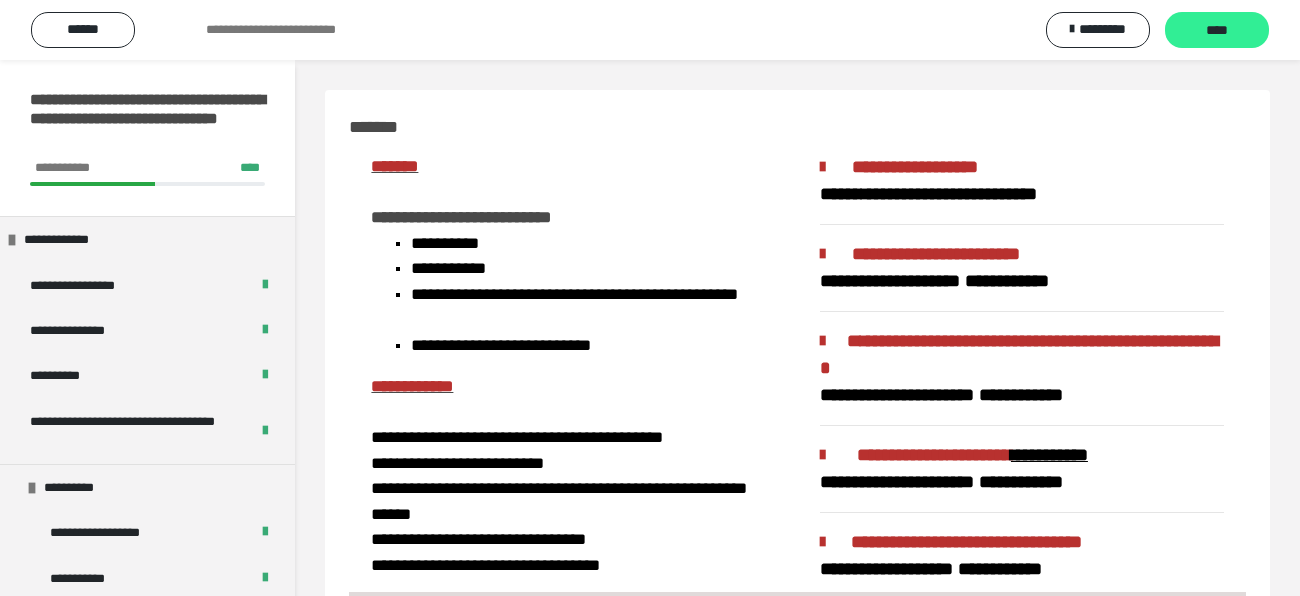 click on "****" at bounding box center (1217, 31) 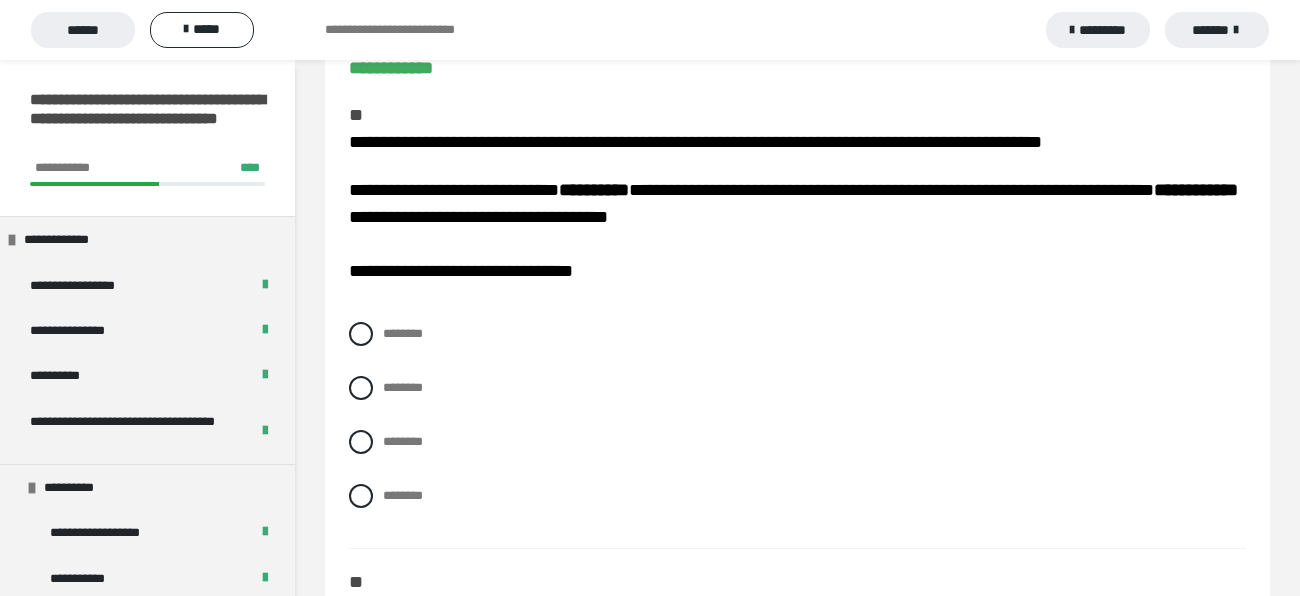scroll, scrollTop: 198, scrollLeft: 0, axis: vertical 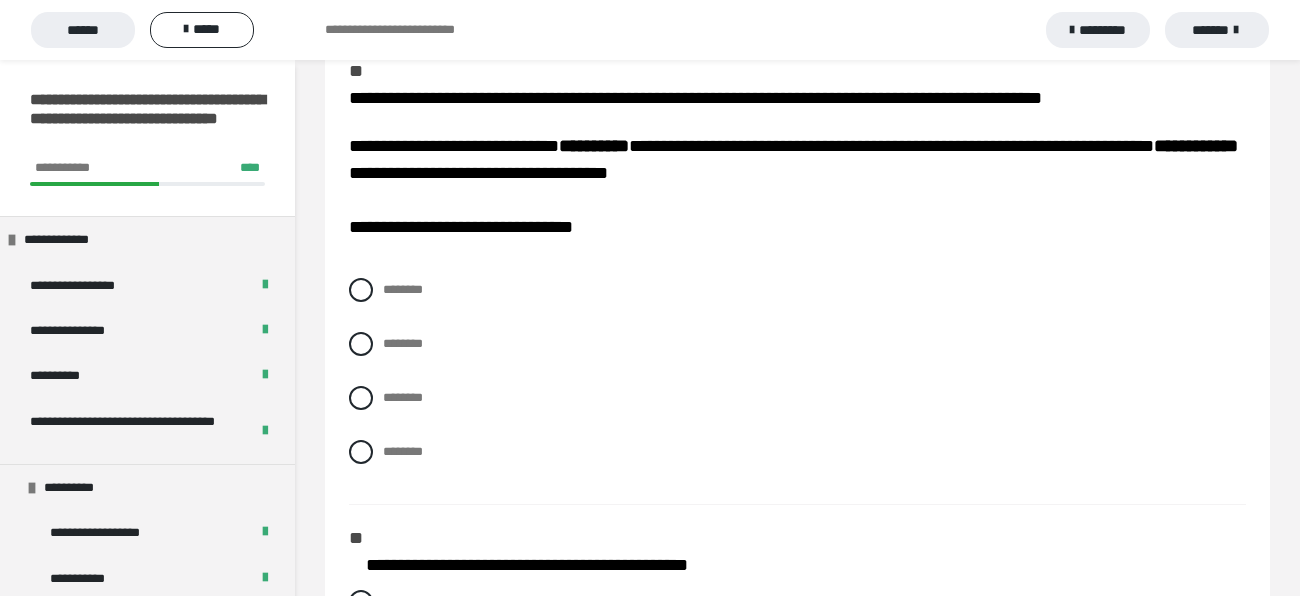 click on "**********" at bounding box center (147, 138) 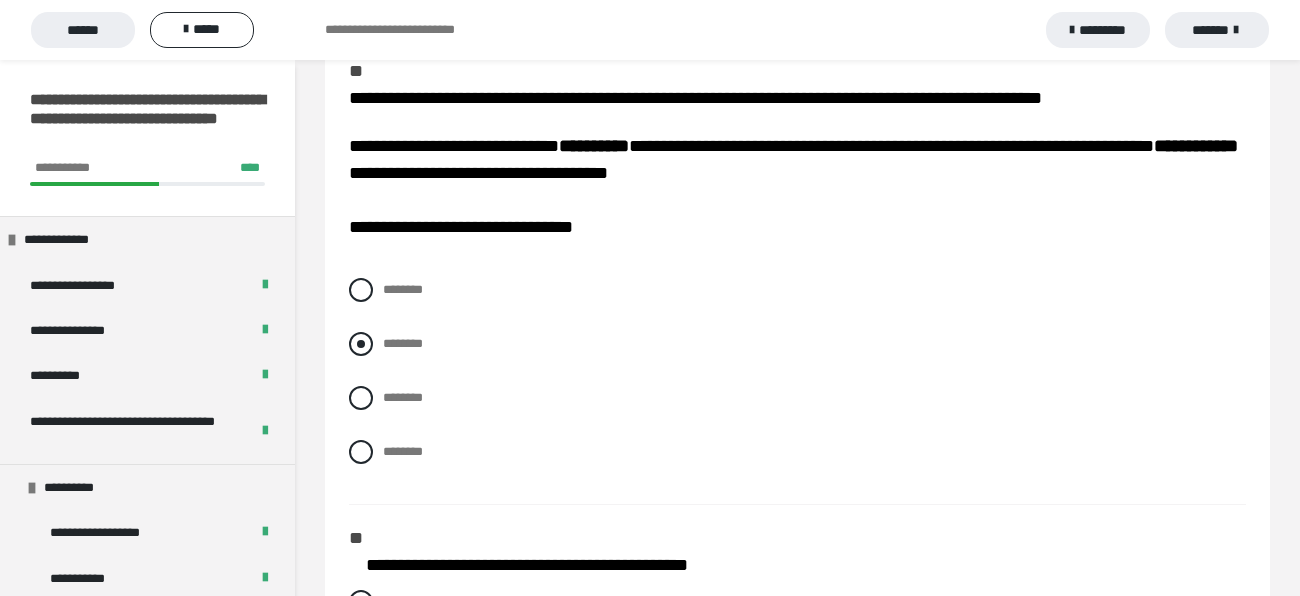 click on "********" at bounding box center (797, 344) 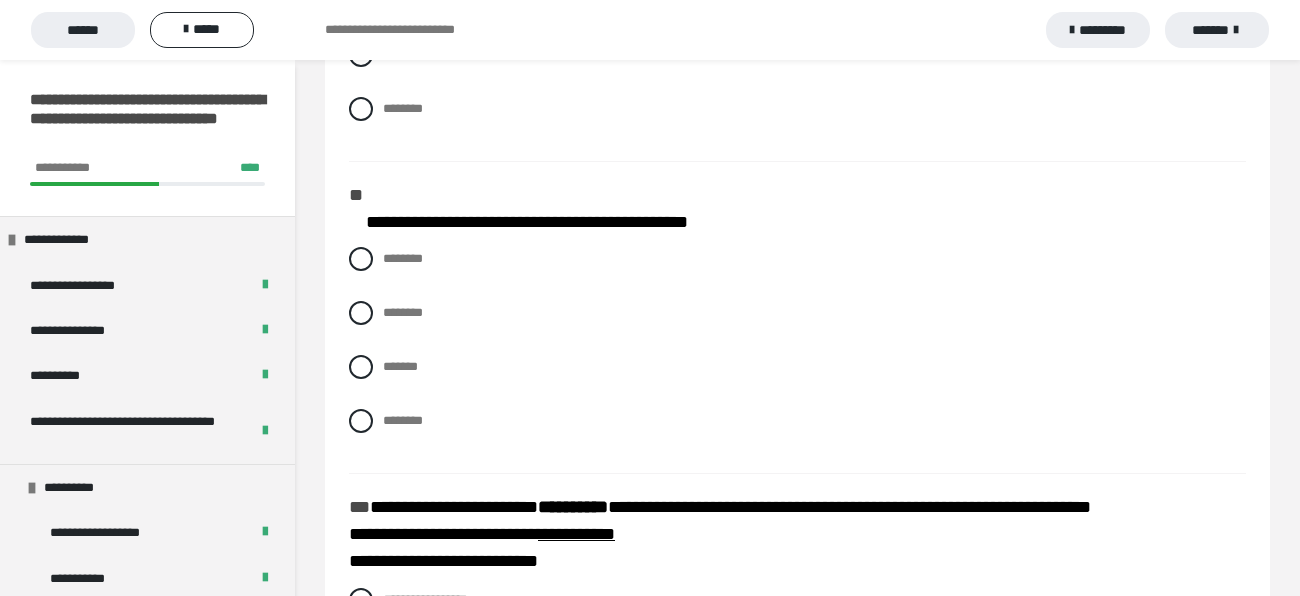 scroll, scrollTop: 586, scrollLeft: 0, axis: vertical 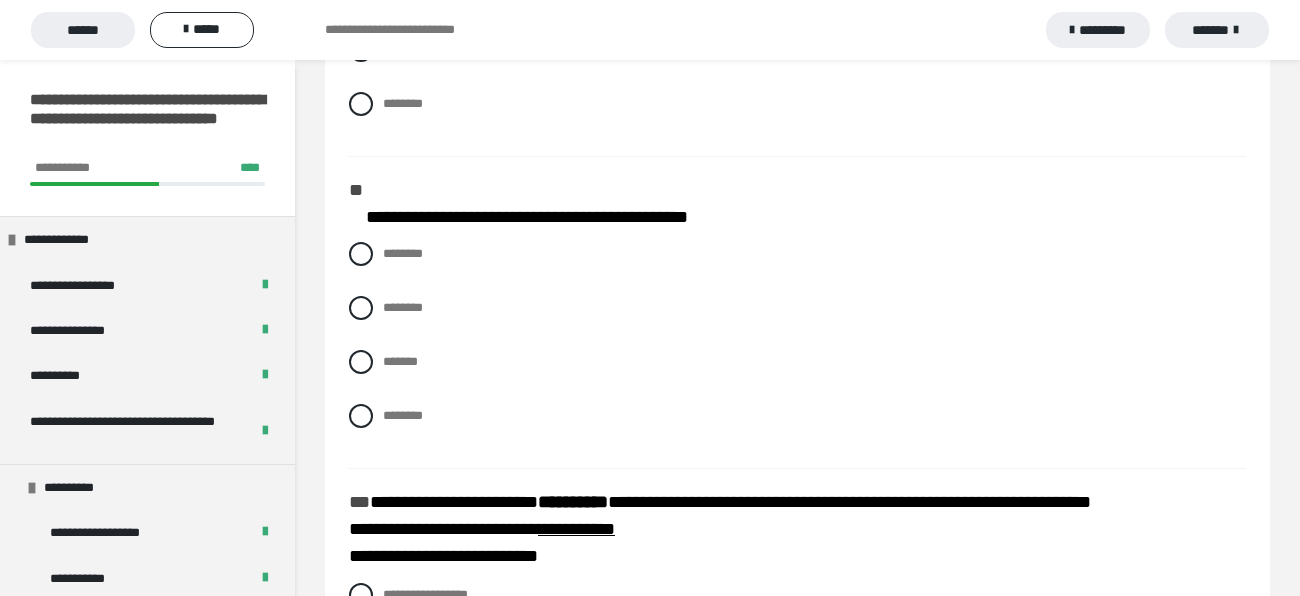 click on "**********" at bounding box center (147, 138) 